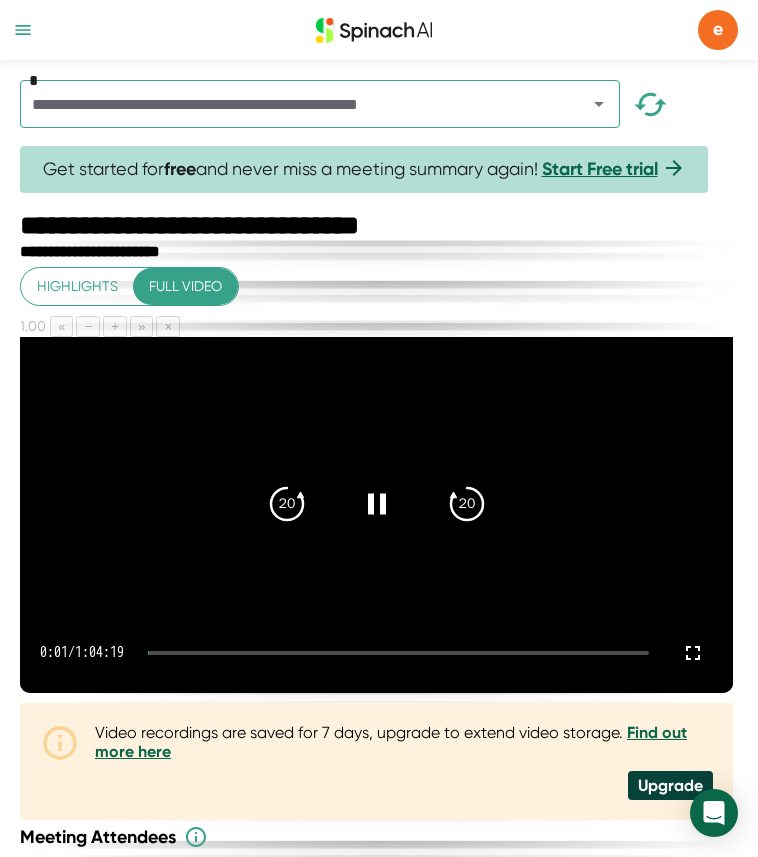 scroll, scrollTop: 0, scrollLeft: 0, axis: both 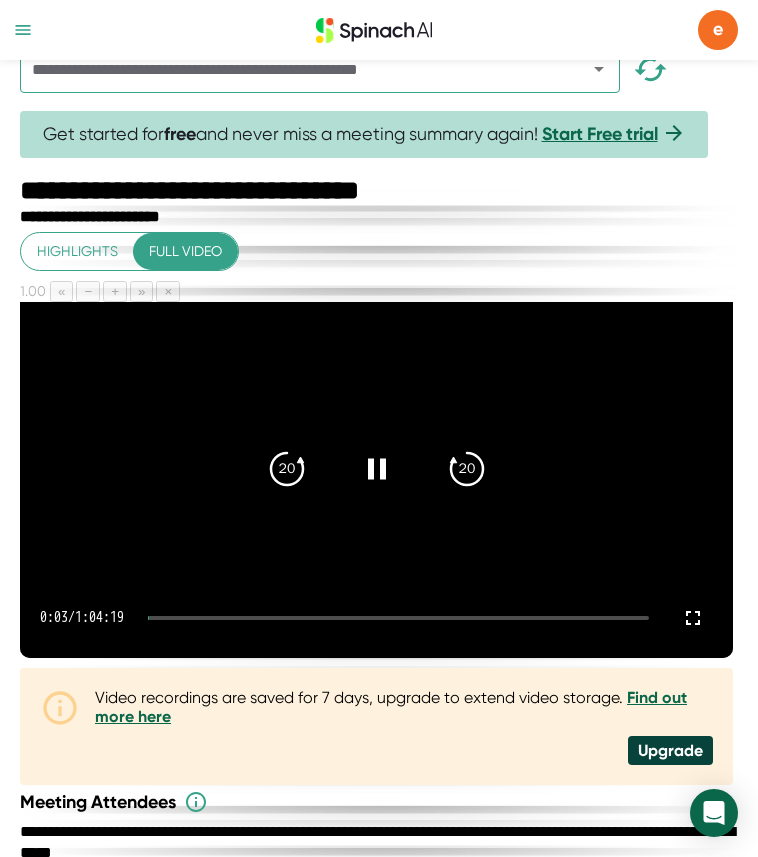 click on "0:03  /  1:04:19" at bounding box center [376, 618] 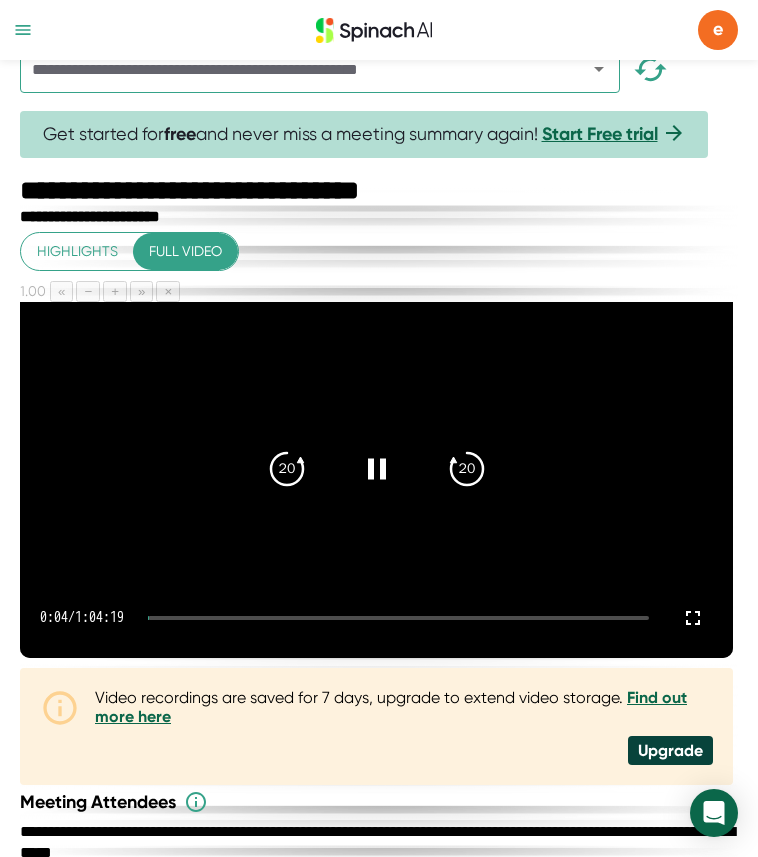 click at bounding box center (398, 618) 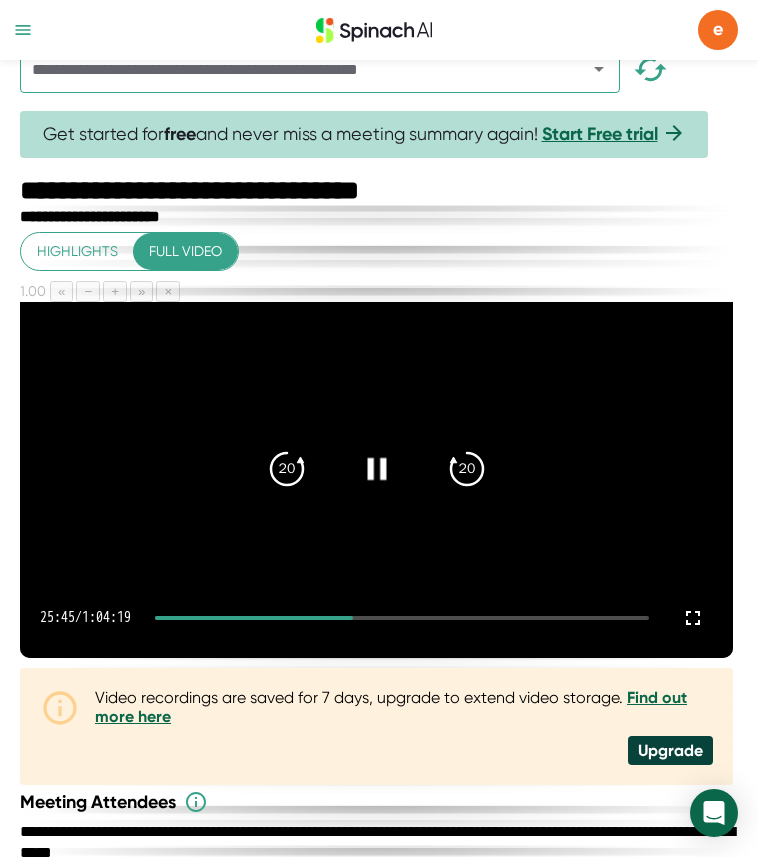 click 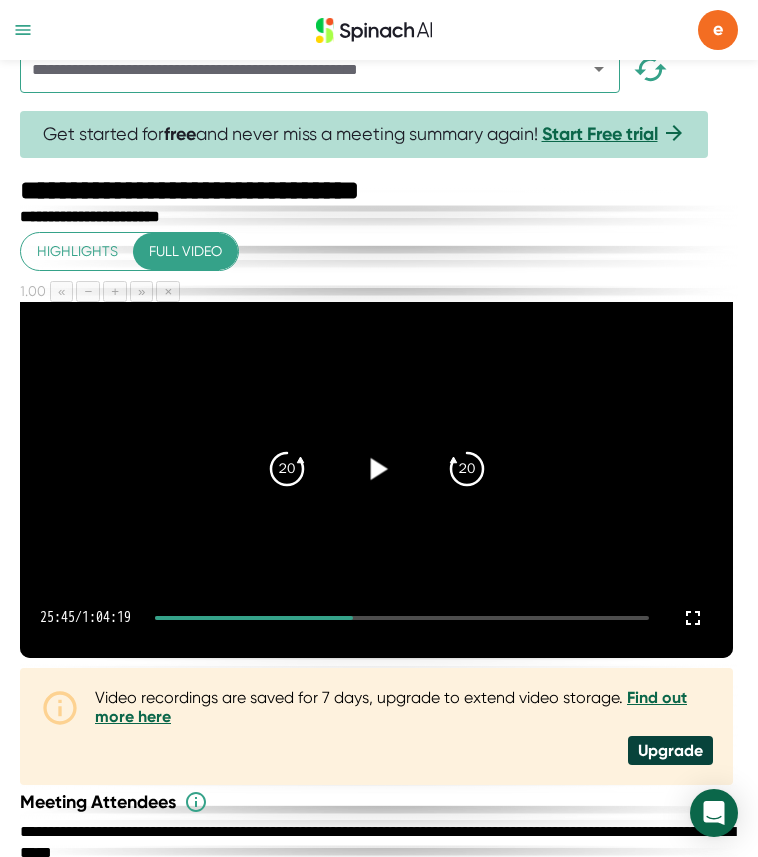 click 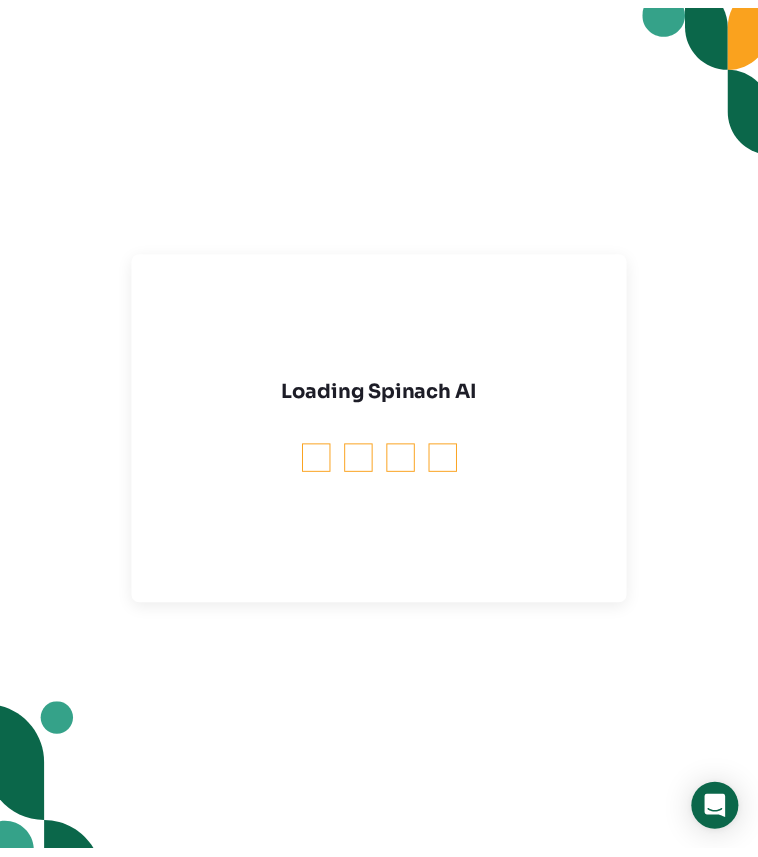 scroll, scrollTop: 0, scrollLeft: 0, axis: both 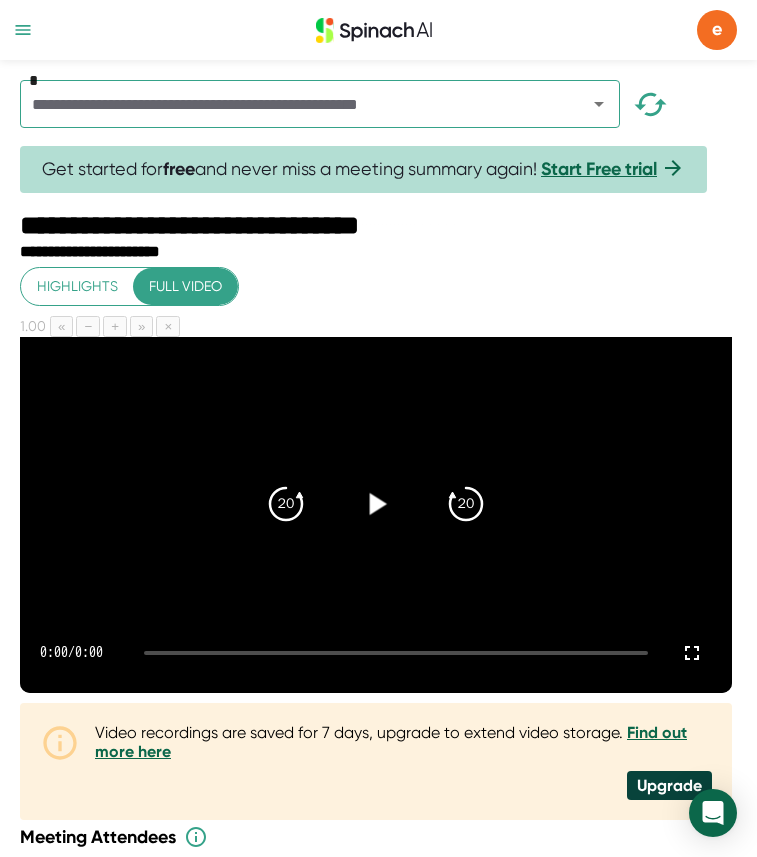 click 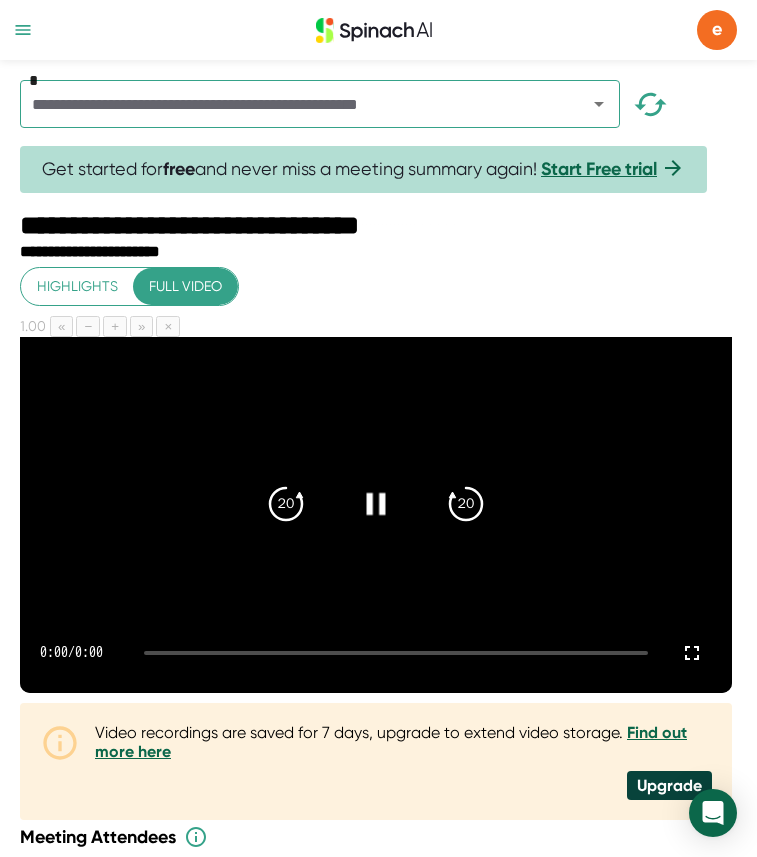 click at bounding box center [396, 653] 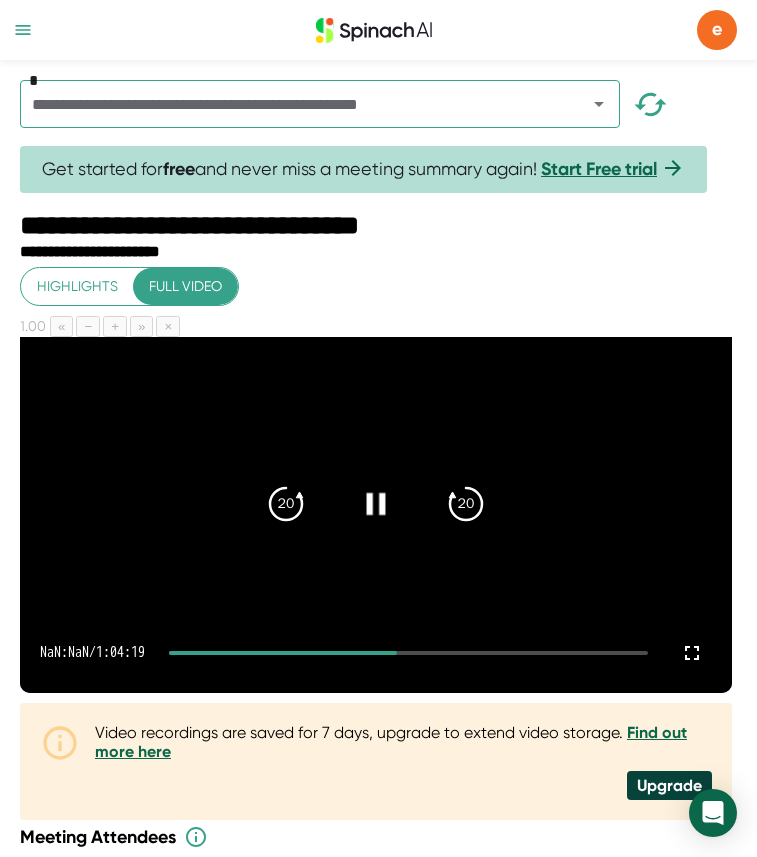 click at bounding box center [376, 504] 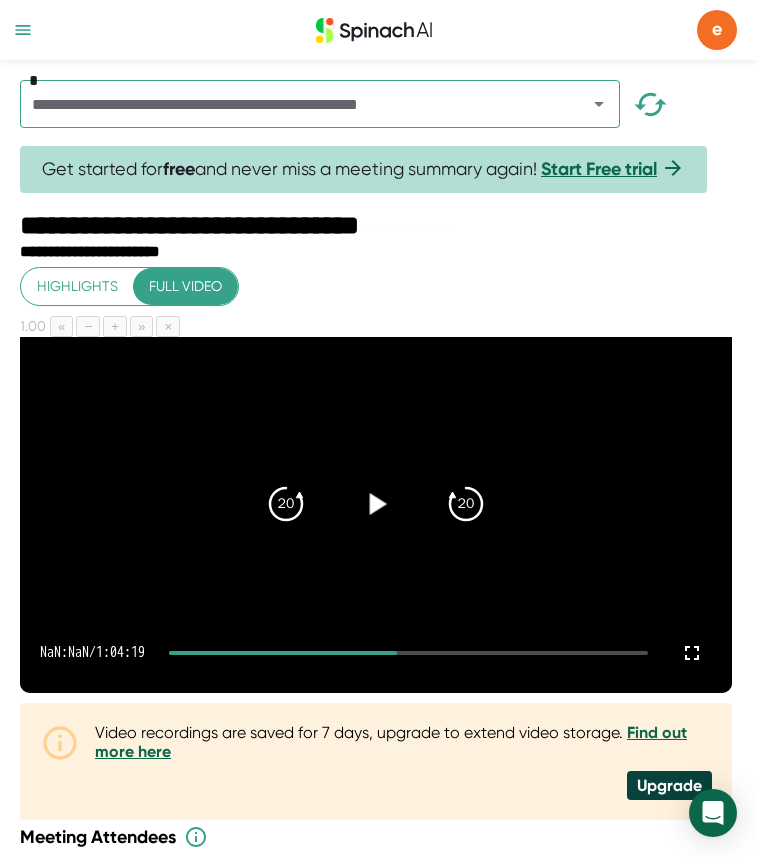 click at bounding box center [376, 504] 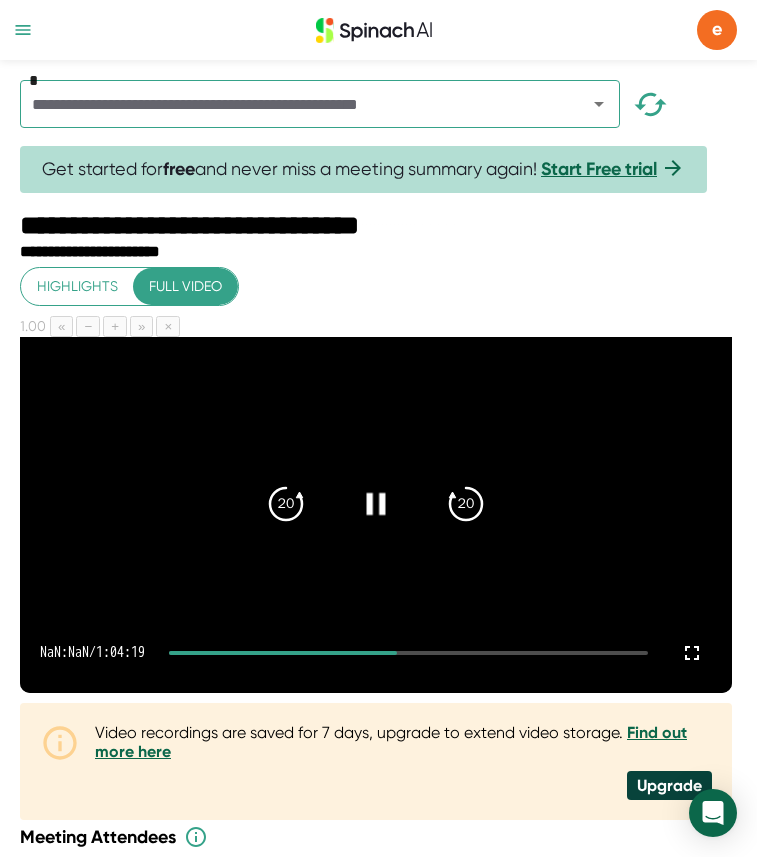 click on "NaN:NaN  /  1:04:19" at bounding box center [376, 653] 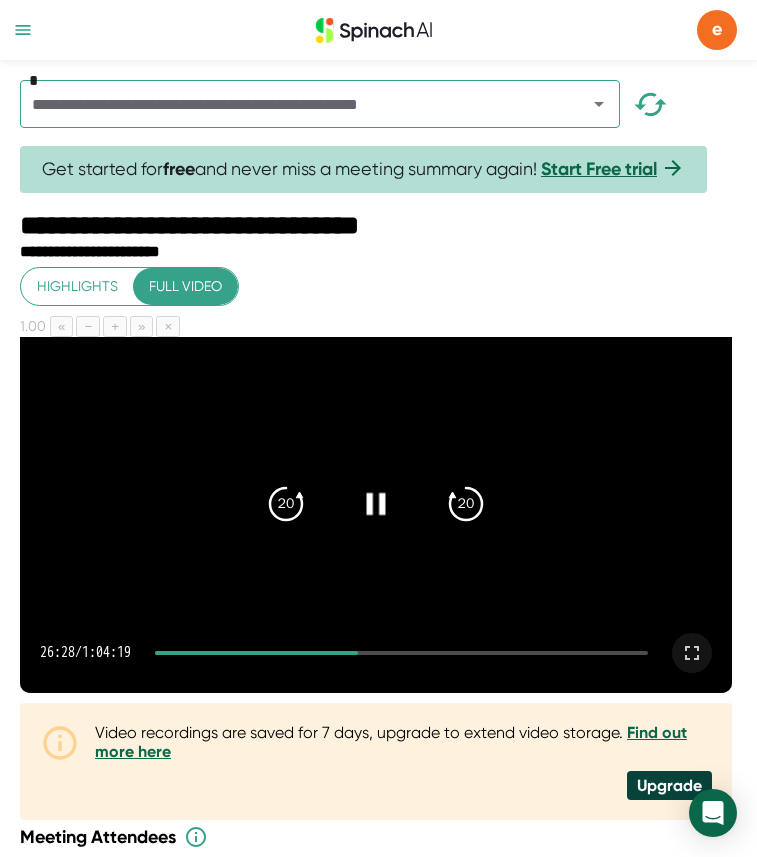 click 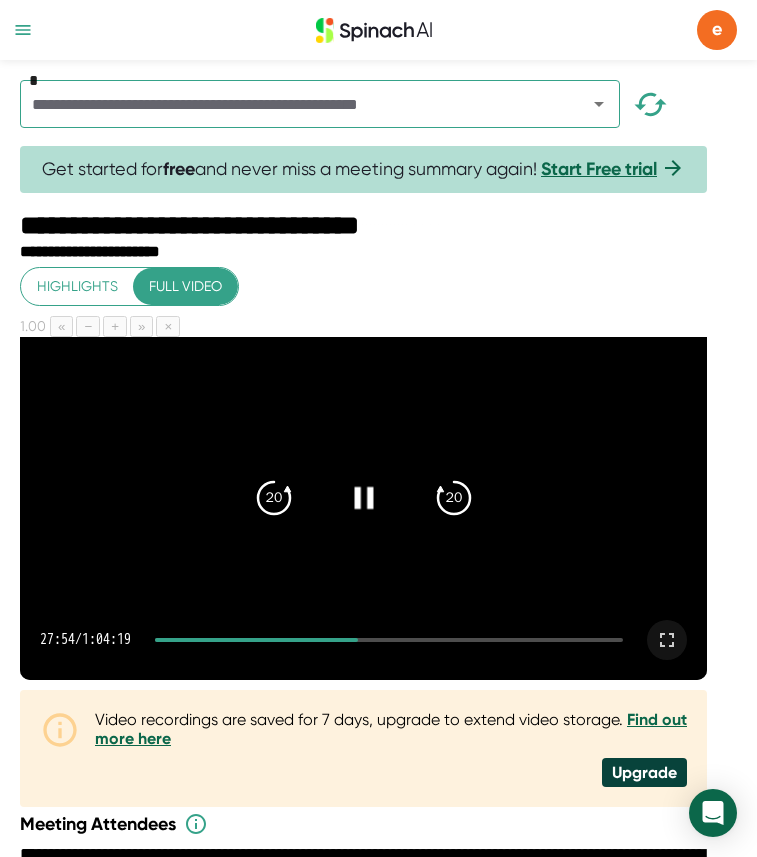 click 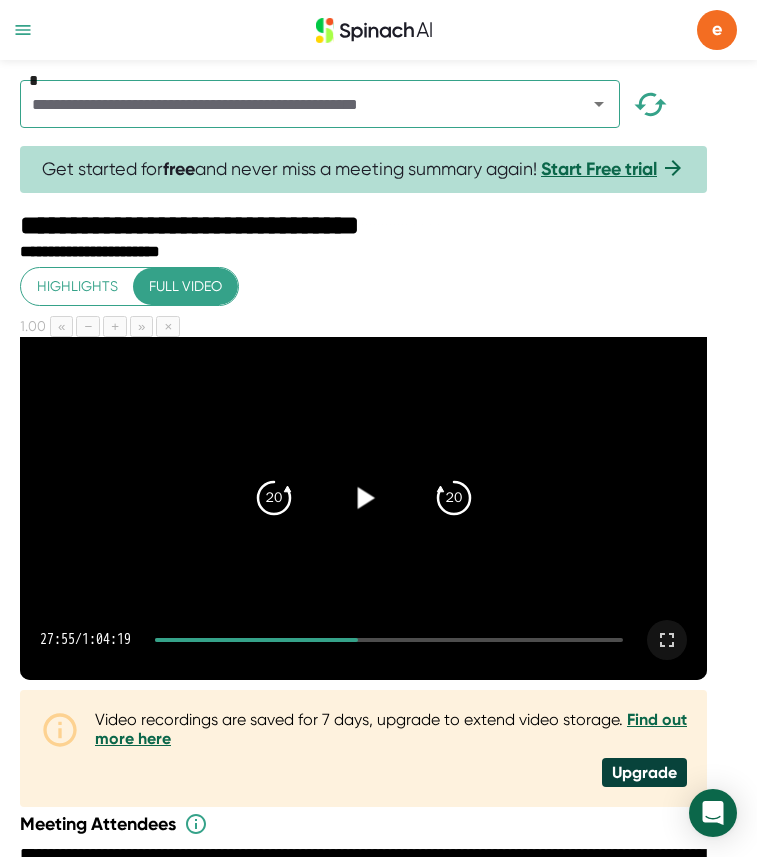 click 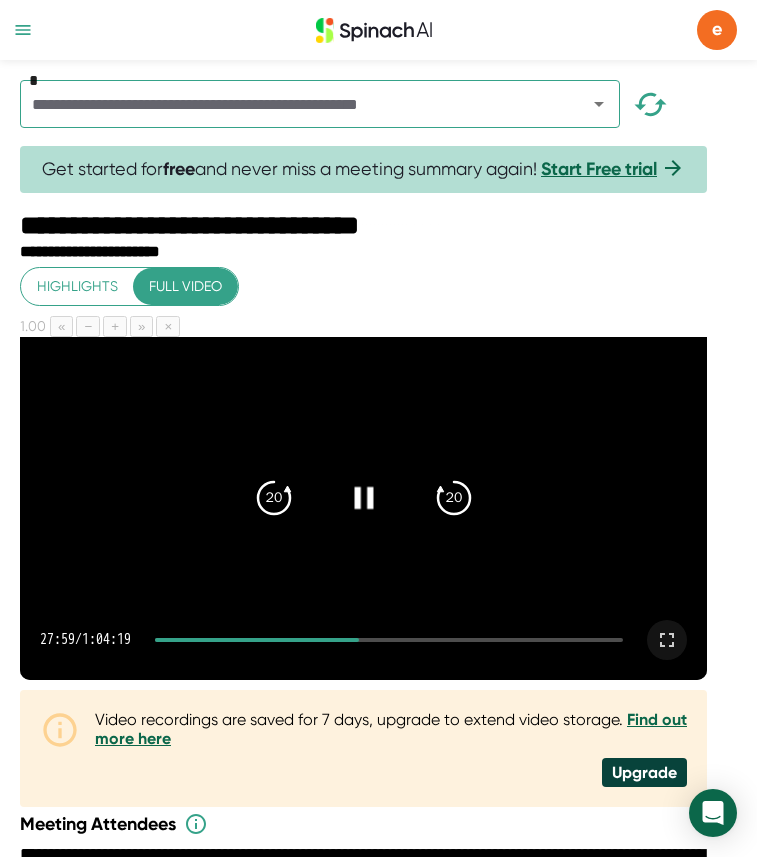 click 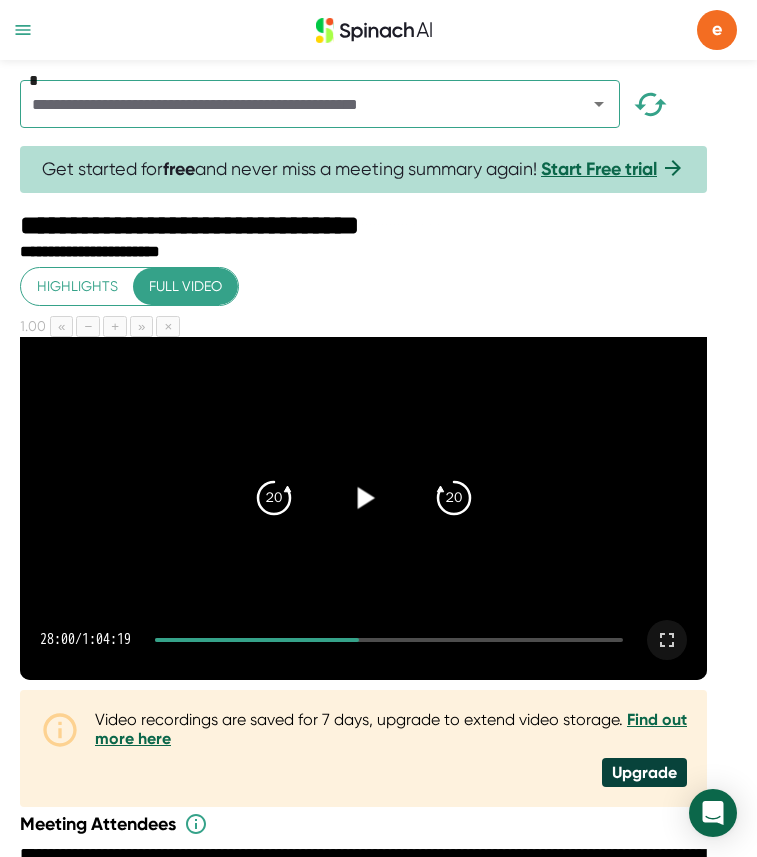 click 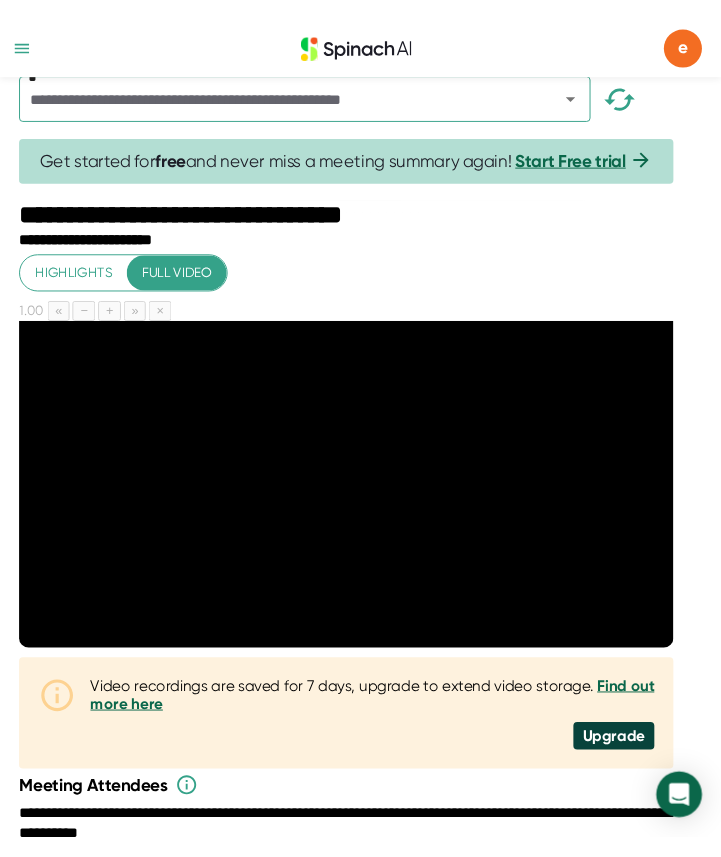 scroll, scrollTop: 38, scrollLeft: 0, axis: vertical 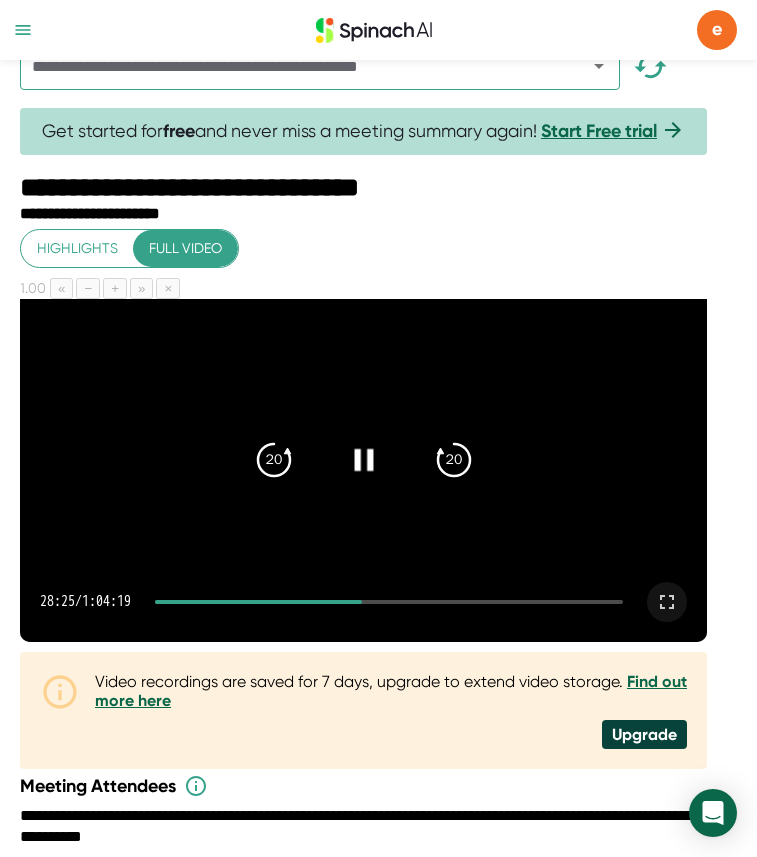 click 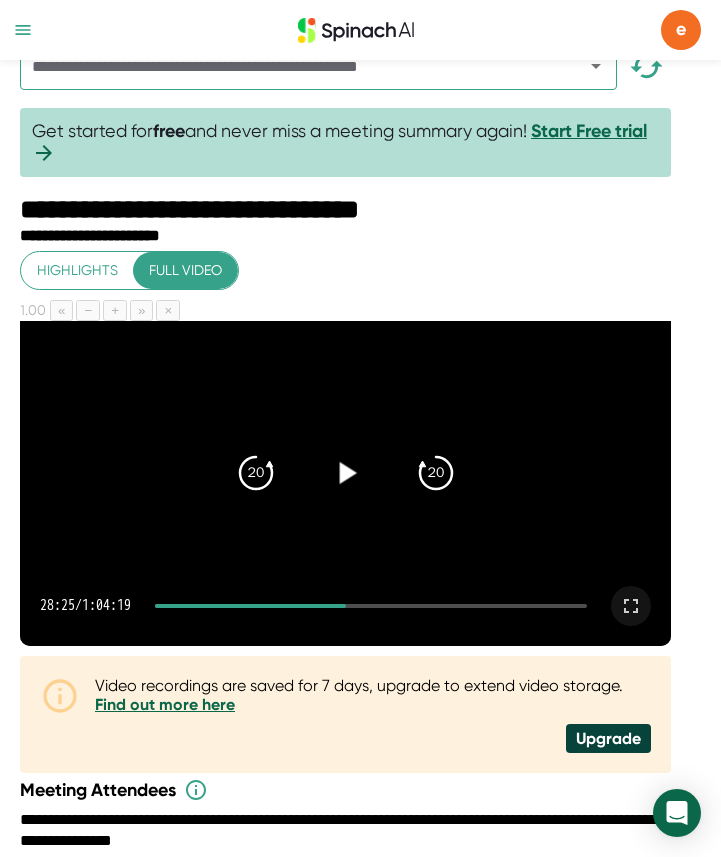 click 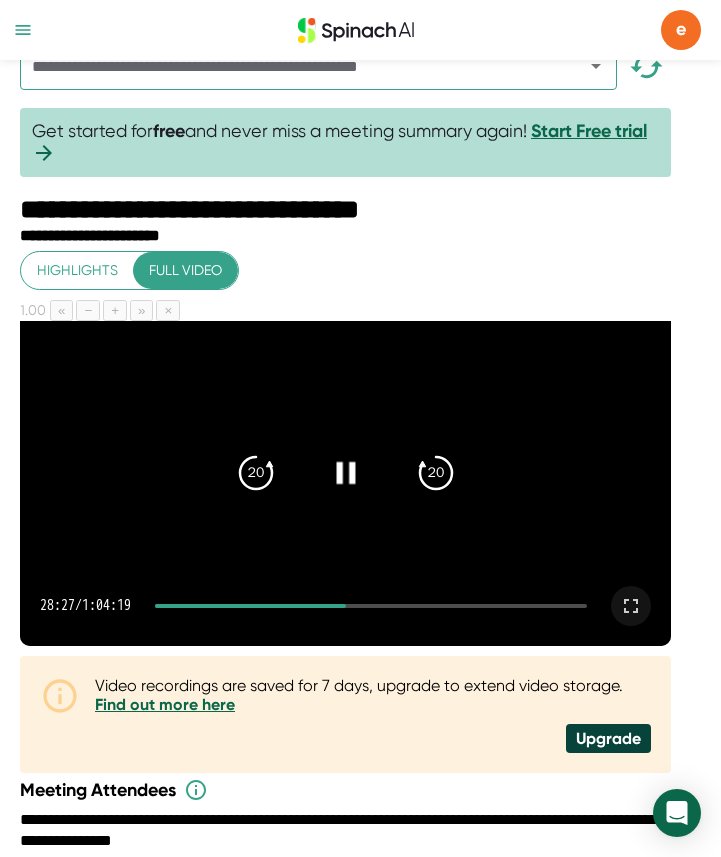 click at bounding box center (250, 606) 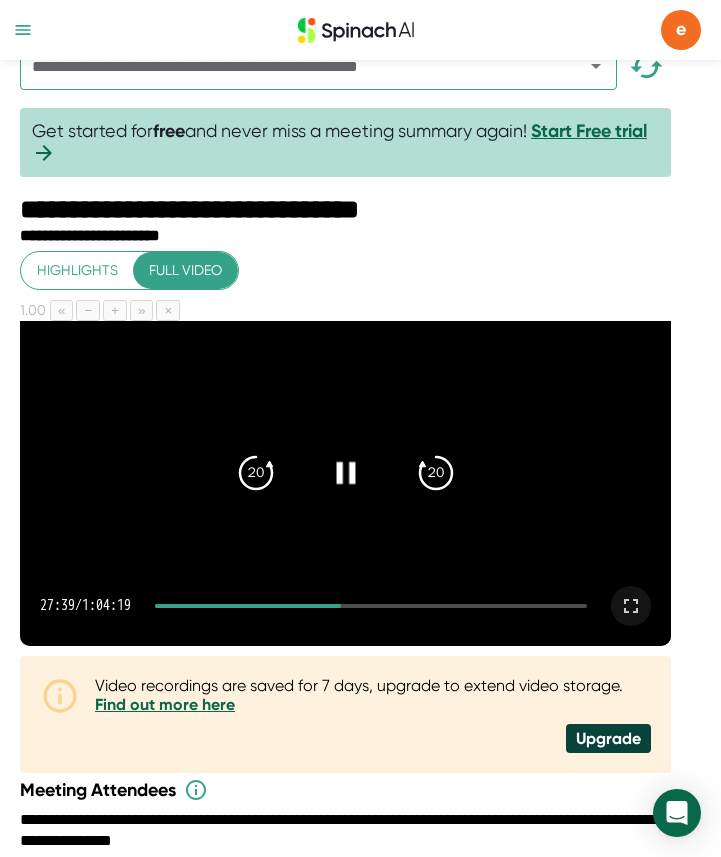 click at bounding box center (345, 472) 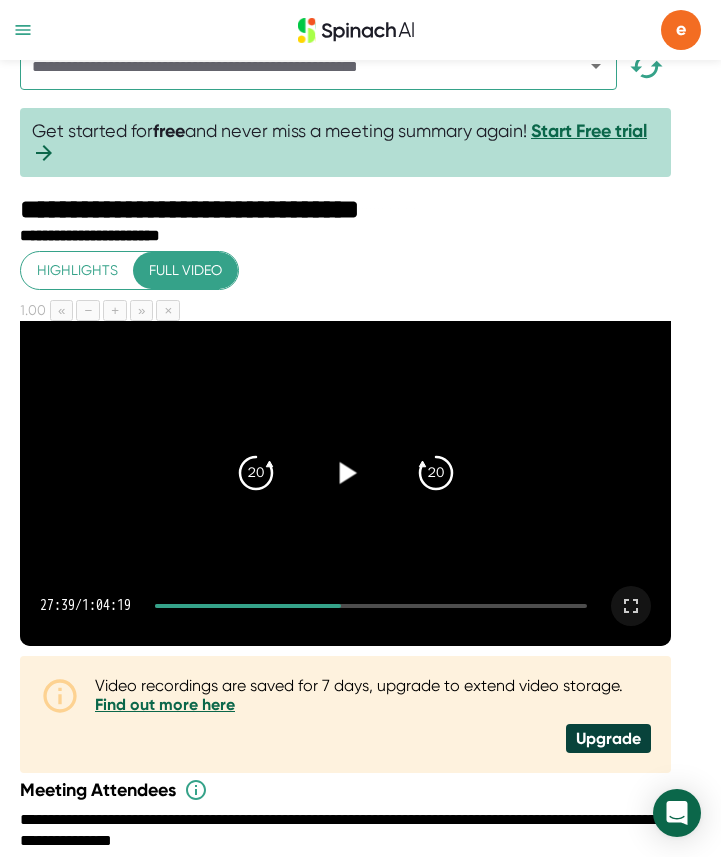 click at bounding box center (631, 606) 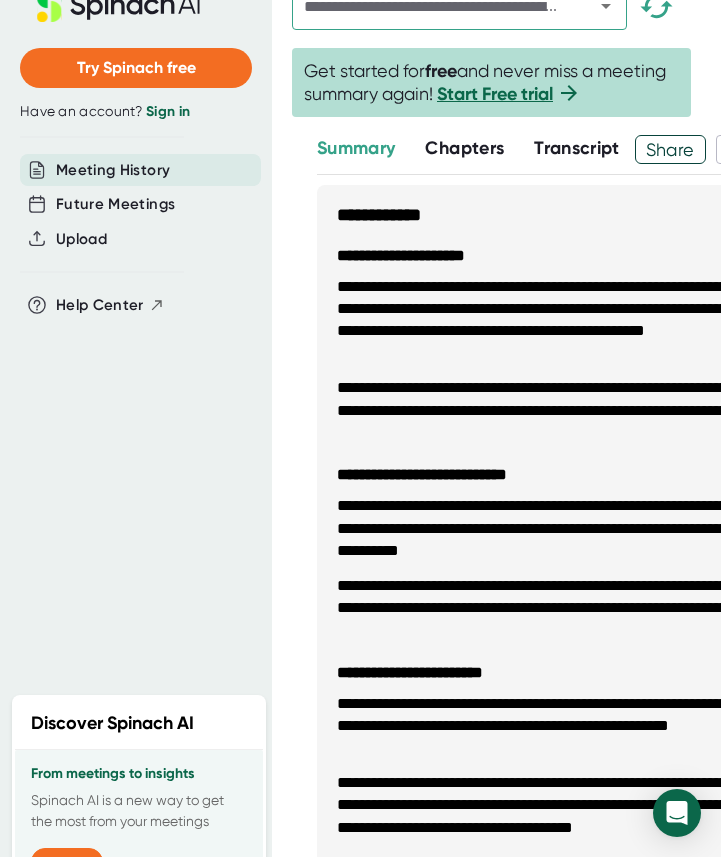 scroll, scrollTop: 0, scrollLeft: 0, axis: both 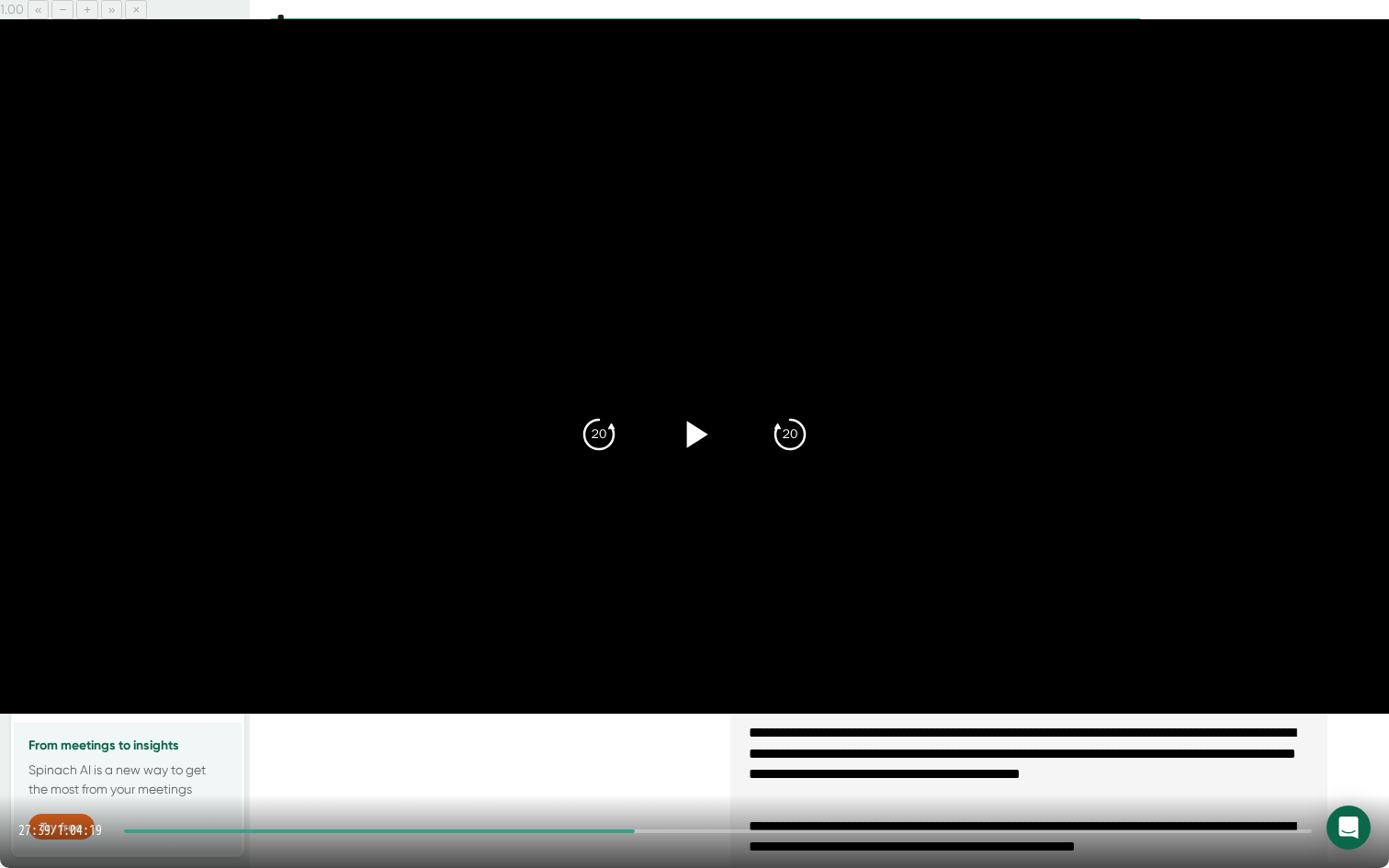 click 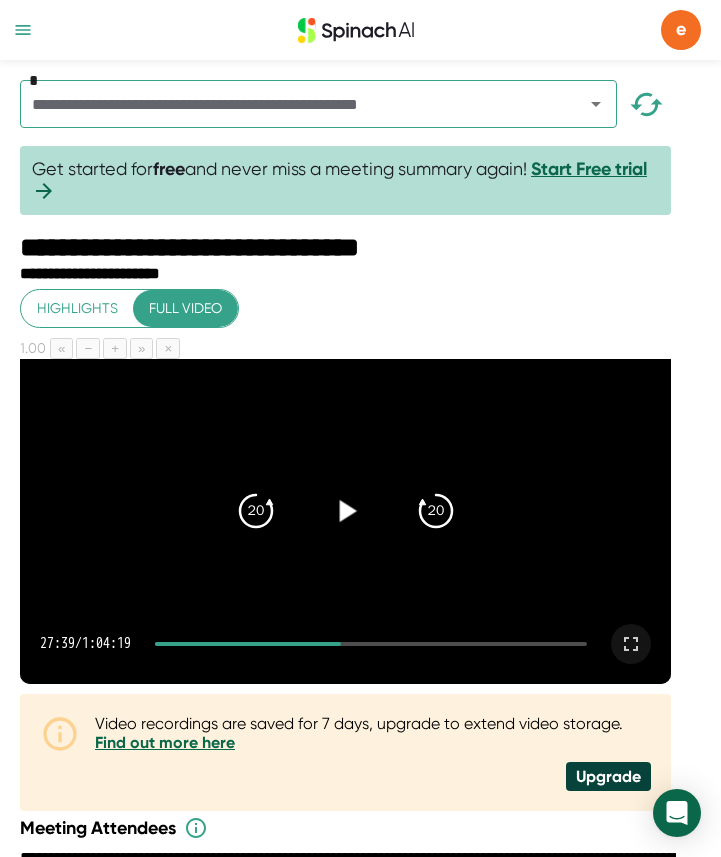 click 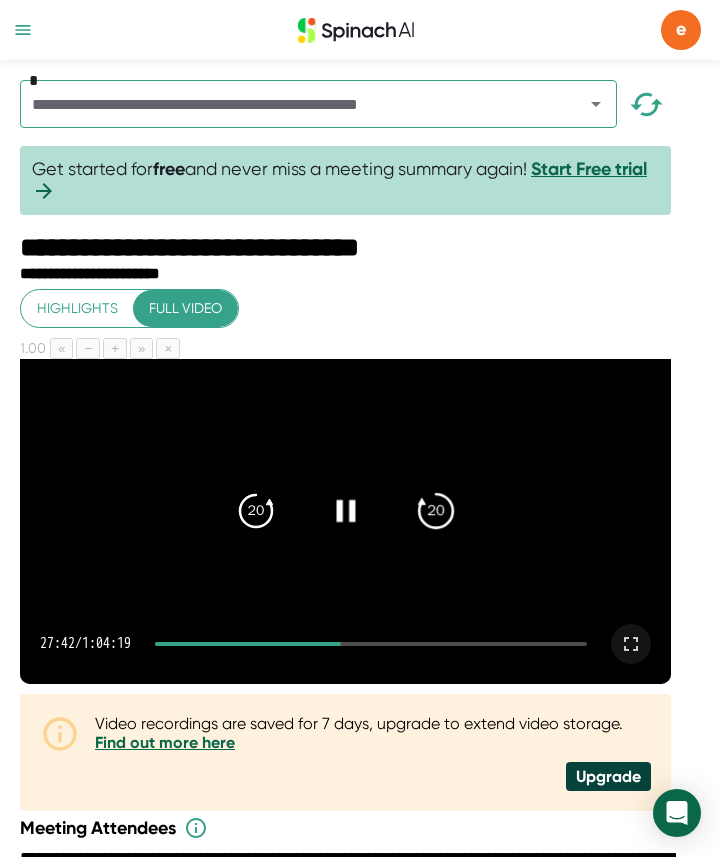 click on "20" 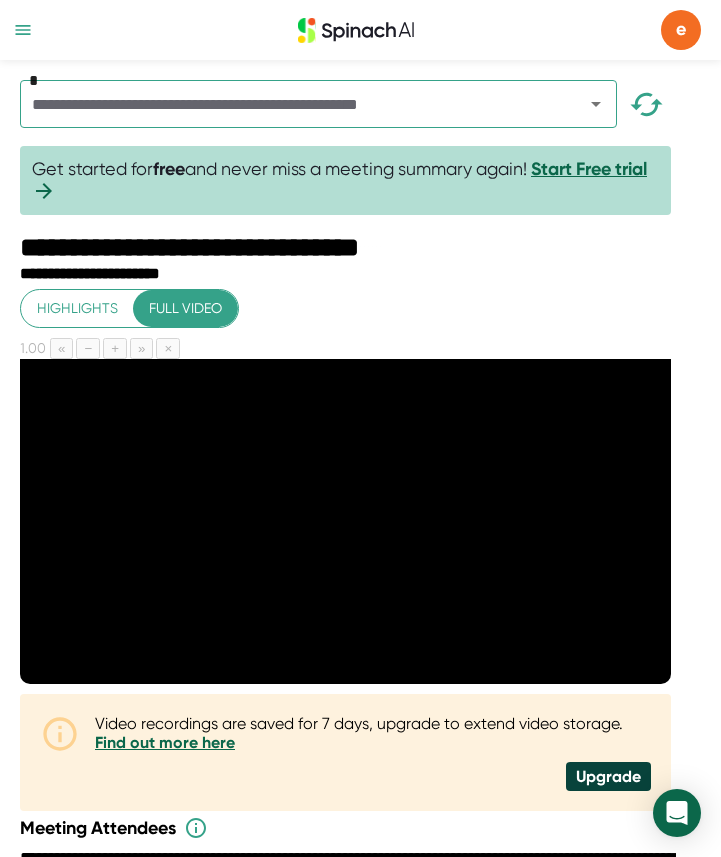 click on "20" 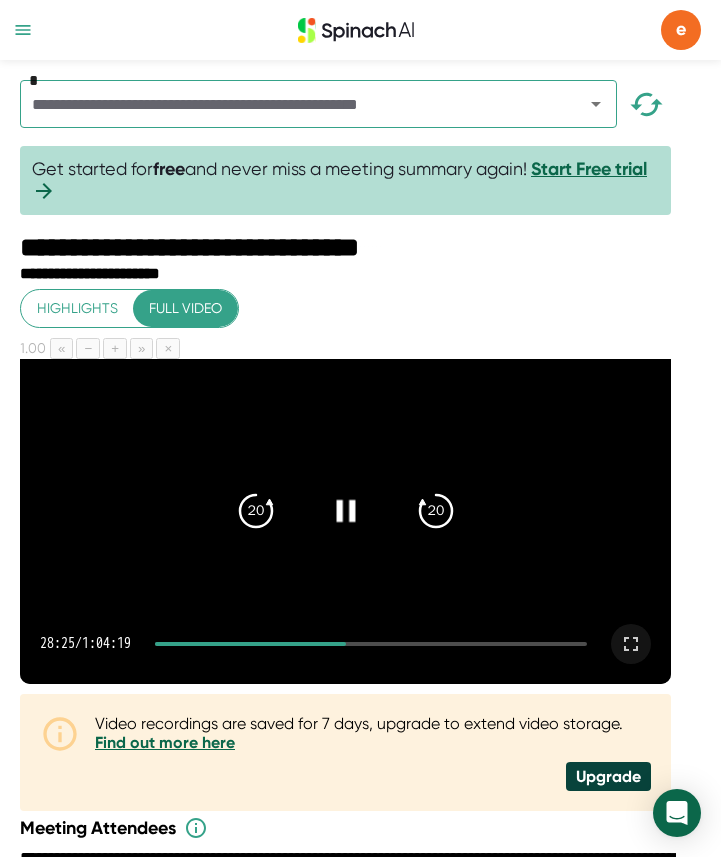 click at bounding box center [345, 510] 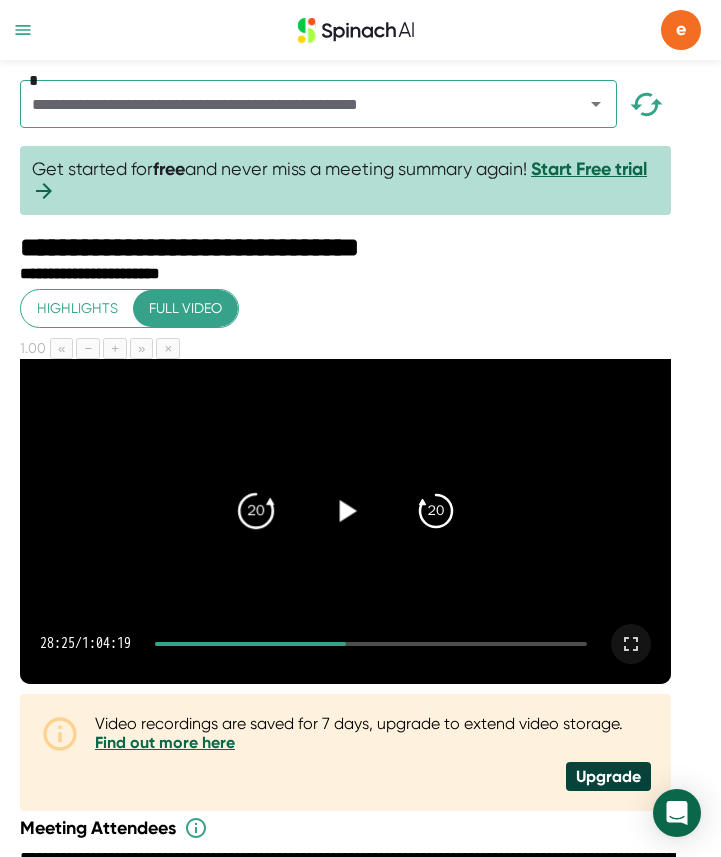 click on "20" 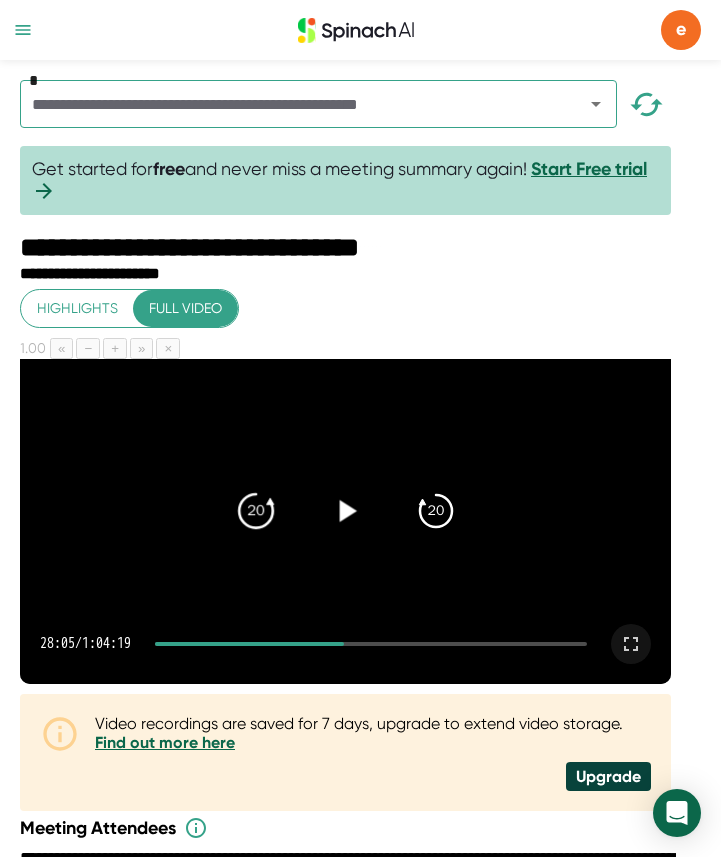 click on "20" 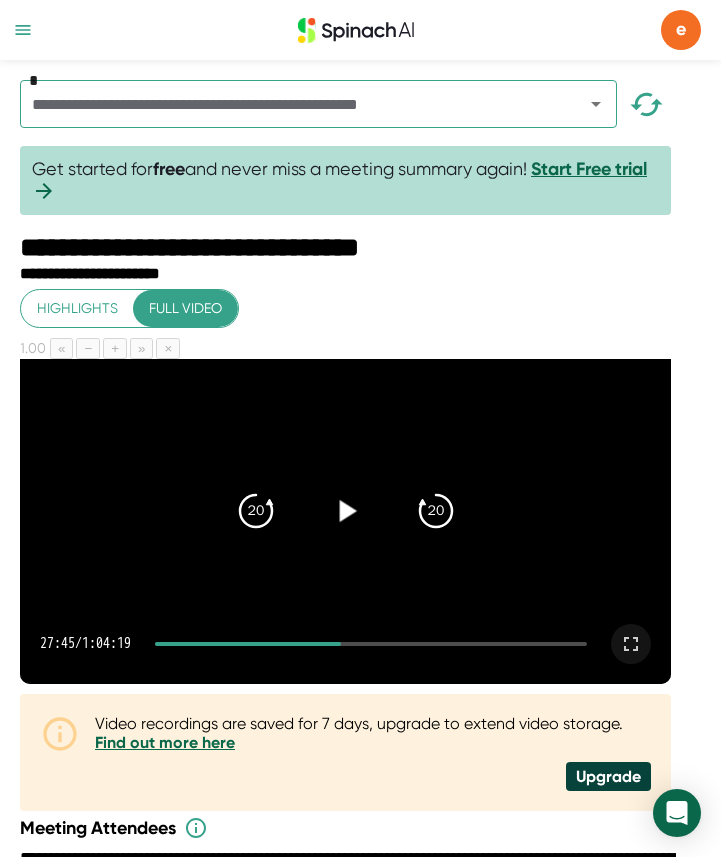 click at bounding box center [345, 510] 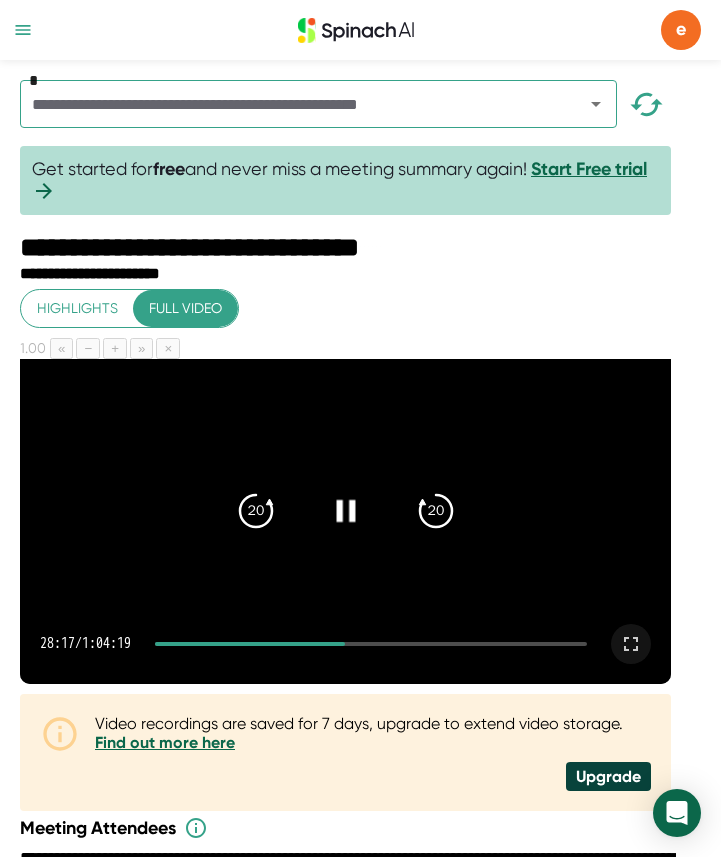 click at bounding box center [345, 510] 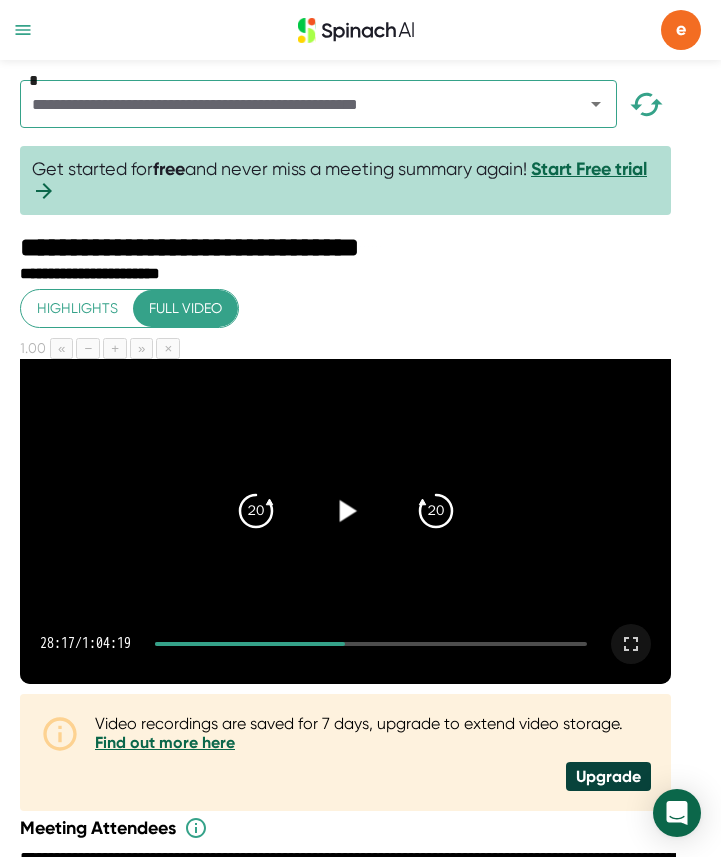 click 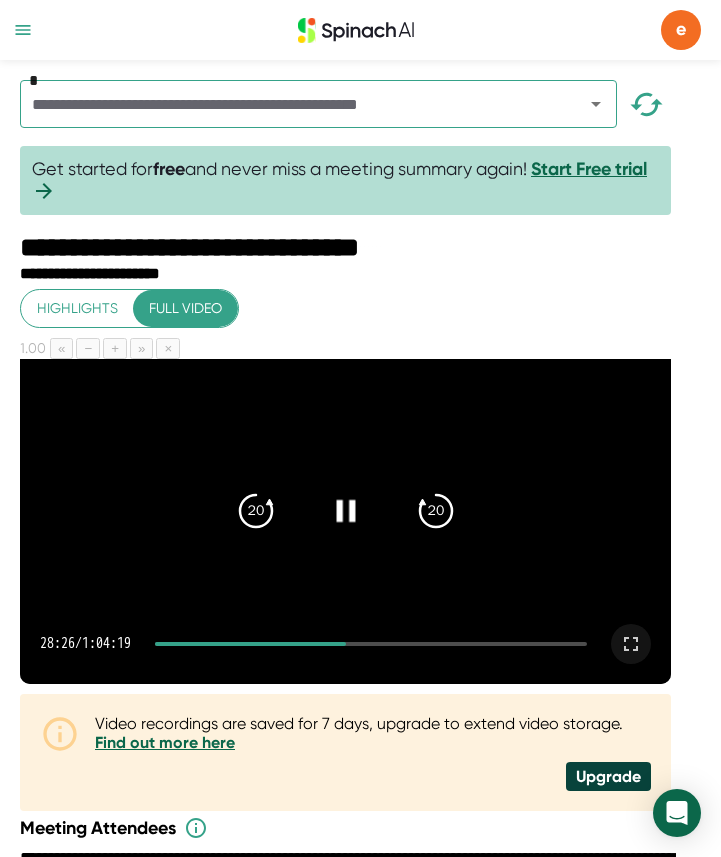 click 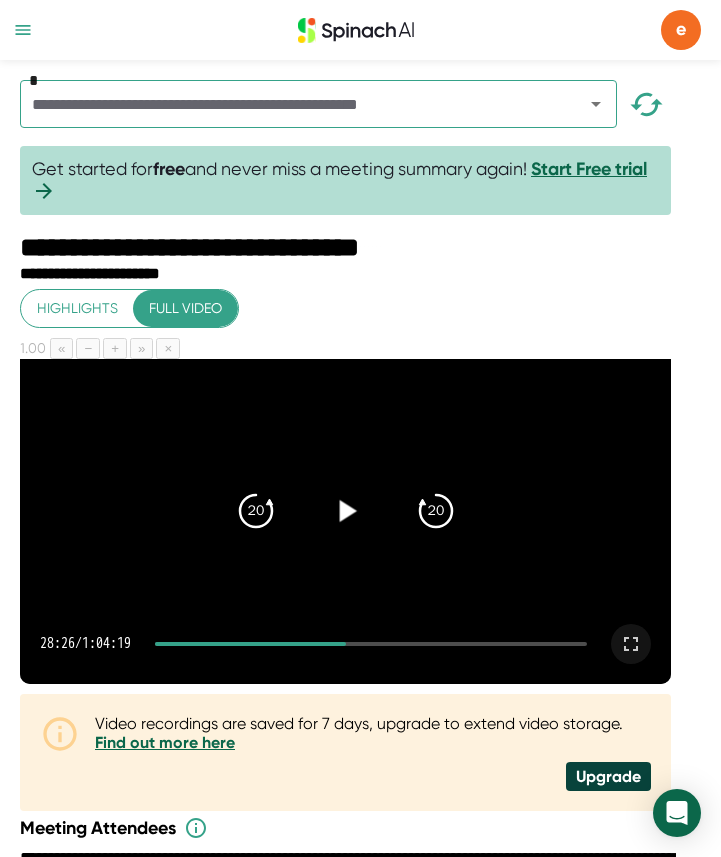 click 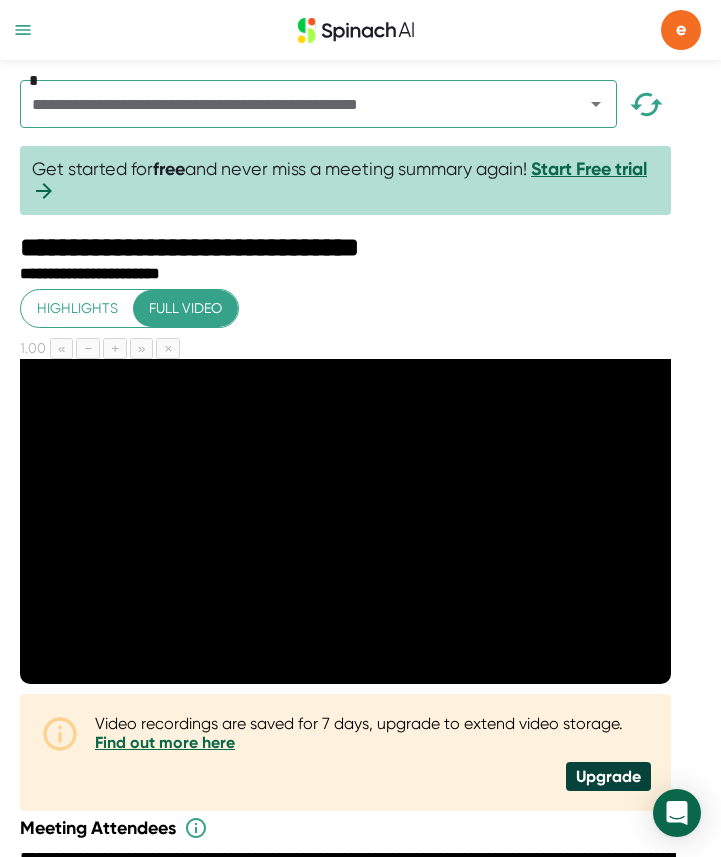 click 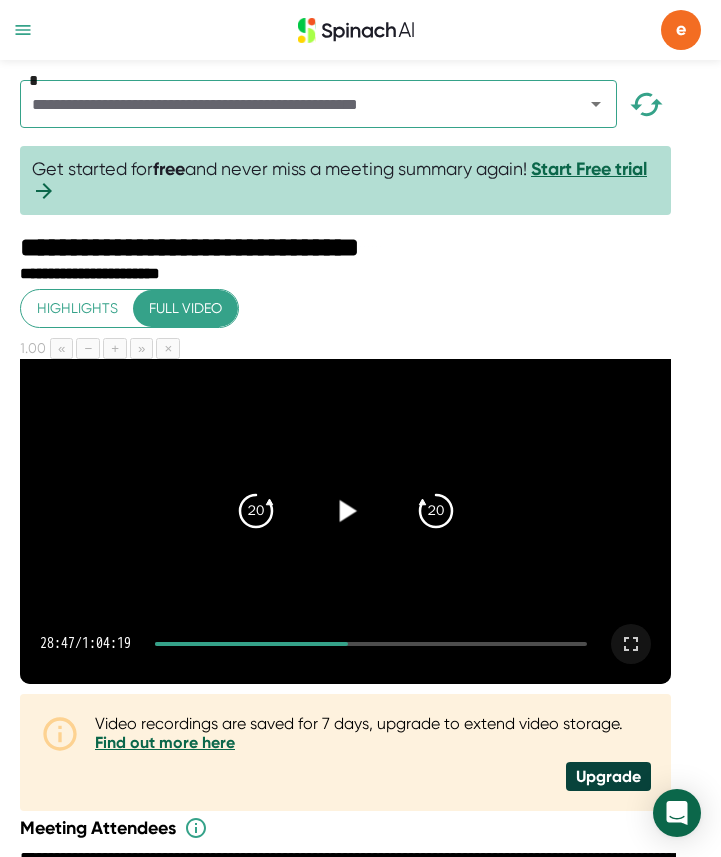 click 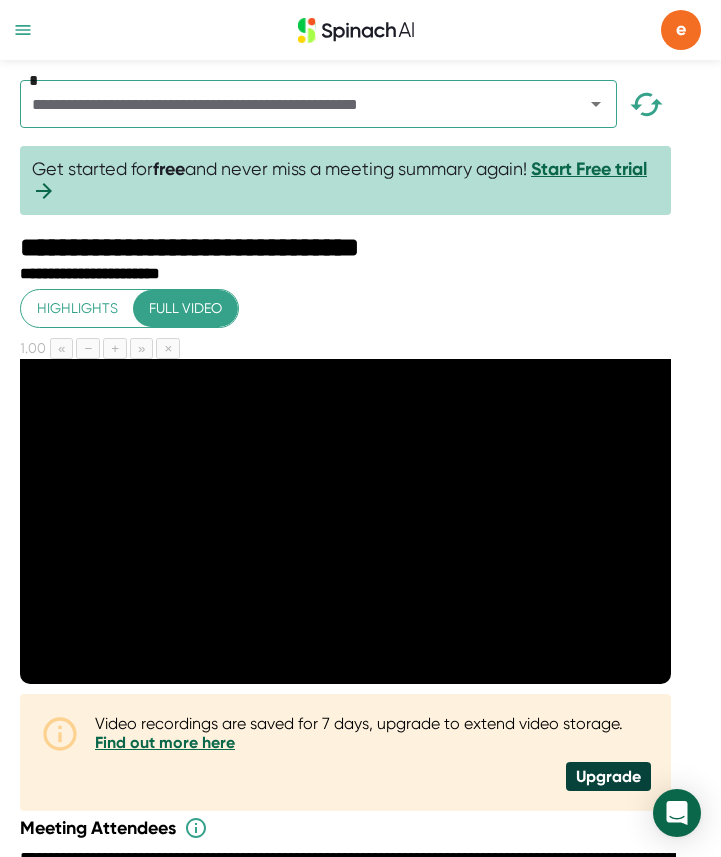 click 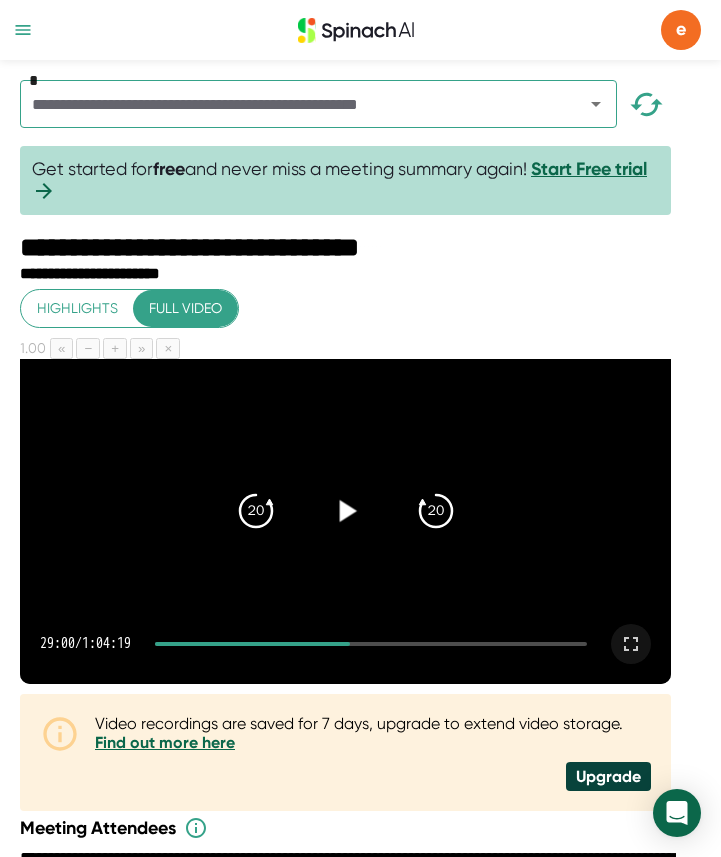 click 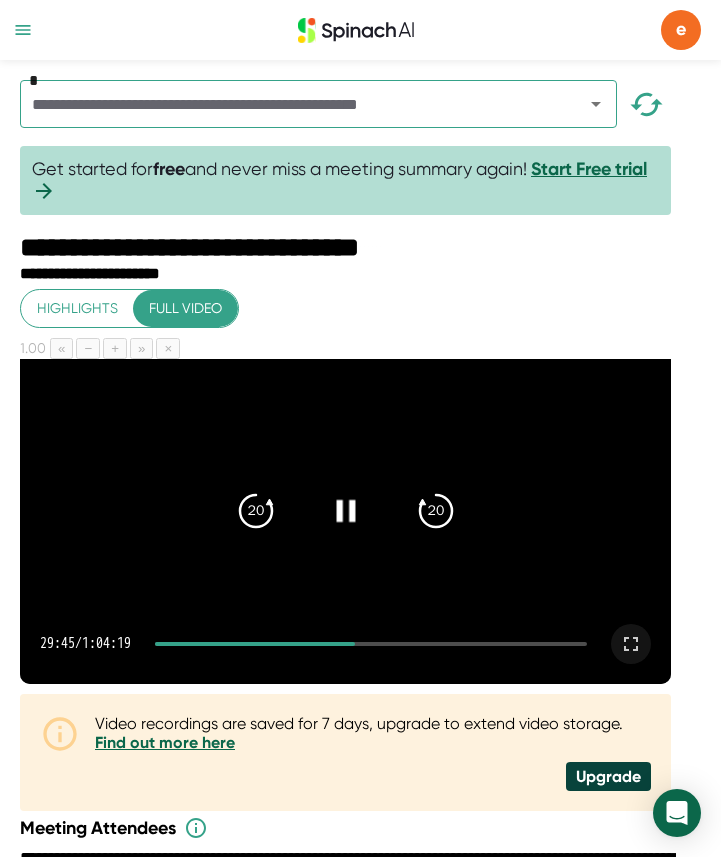 click 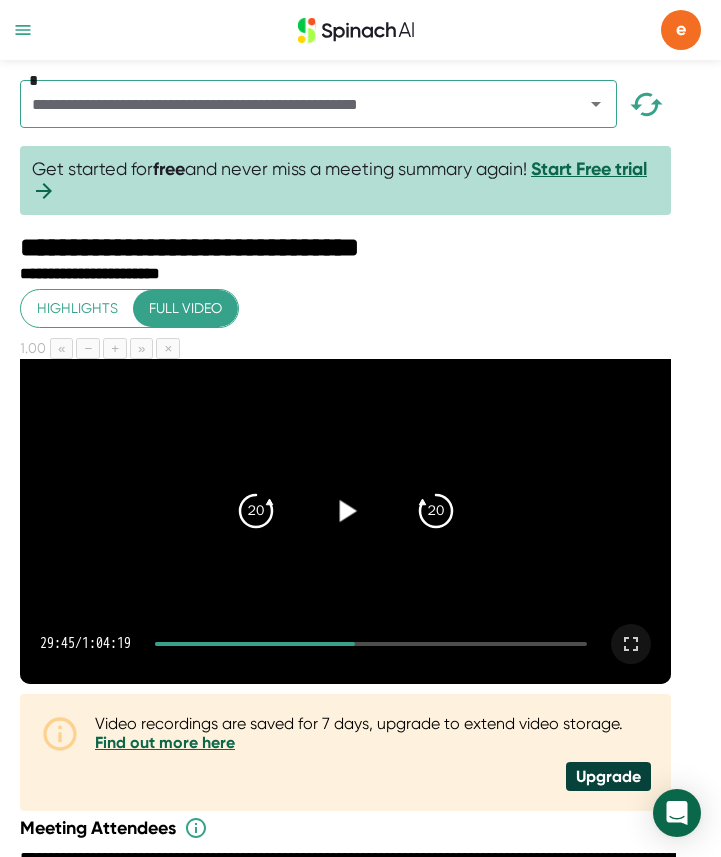 click on "29:45  /  1:04:19" at bounding box center (345, 644) 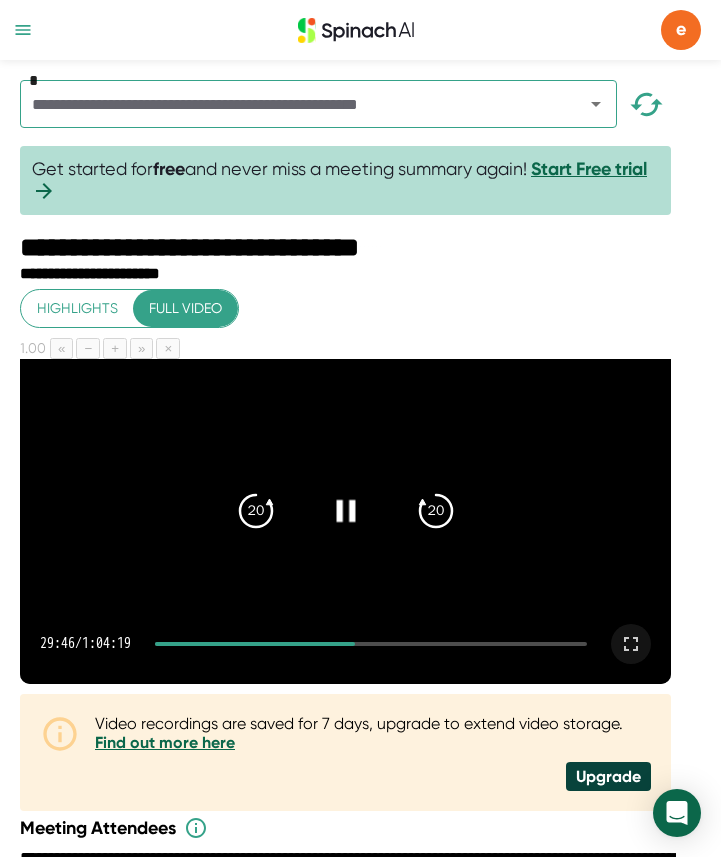 click on "29:46  /  1:04:19" at bounding box center [345, 644] 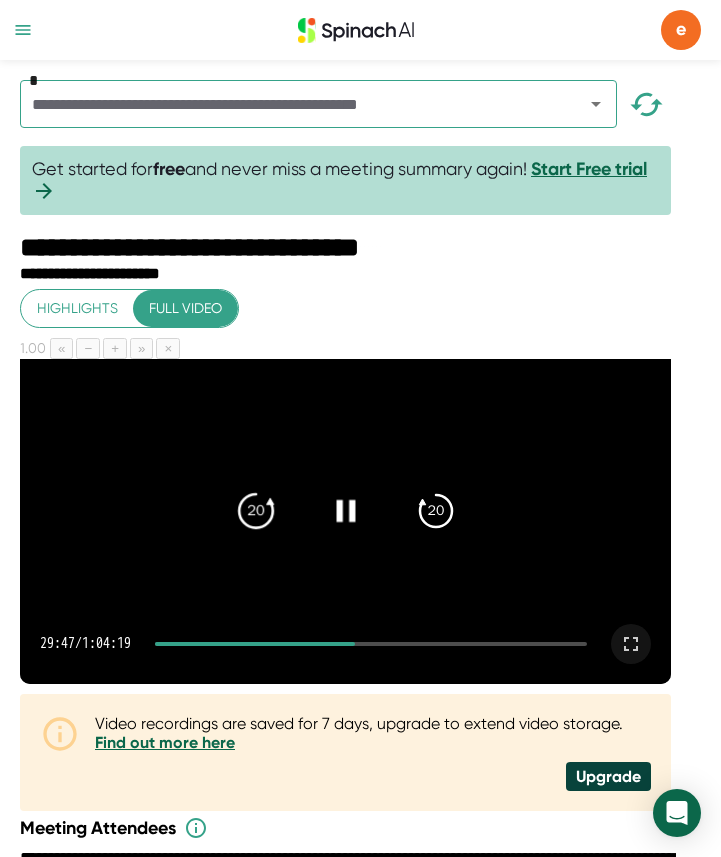 click on "20" at bounding box center (256, 511) 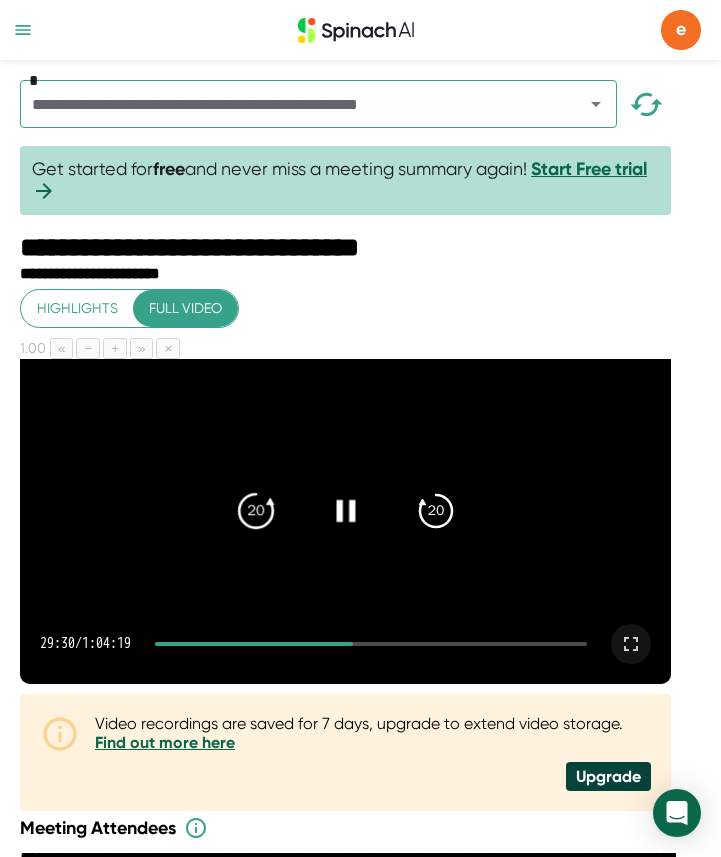 click on "20" 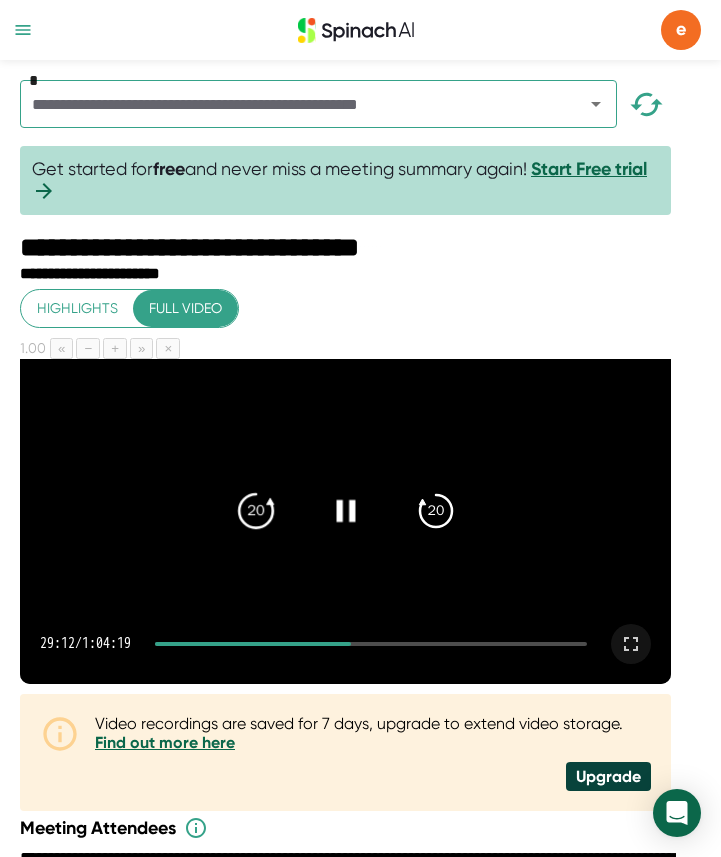 click on "20" 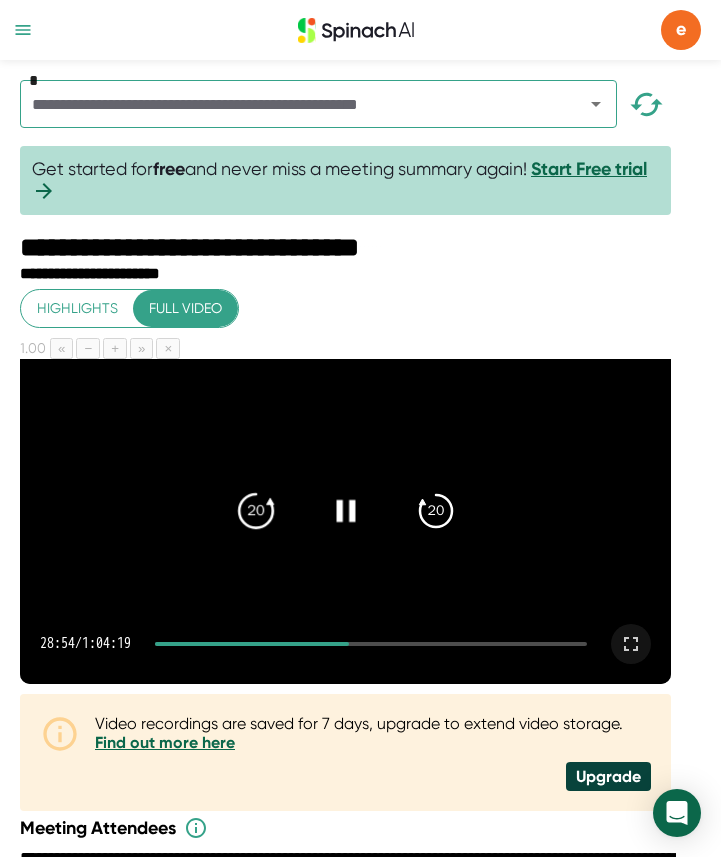 click on "20" 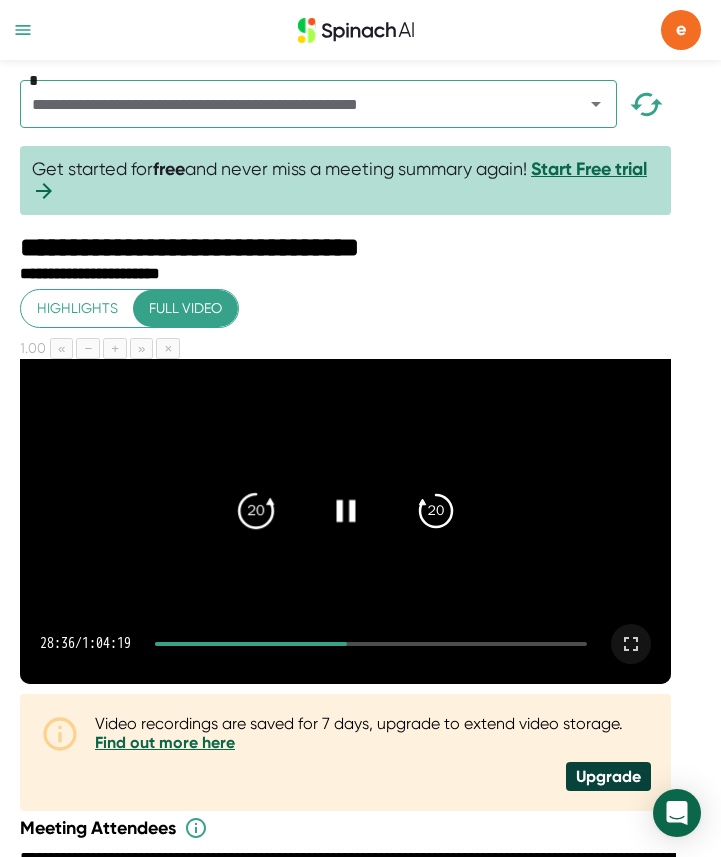 click on "20" 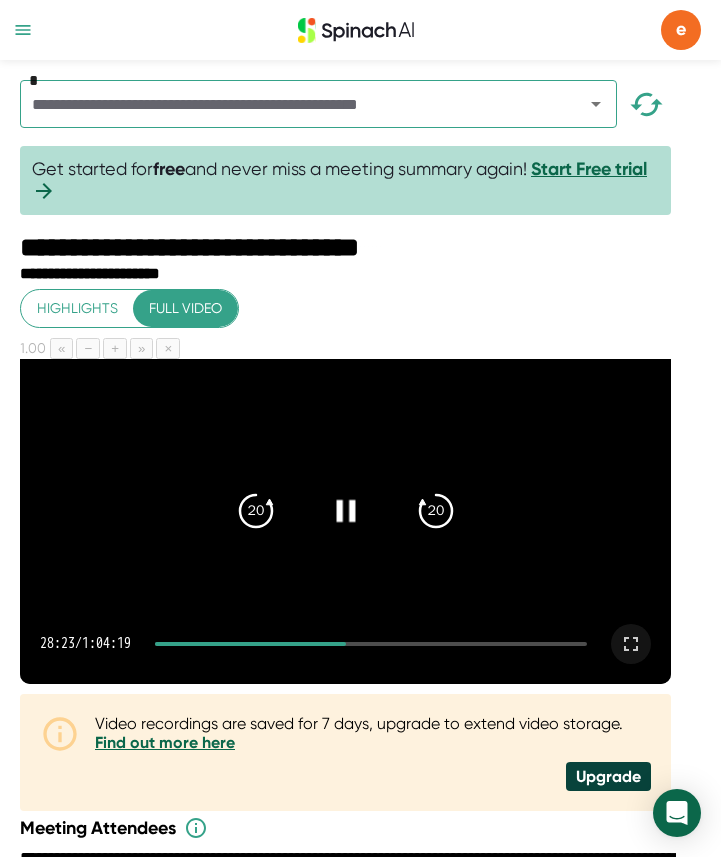 click 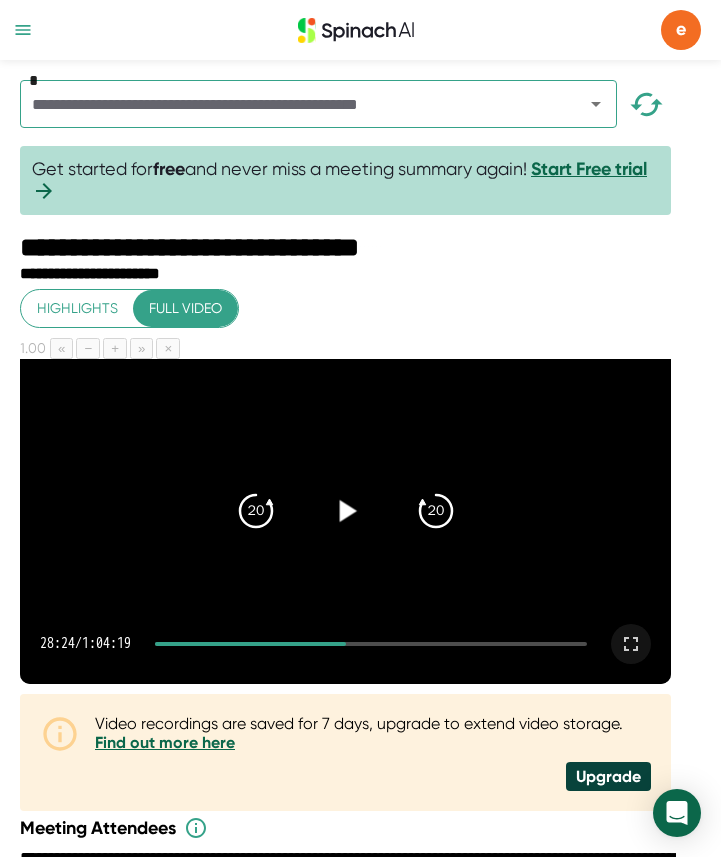 click at bounding box center (345, 510) 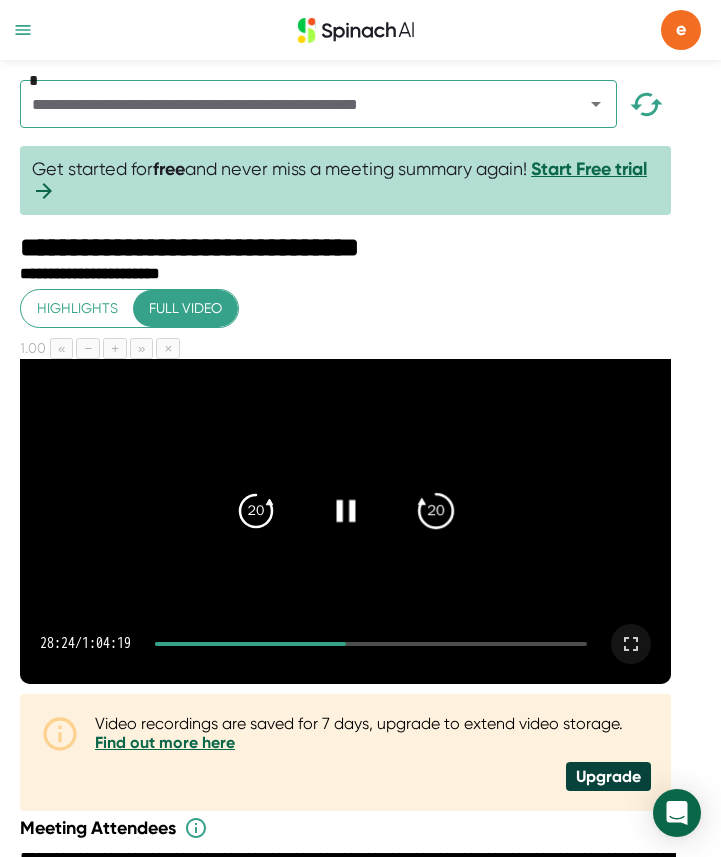 click on "20" 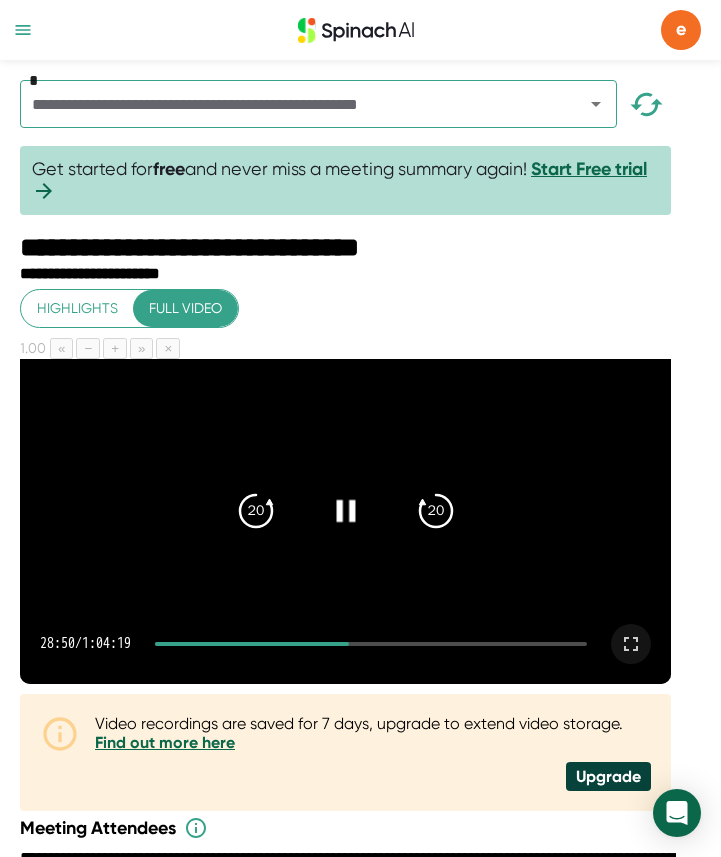 click 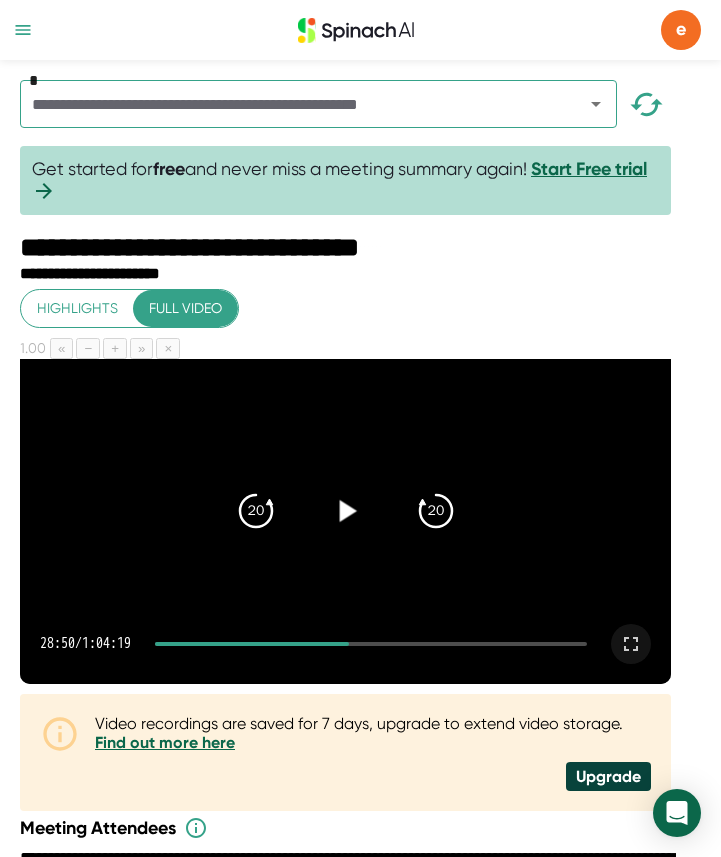 click 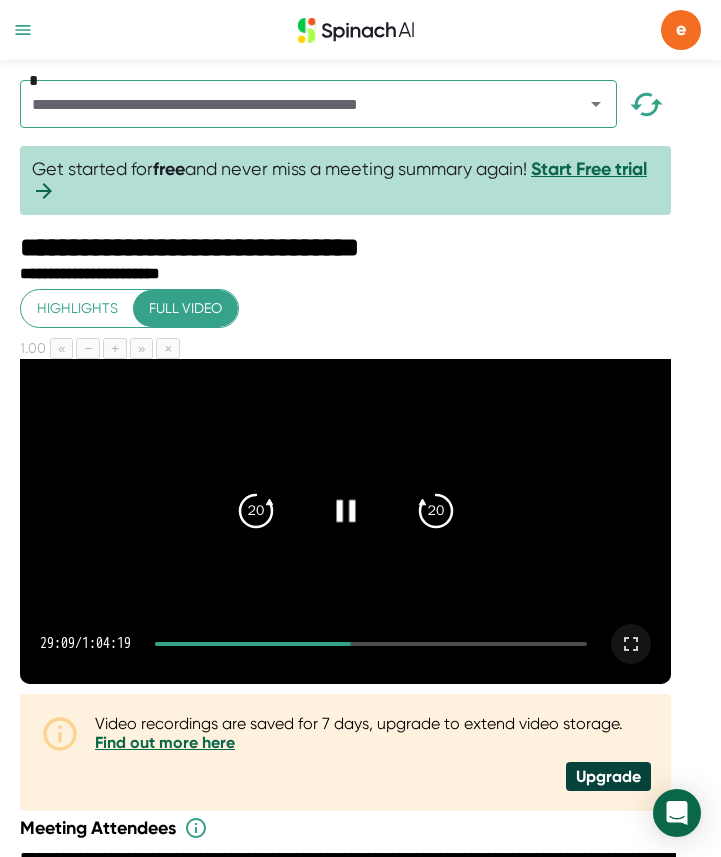 click at bounding box center (345, 522) 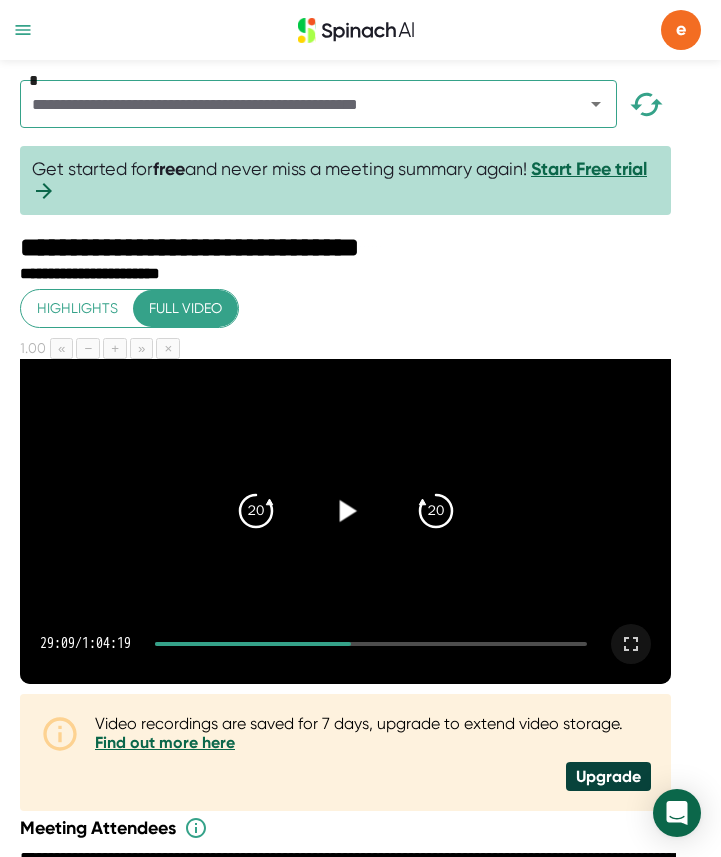 click 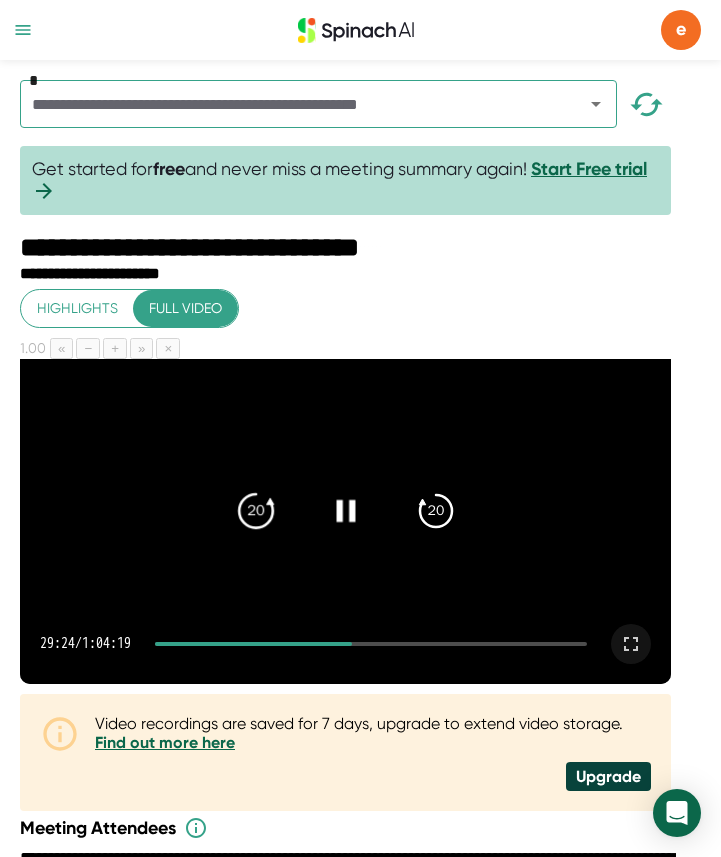 click on "20" 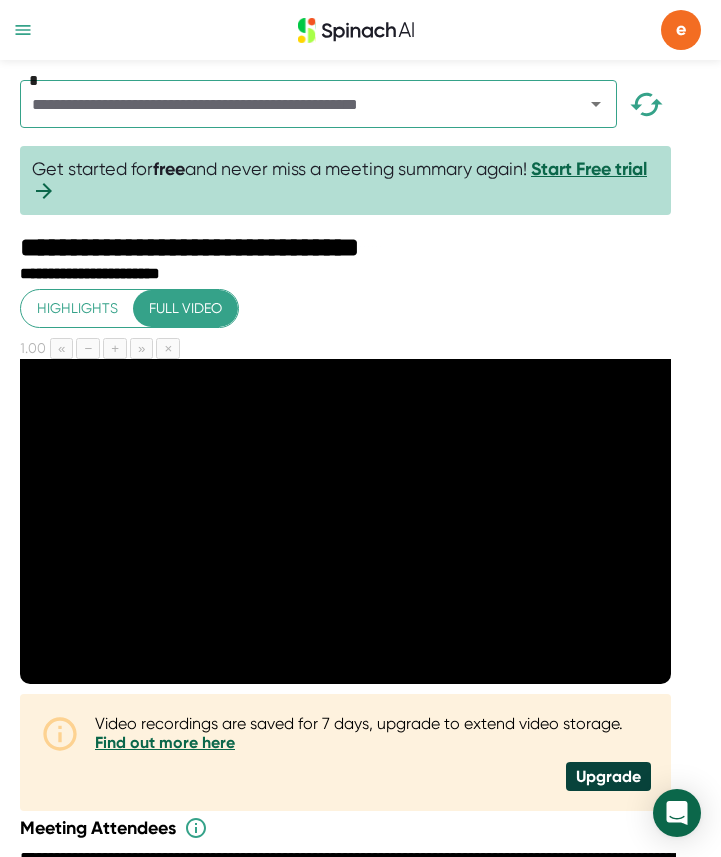 scroll, scrollTop: 40, scrollLeft: 0, axis: vertical 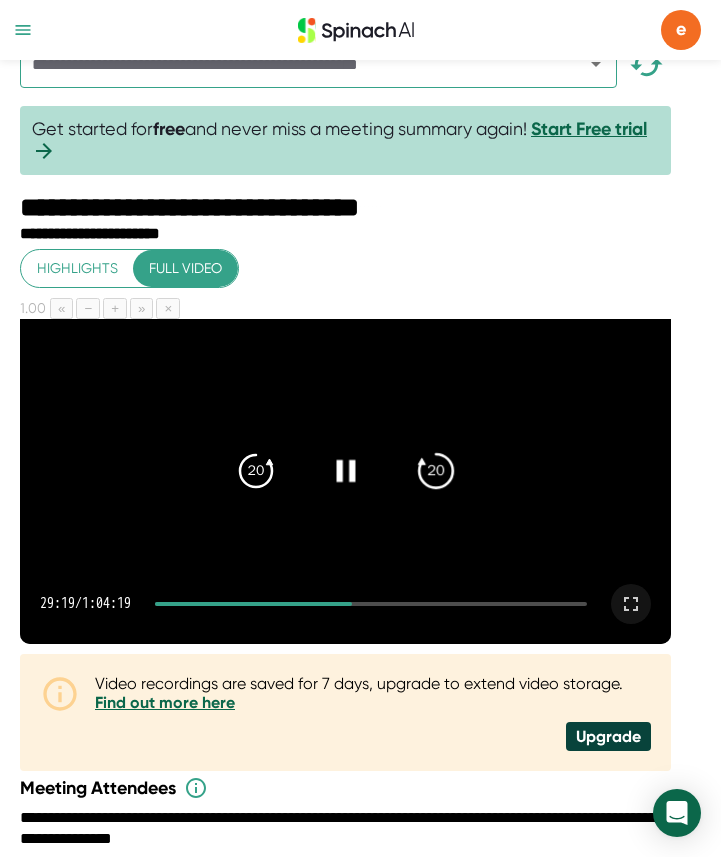 click on "20" 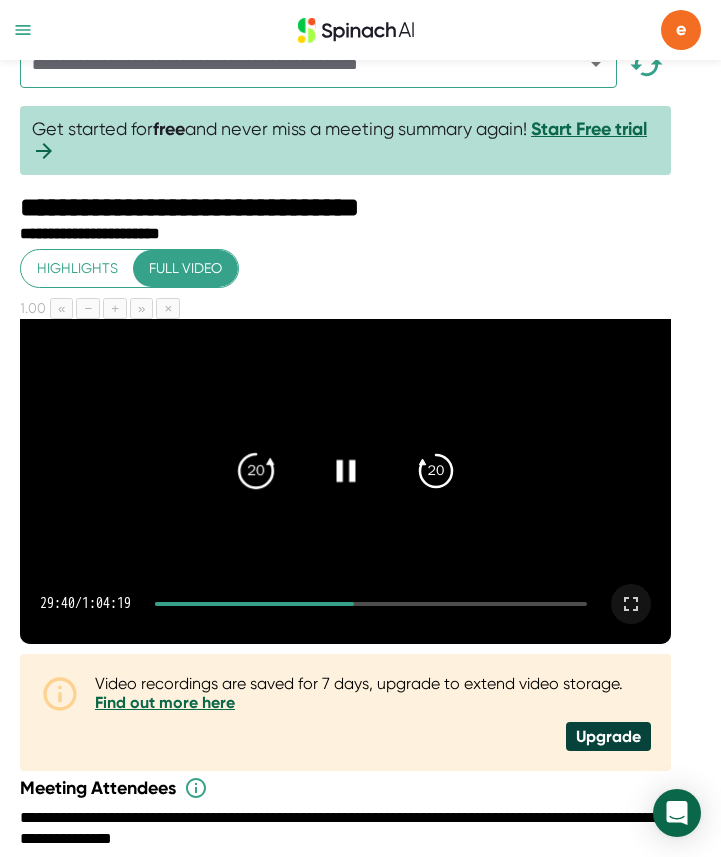 click on "20" 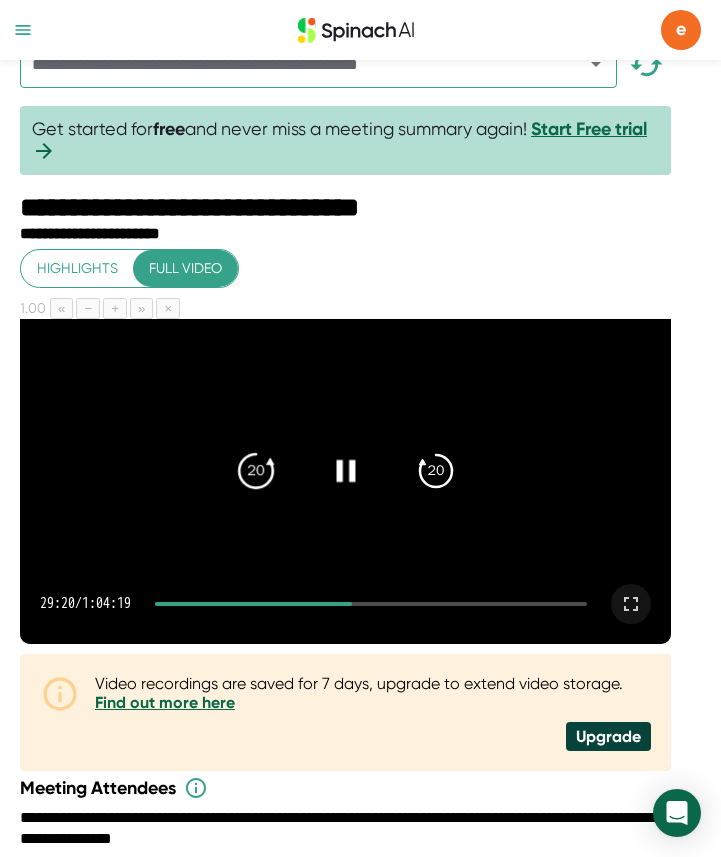 click on "20" 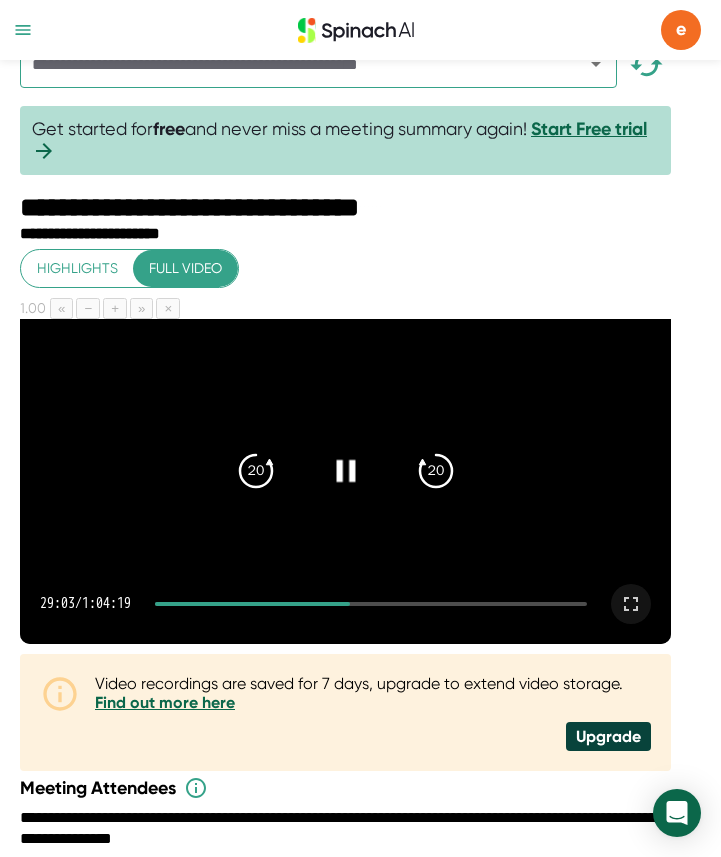 scroll, scrollTop: 0, scrollLeft: 0, axis: both 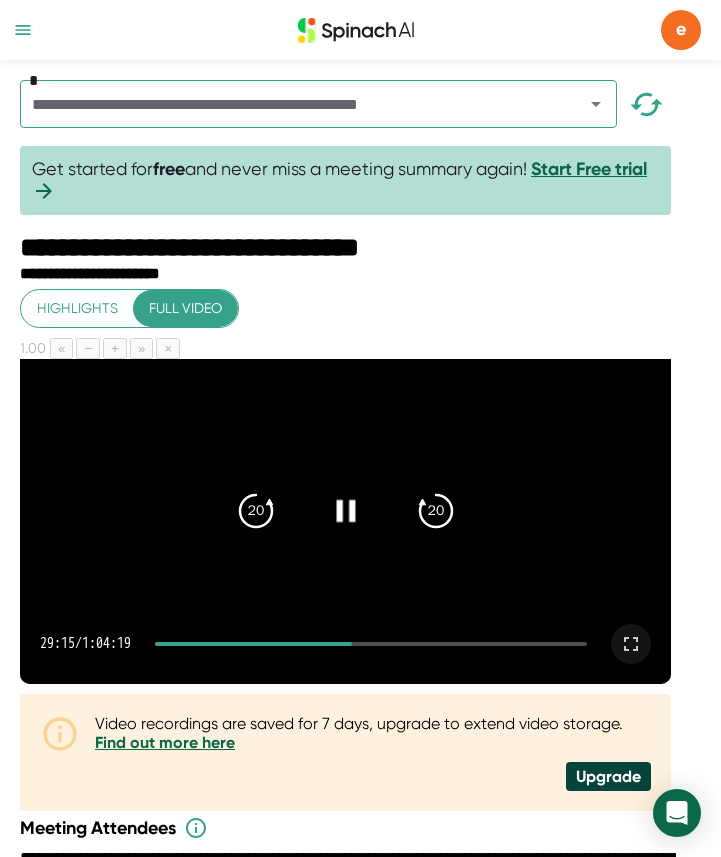 click on "29:15  /  1:04:19" at bounding box center [345, 644] 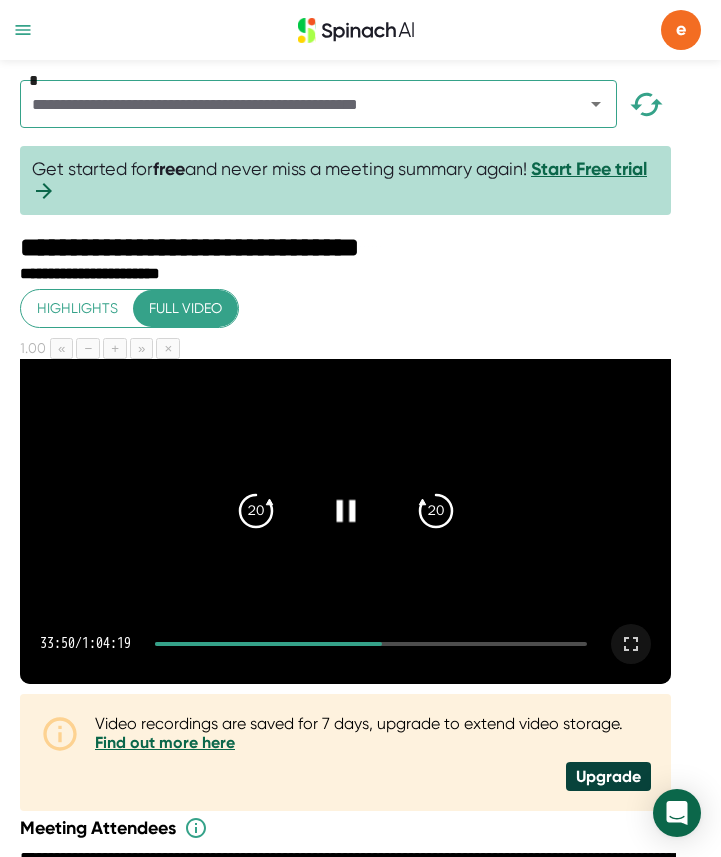 click at bounding box center (345, 522) 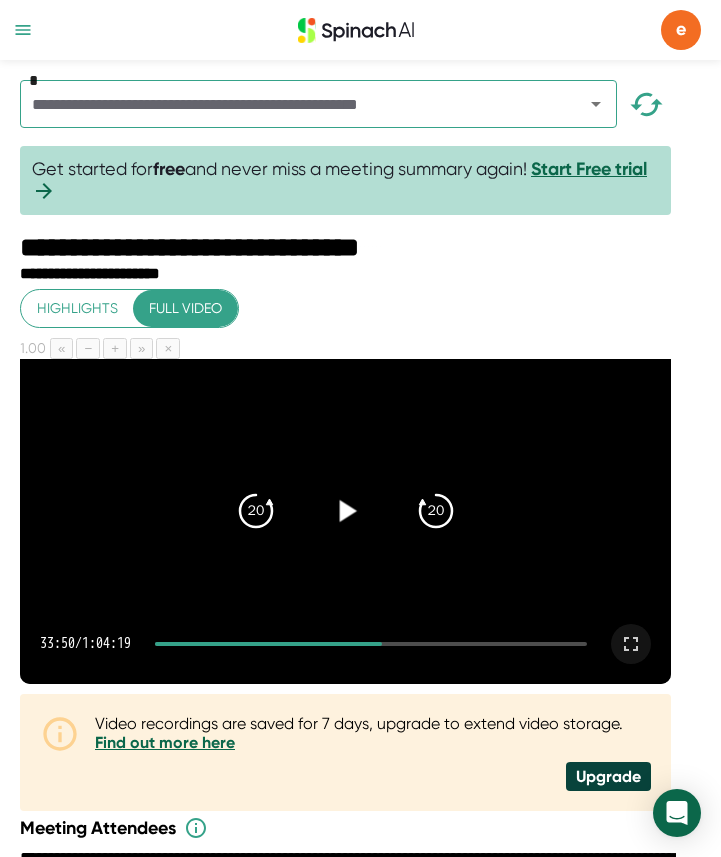 click 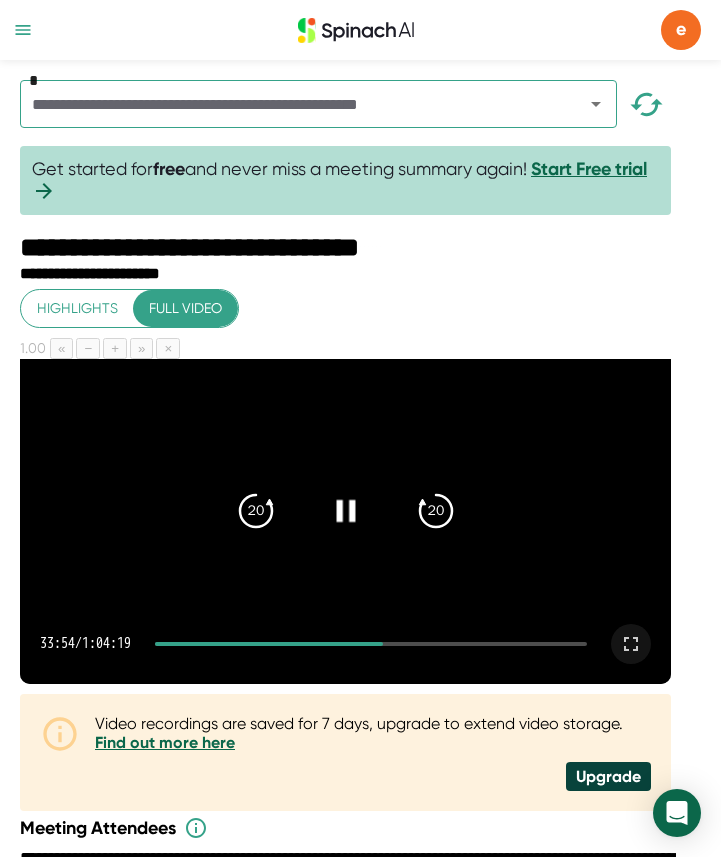 click 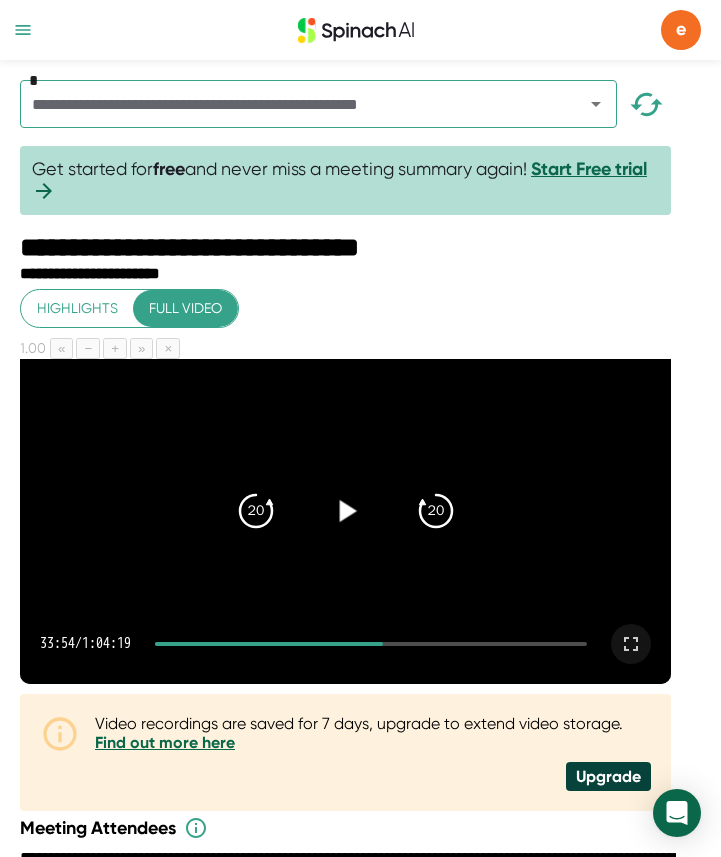 click 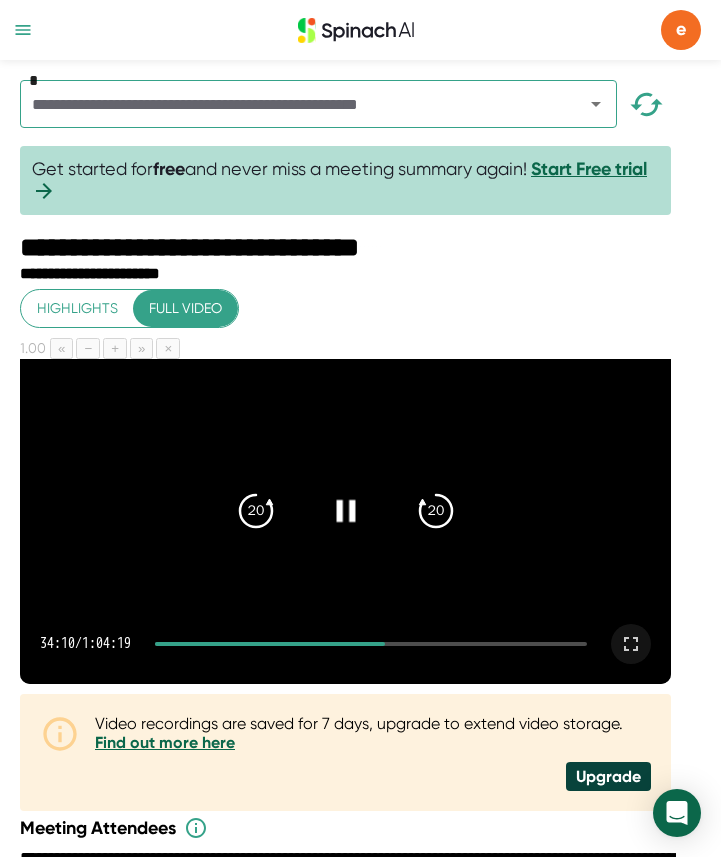 click 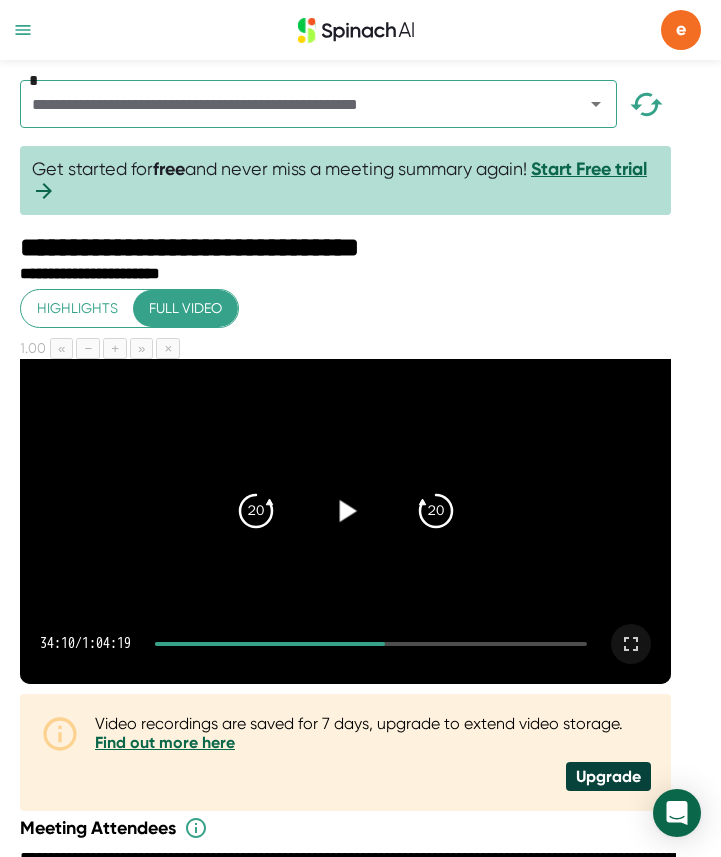 click 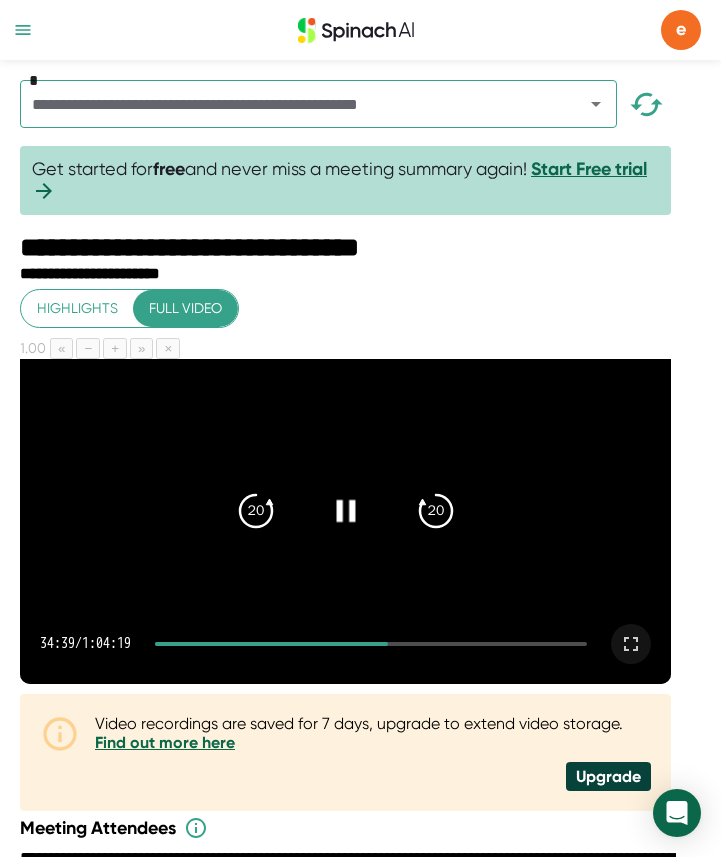 click at bounding box center [345, 510] 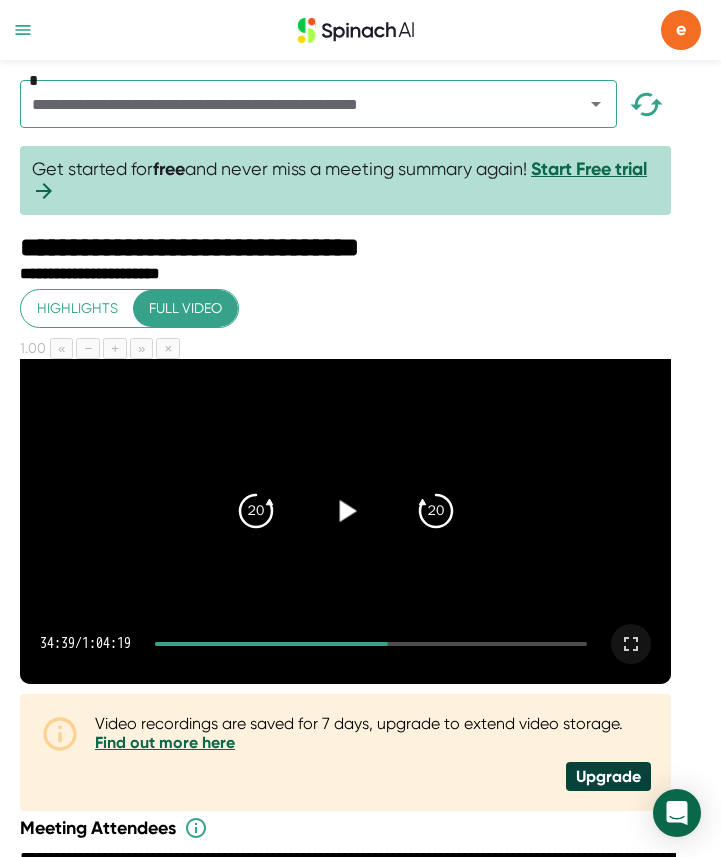 click at bounding box center (345, 510) 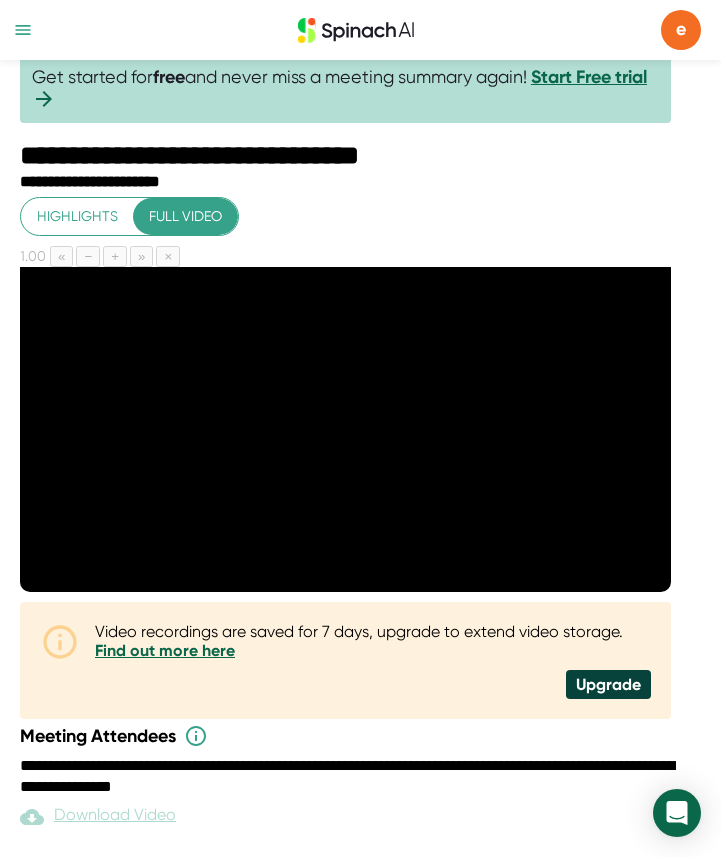 scroll, scrollTop: 177, scrollLeft: 0, axis: vertical 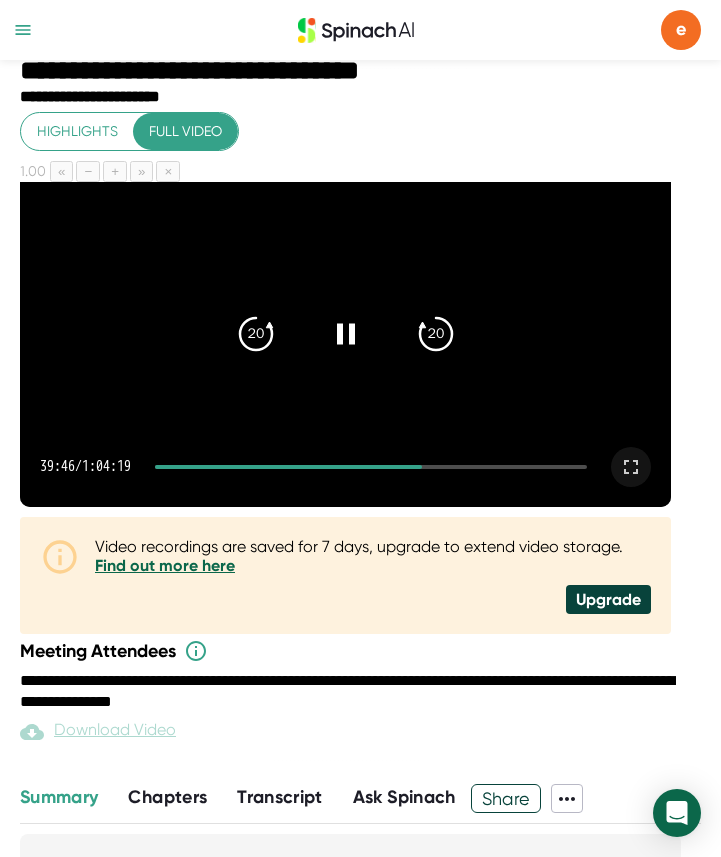 click at bounding box center [345, 345] 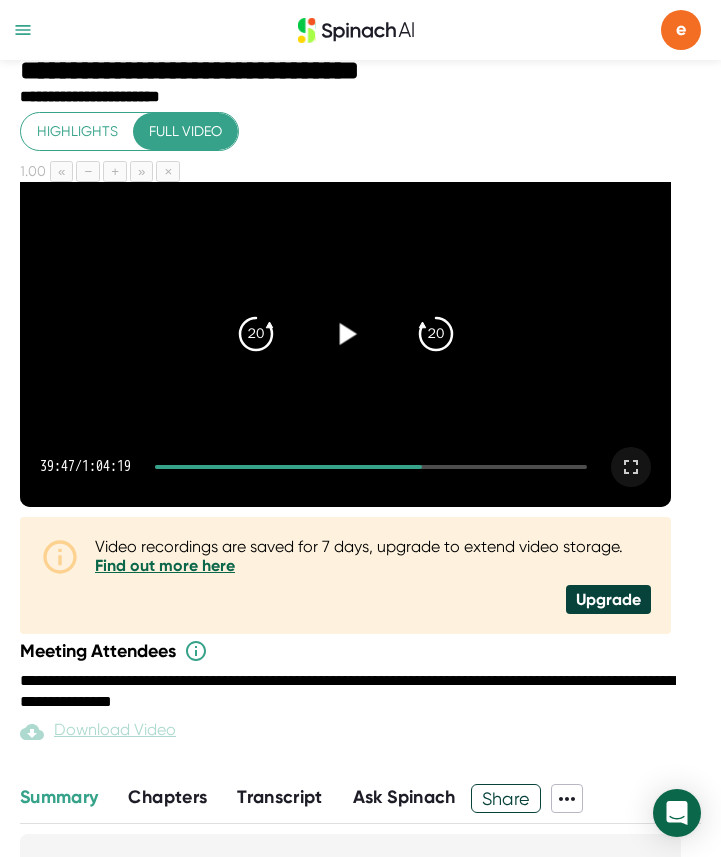 click 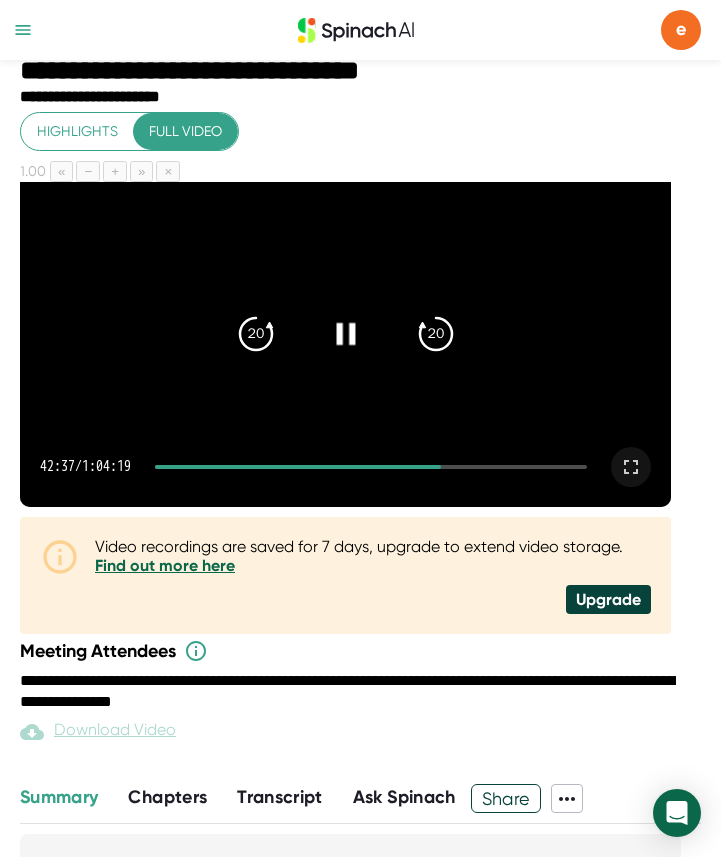 click at bounding box center (345, 345) 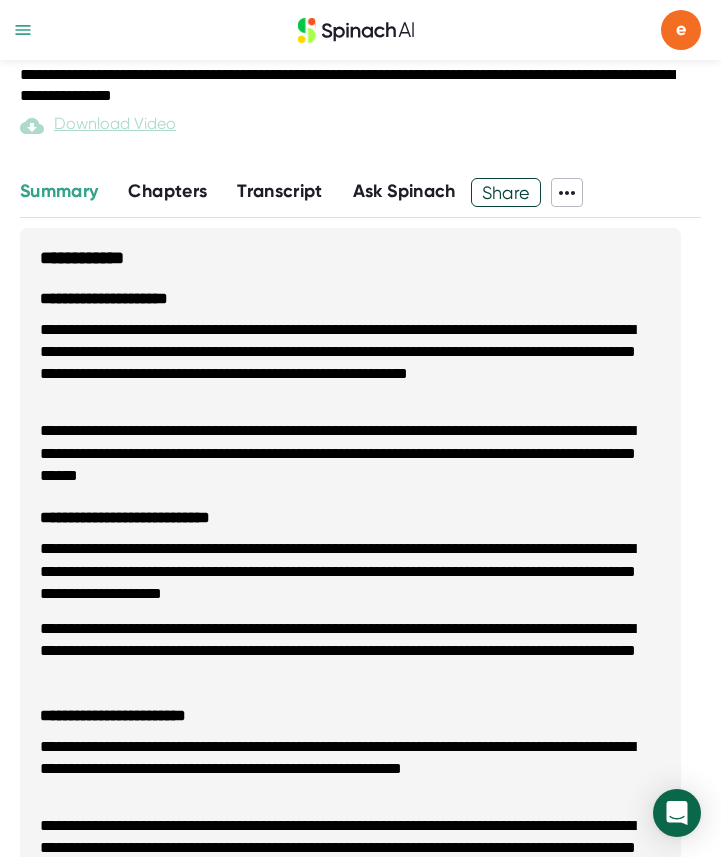 scroll, scrollTop: 466, scrollLeft: 0, axis: vertical 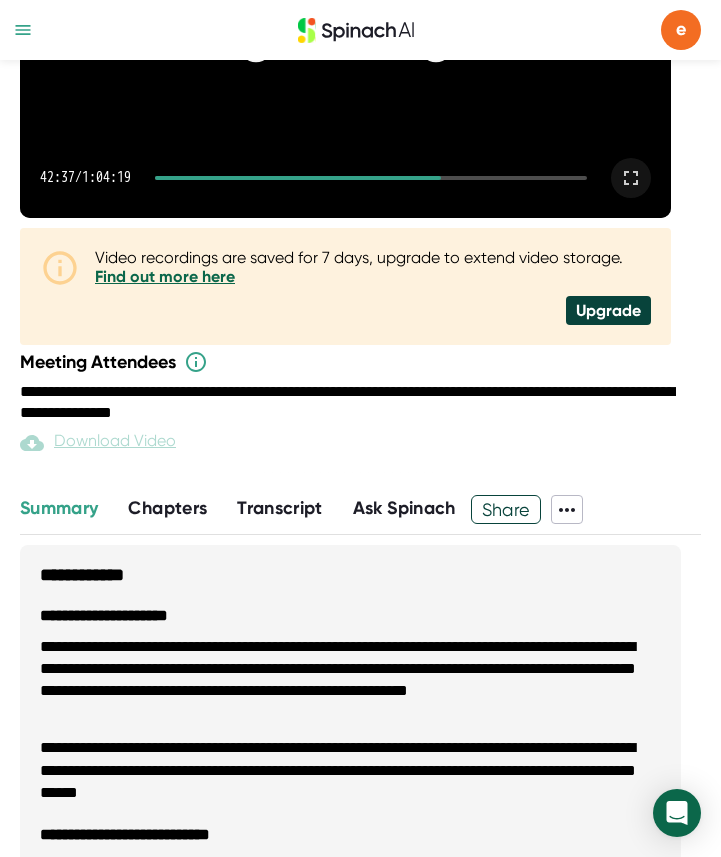 click on "Transcript" at bounding box center (280, 508) 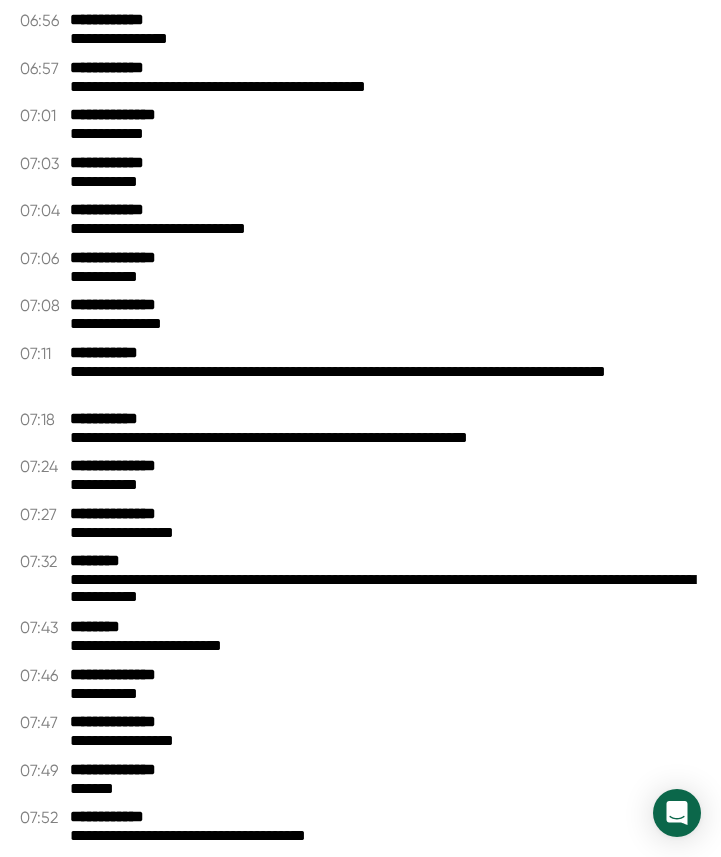 scroll, scrollTop: 2817, scrollLeft: 0, axis: vertical 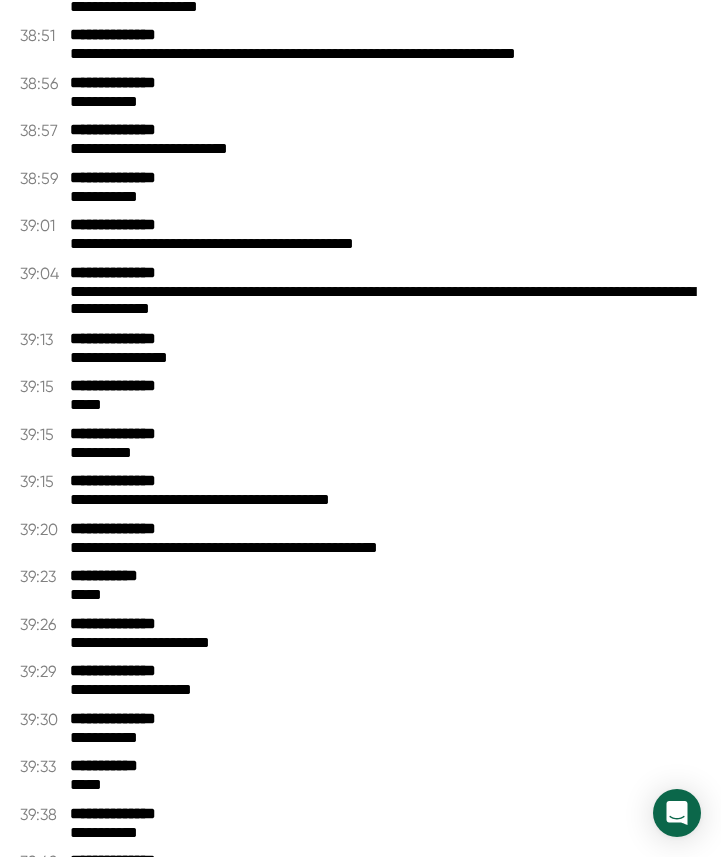 drag, startPoint x: 72, startPoint y: 579, endPoint x: 117, endPoint y: 679, distance: 109.65856 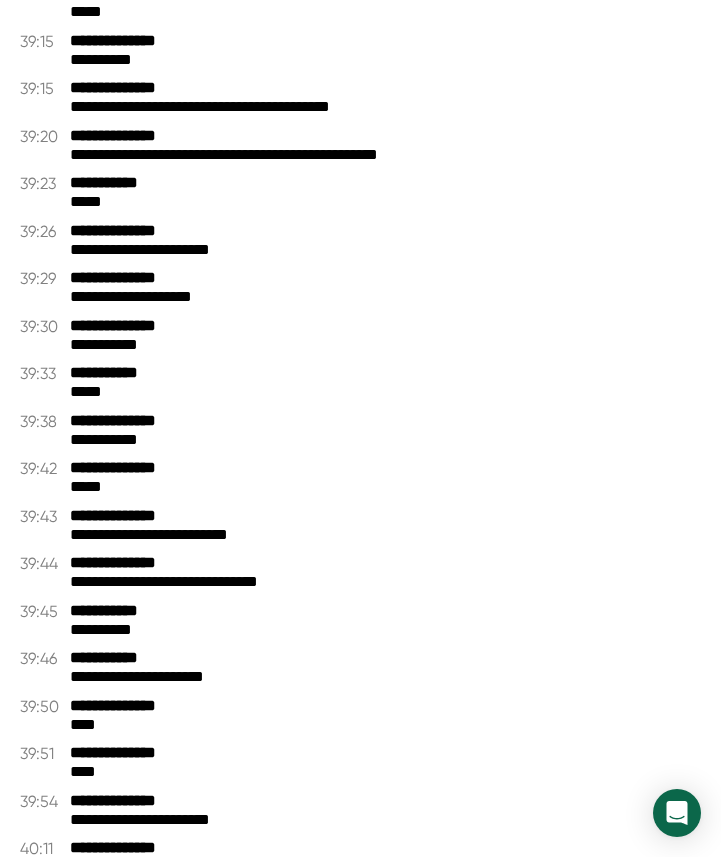 scroll, scrollTop: 27288, scrollLeft: 0, axis: vertical 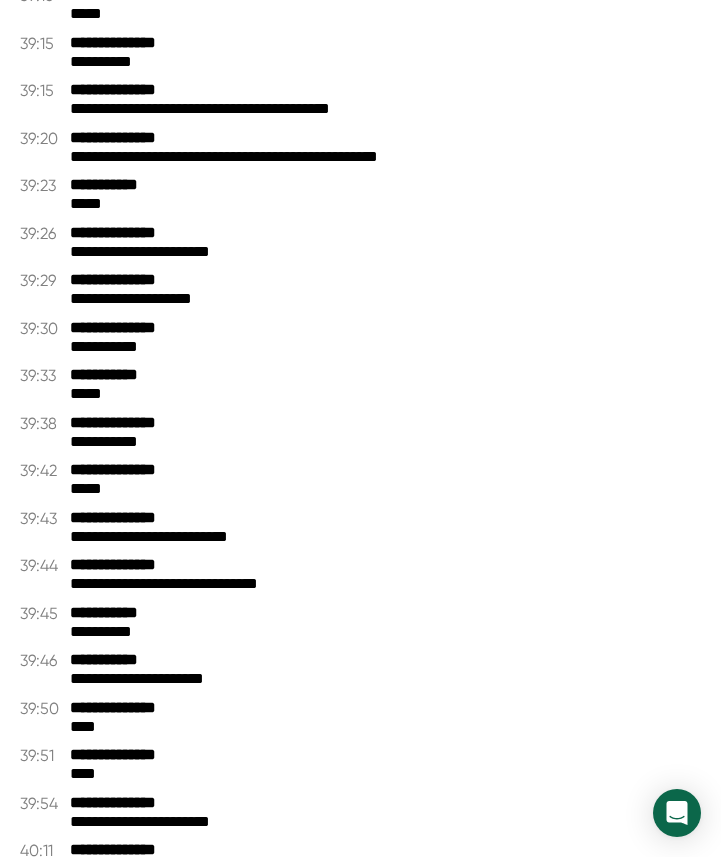 drag, startPoint x: 77, startPoint y: 184, endPoint x: 159, endPoint y: 826, distance: 647.2156 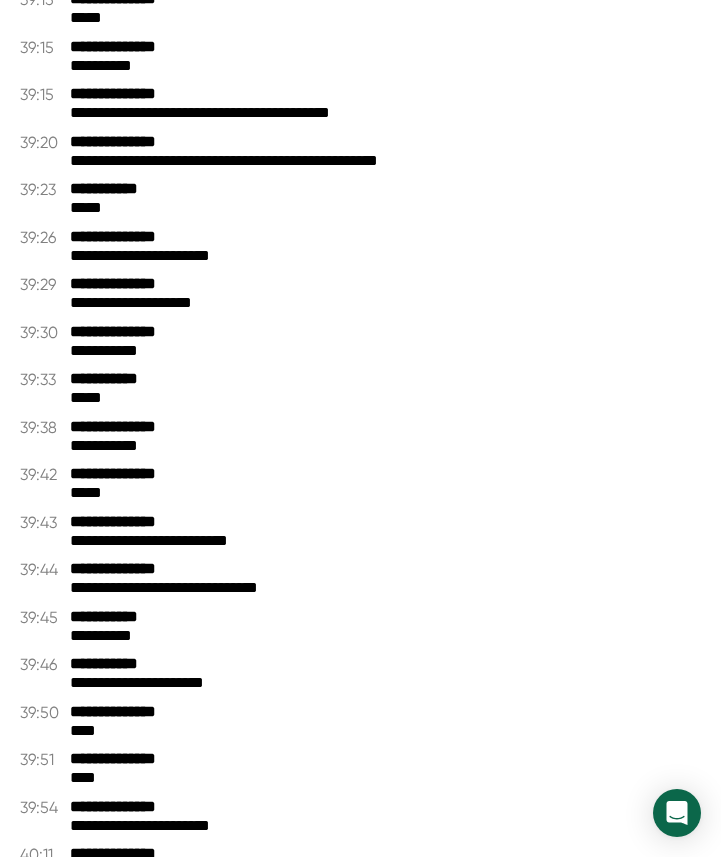 scroll, scrollTop: 27256, scrollLeft: 0, axis: vertical 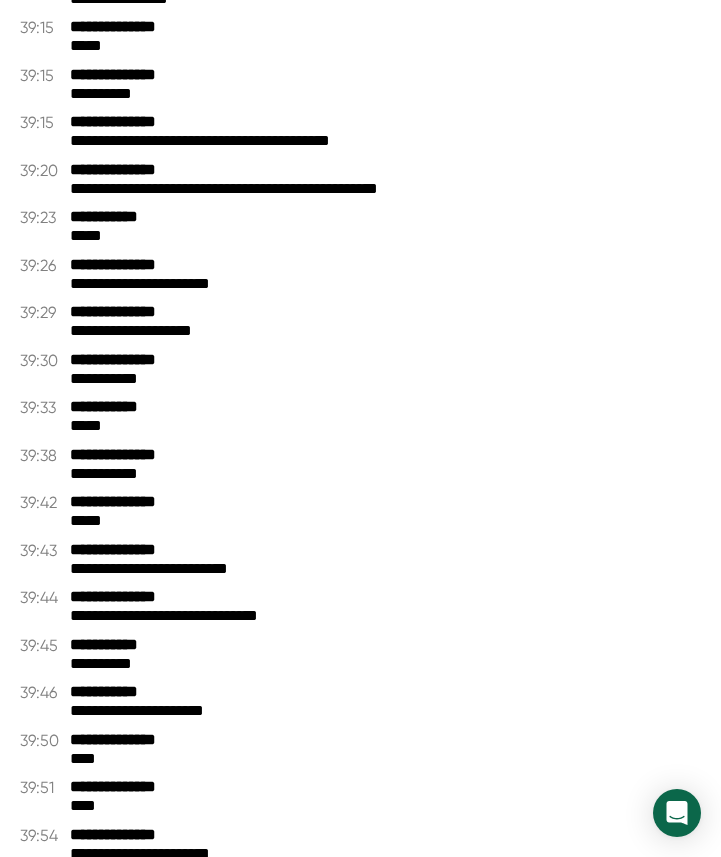 click on "**********" at bounding box center [360, 132] 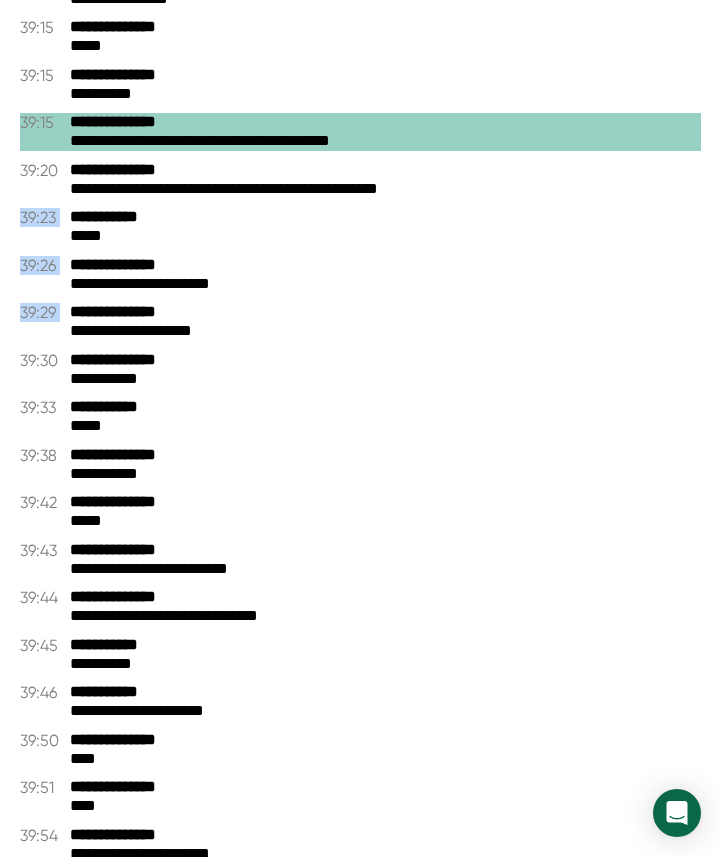 drag, startPoint x: 70, startPoint y: 191, endPoint x: 340, endPoint y: 333, distance: 305.06393 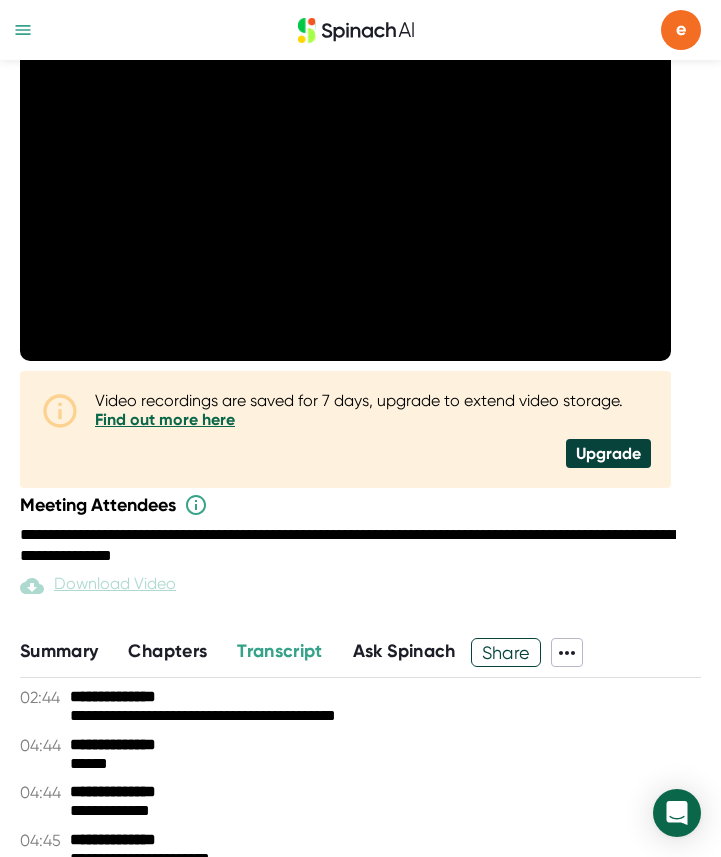 scroll, scrollTop: 0, scrollLeft: 0, axis: both 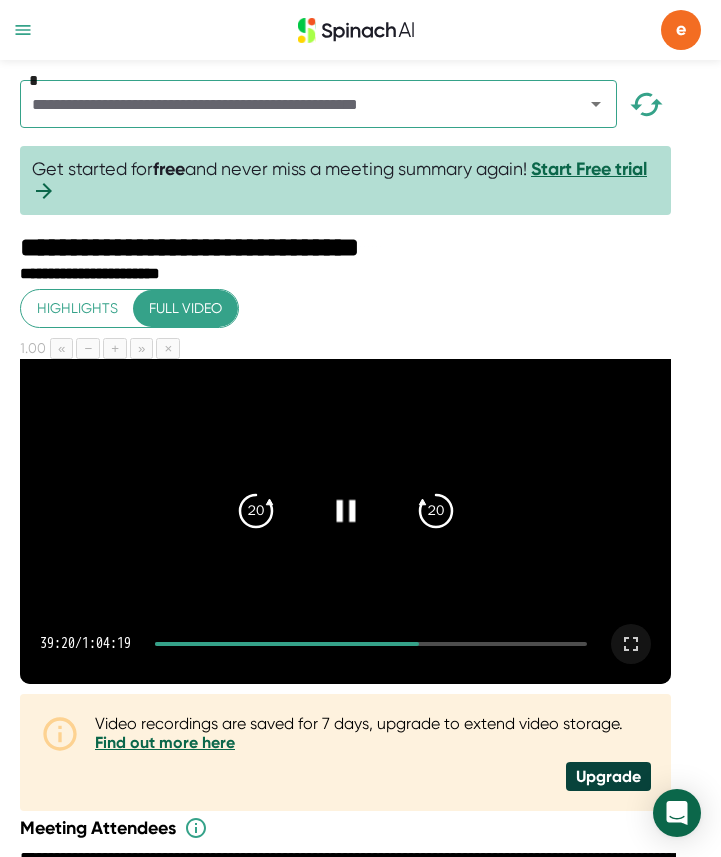 click 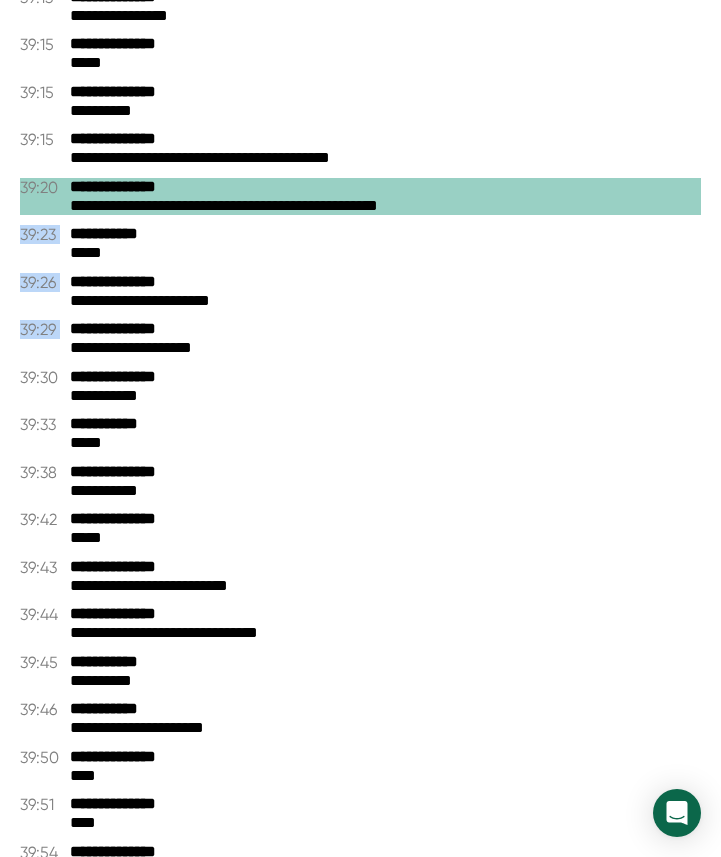 scroll, scrollTop: 27222, scrollLeft: 0, axis: vertical 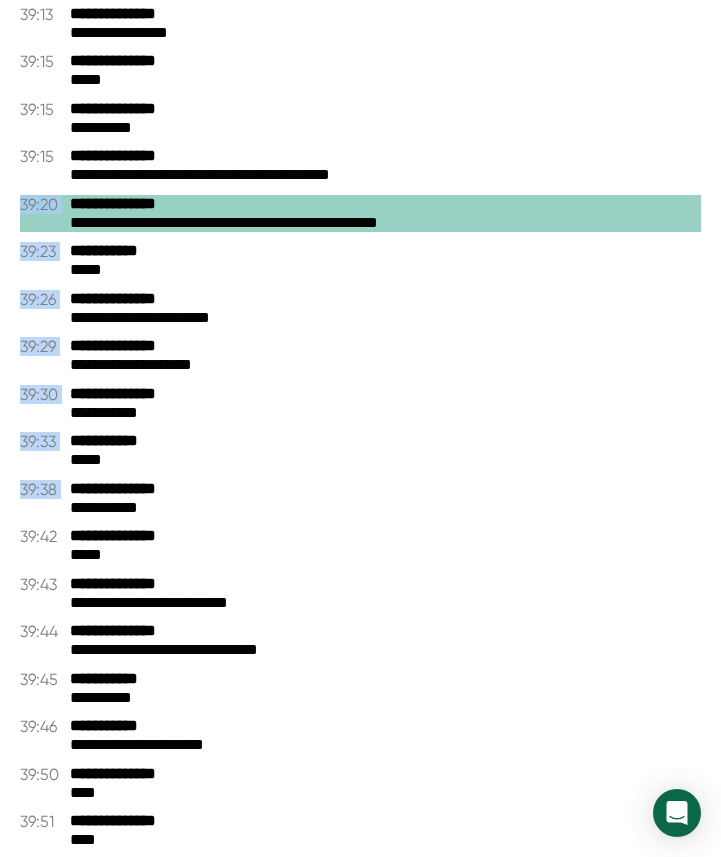 drag, startPoint x: 24, startPoint y: 223, endPoint x: 157, endPoint y: 538, distance: 341.92688 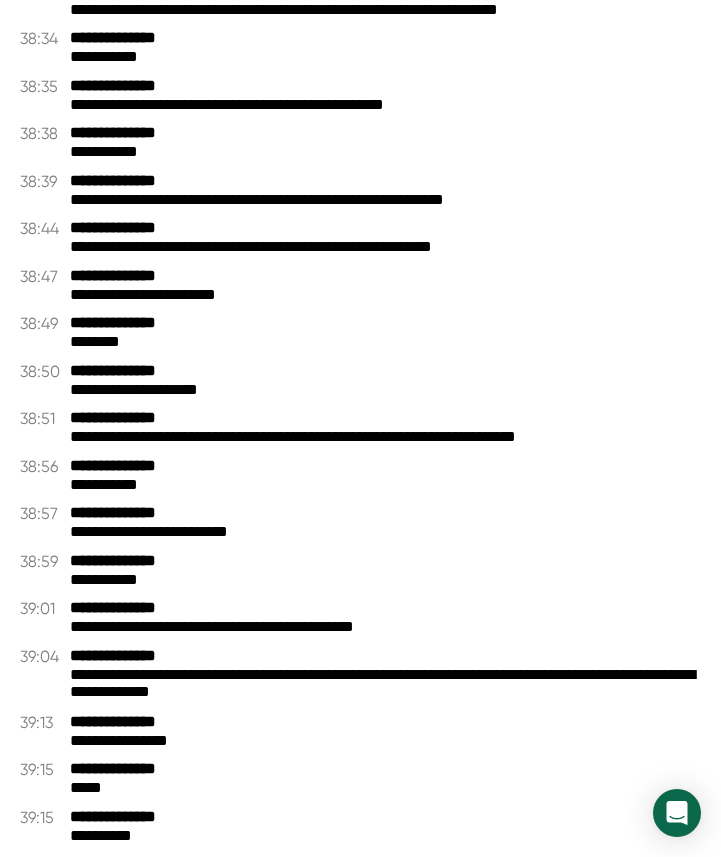 scroll, scrollTop: 27005, scrollLeft: 0, axis: vertical 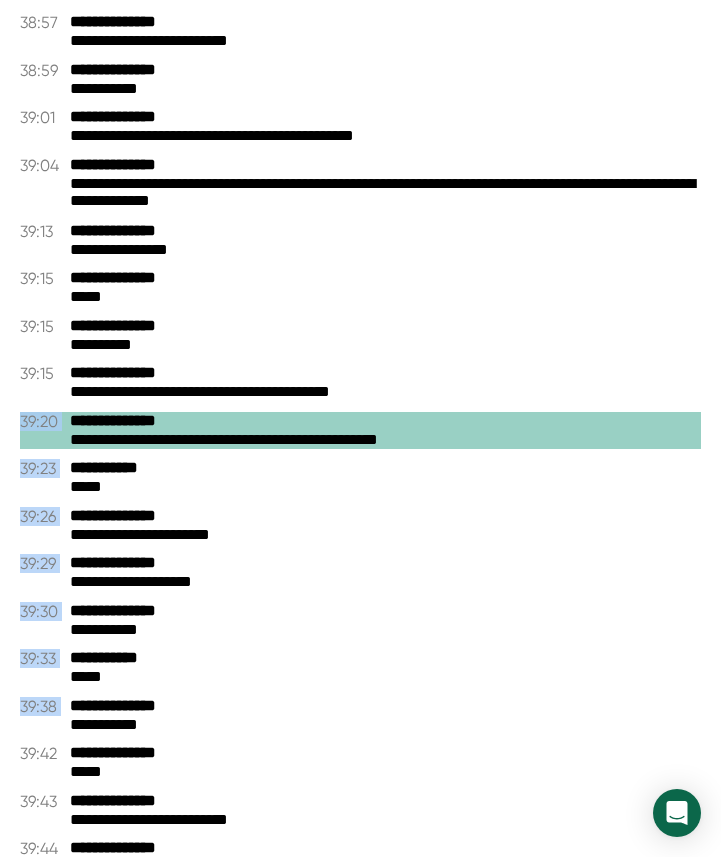 drag, startPoint x: 404, startPoint y: 472, endPoint x: 424, endPoint y: 467, distance: 20.615528 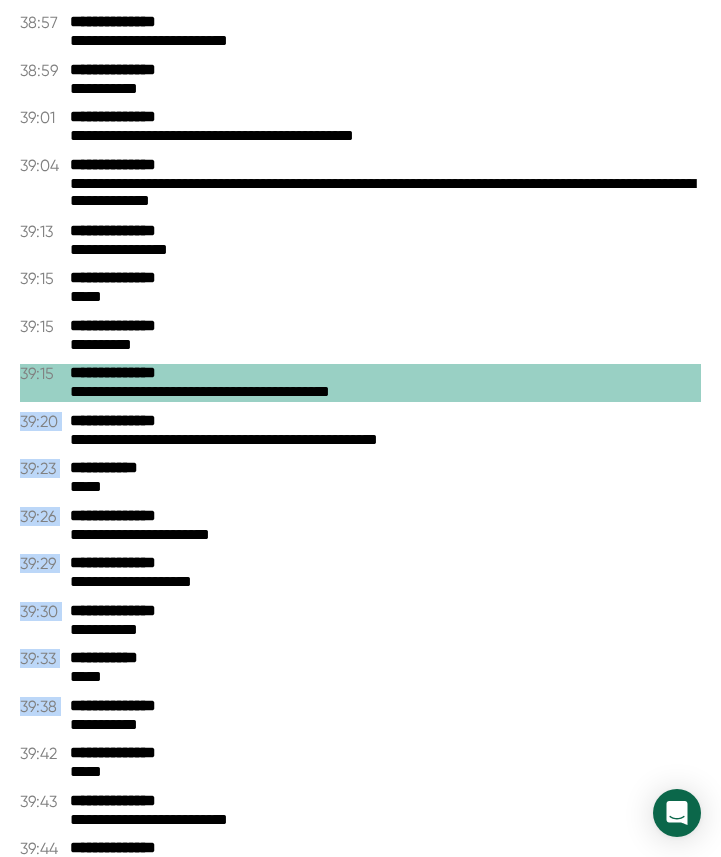 click on "**********" at bounding box center [385, 440] 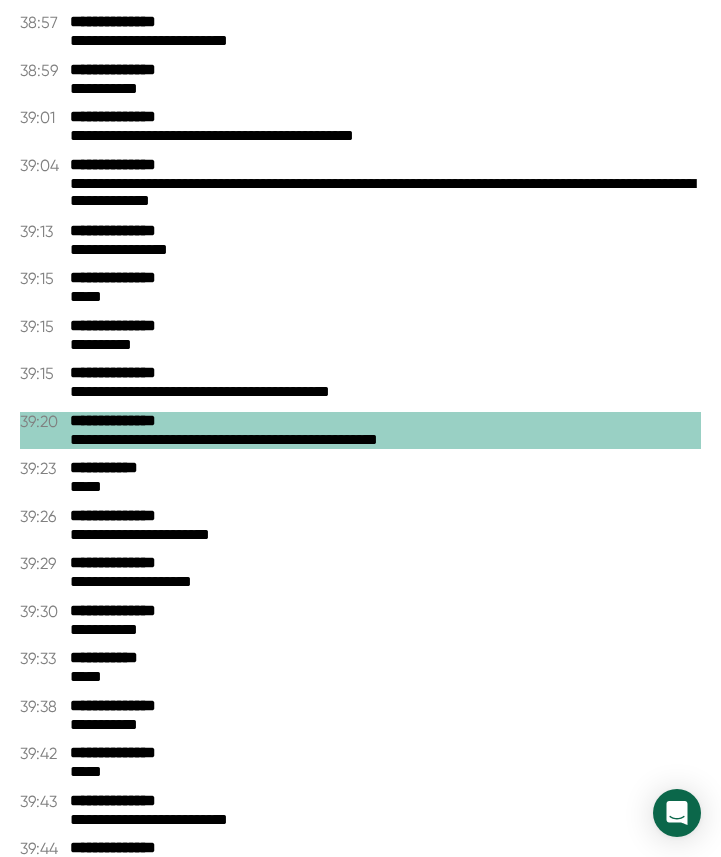 drag, startPoint x: 18, startPoint y: 453, endPoint x: 106, endPoint y: 685, distance: 248.129 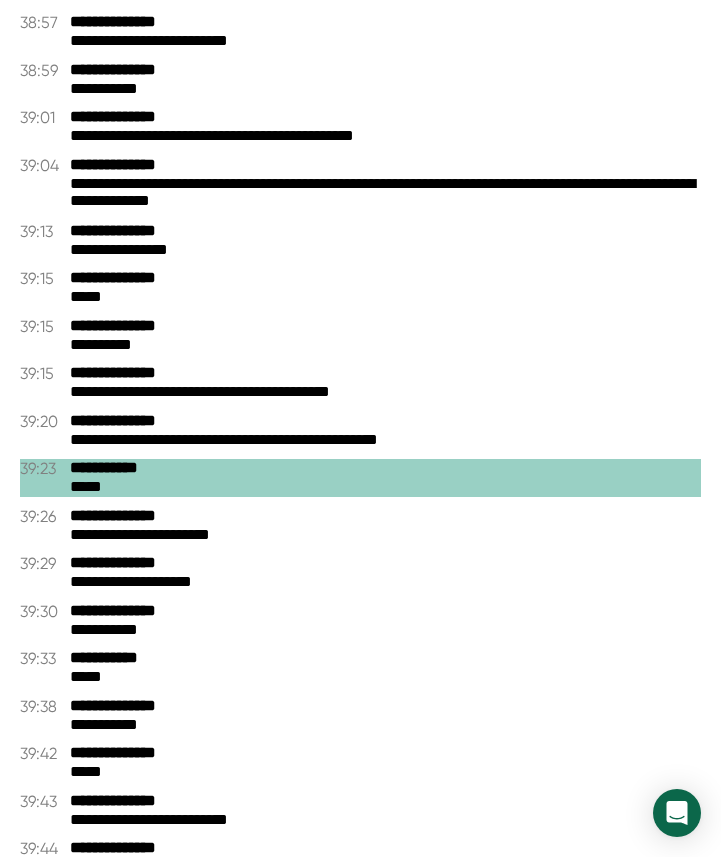 drag, startPoint x: 114, startPoint y: 682, endPoint x: 110, endPoint y: 617, distance: 65.12296 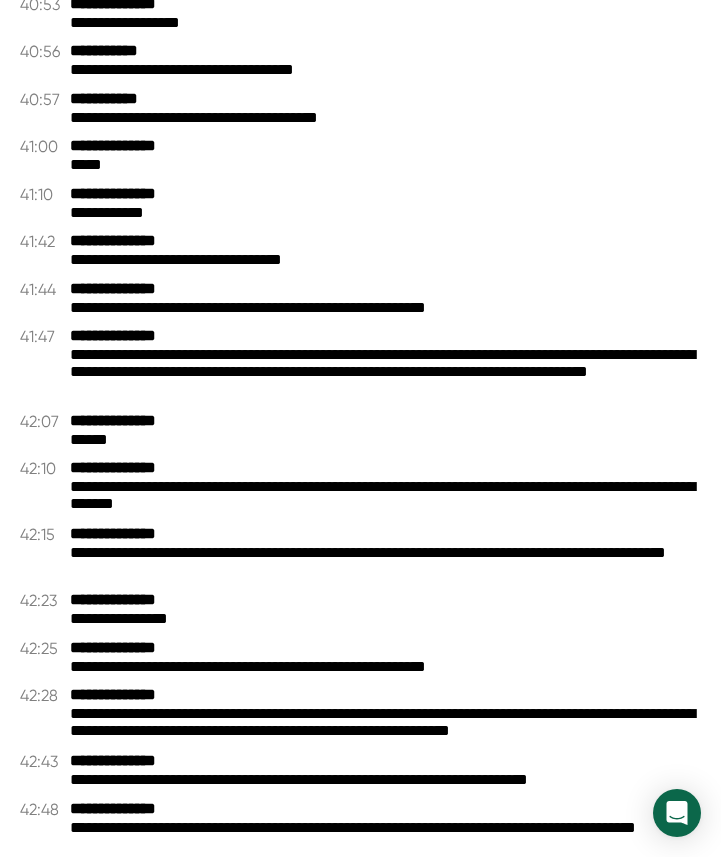 scroll, scrollTop: 28925, scrollLeft: 0, axis: vertical 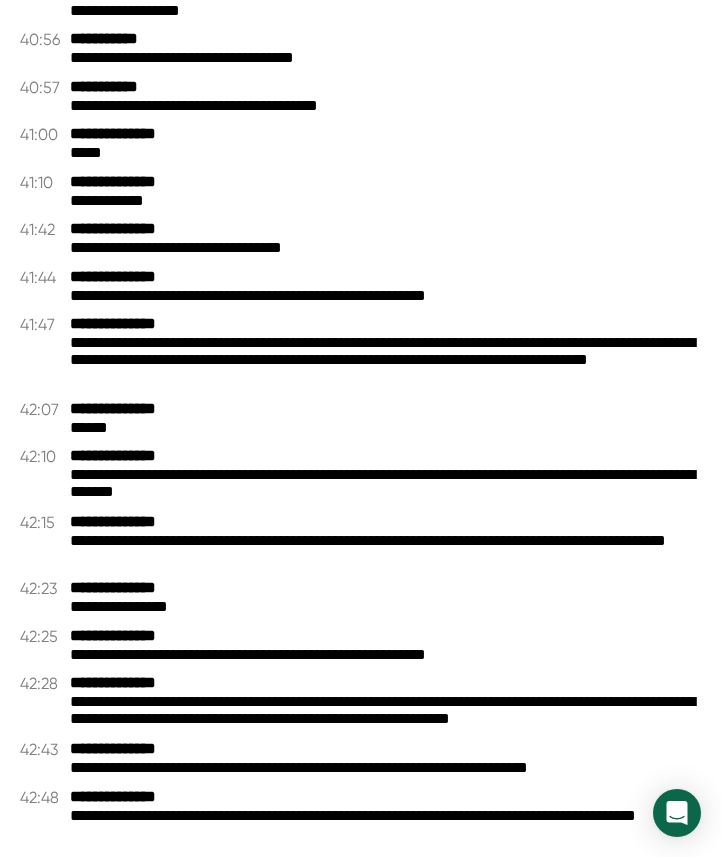 drag, startPoint x: 118, startPoint y: 376, endPoint x: 250, endPoint y: 516, distance: 192.41621 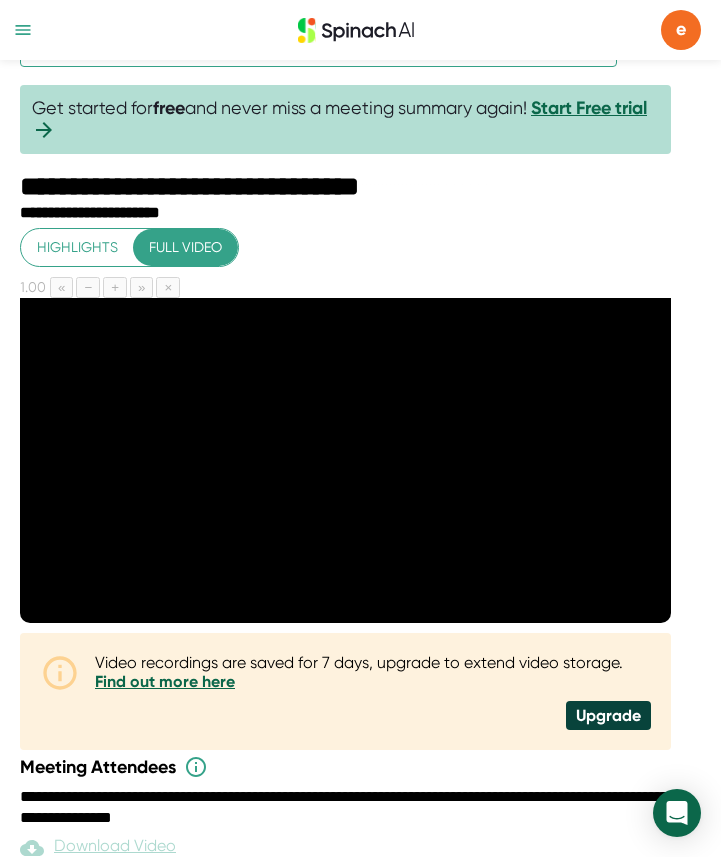 scroll, scrollTop: 0, scrollLeft: 0, axis: both 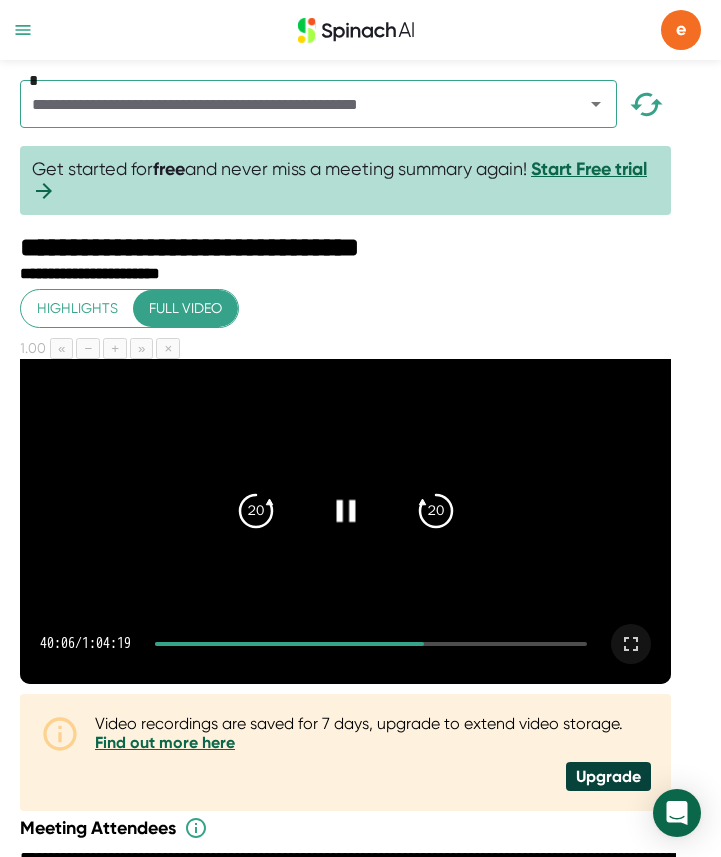 click 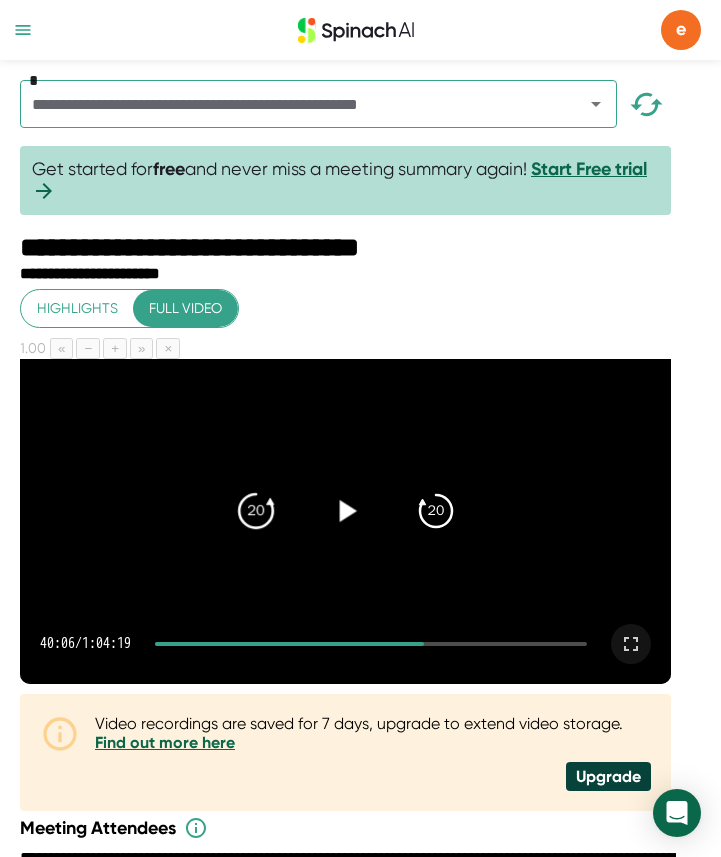click on "20 20" at bounding box center (346, 511) 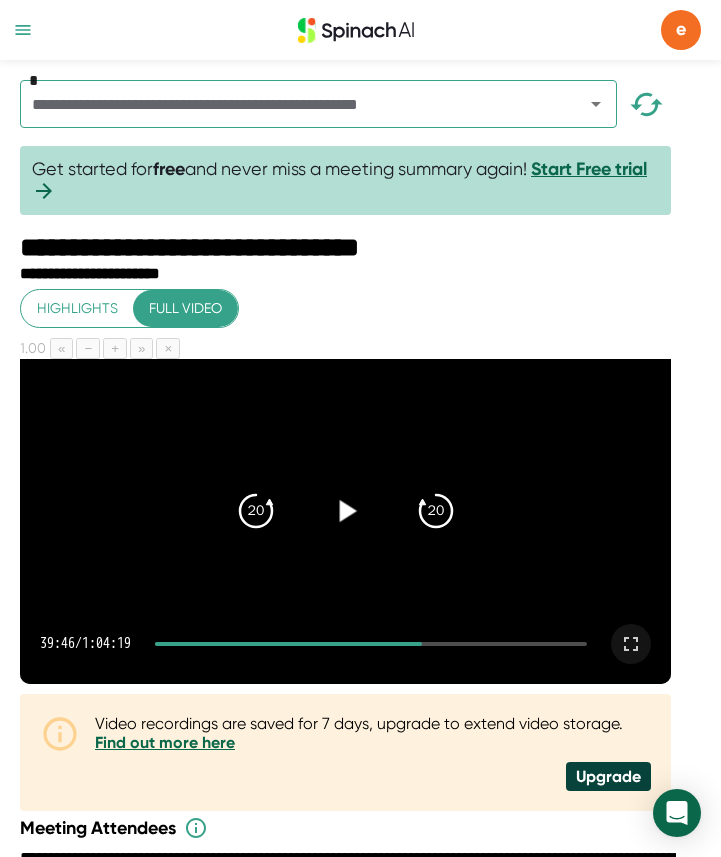 click 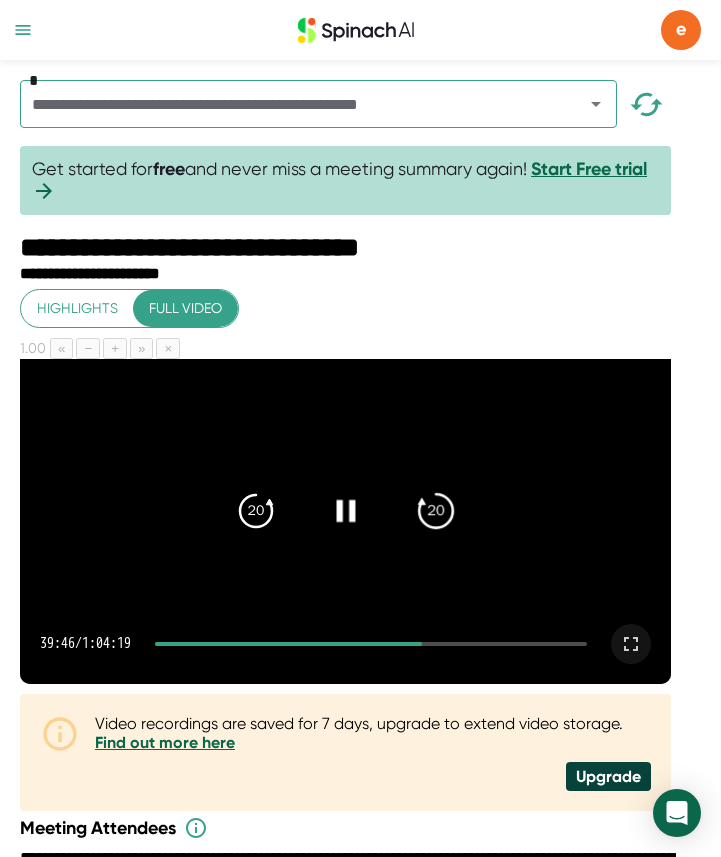 click on "20" 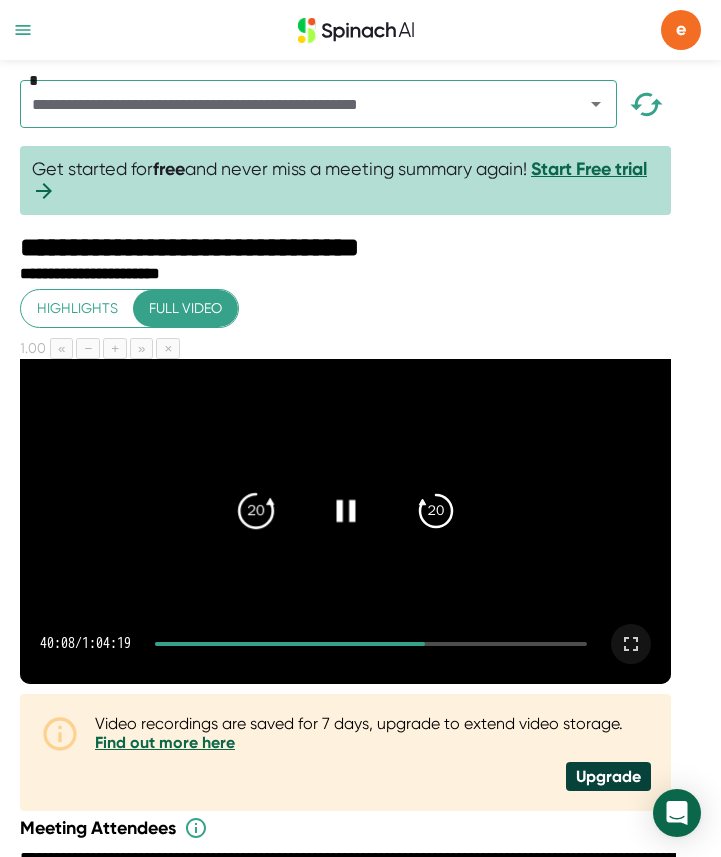 click on "20" 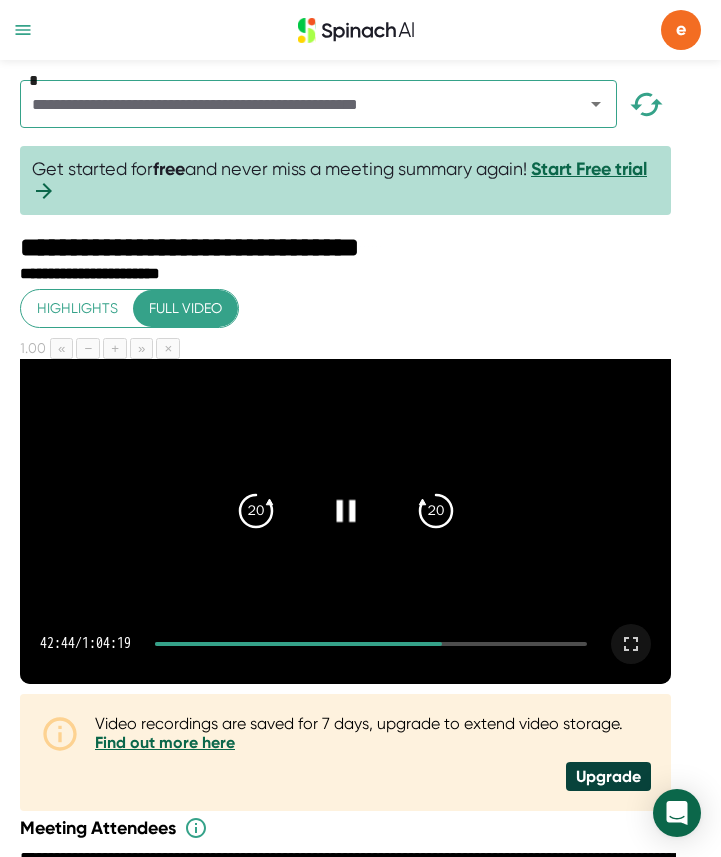 click 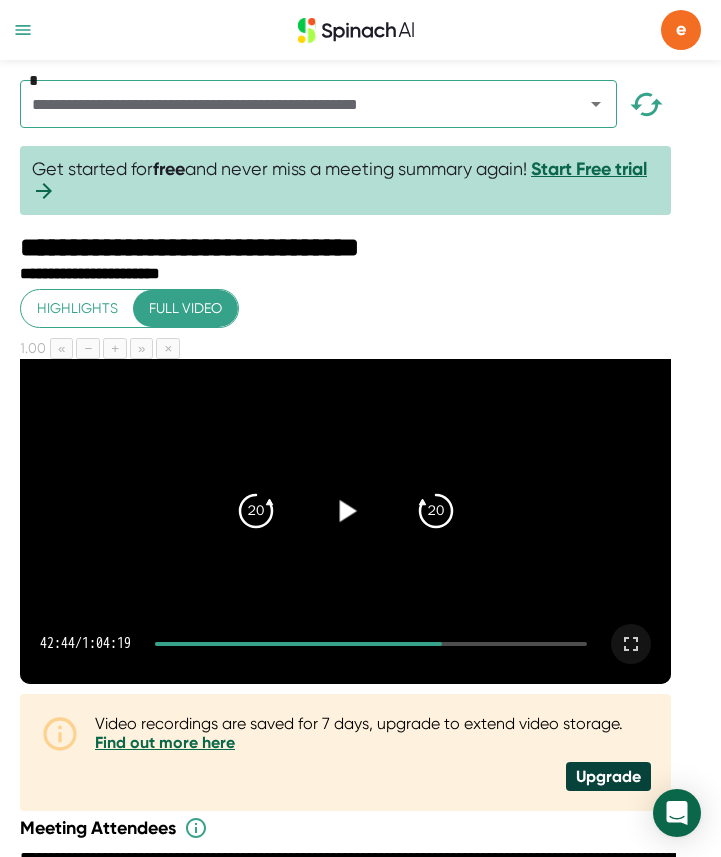 click at bounding box center [345, 510] 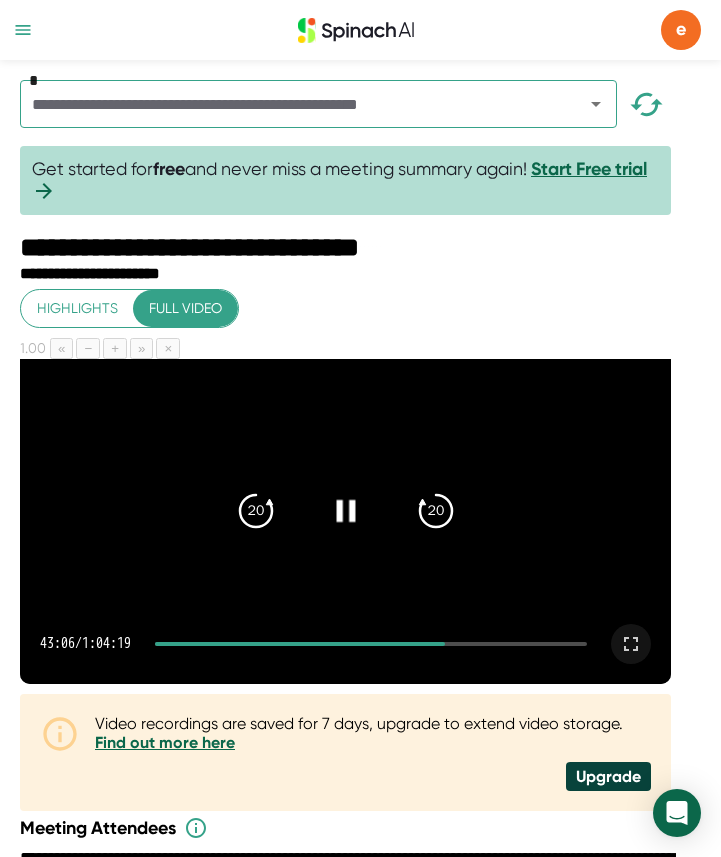 click 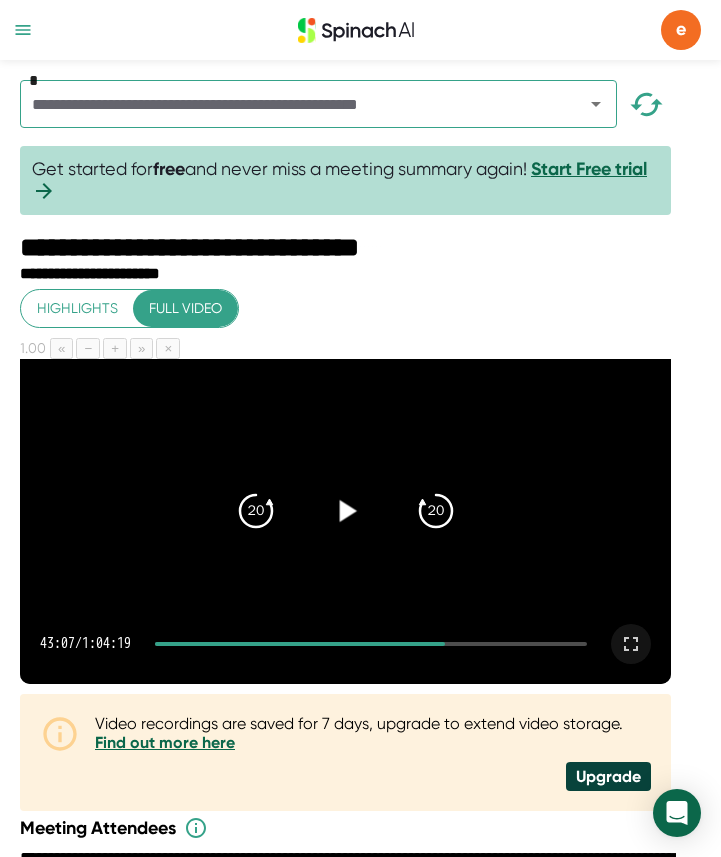 click 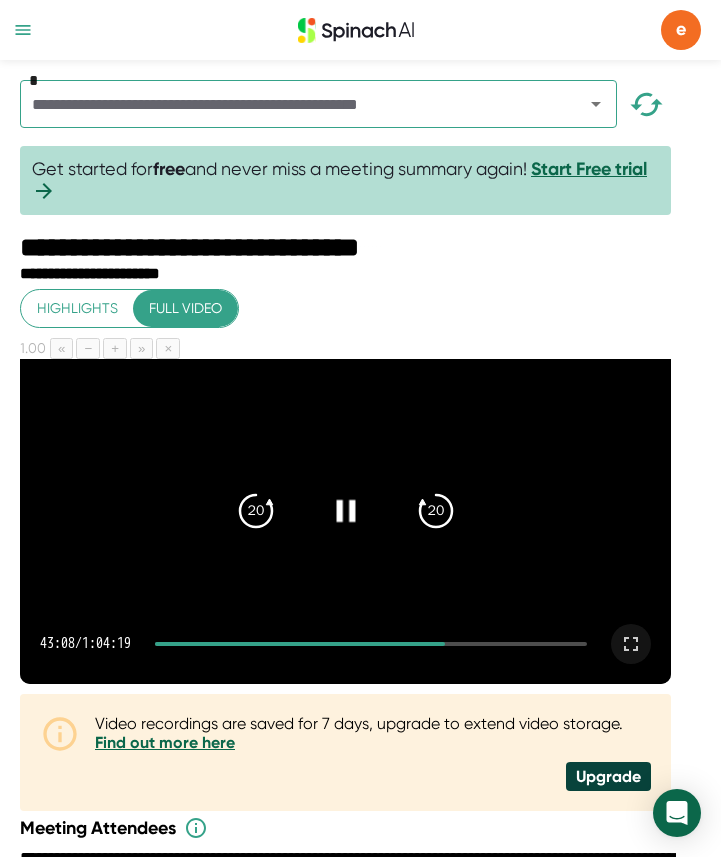 click at bounding box center [345, 522] 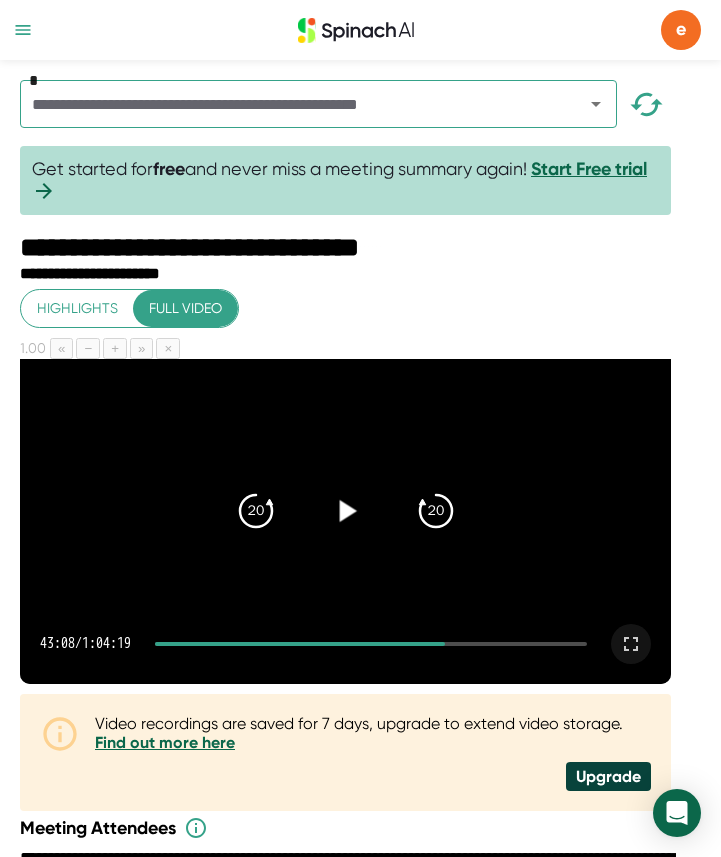 click 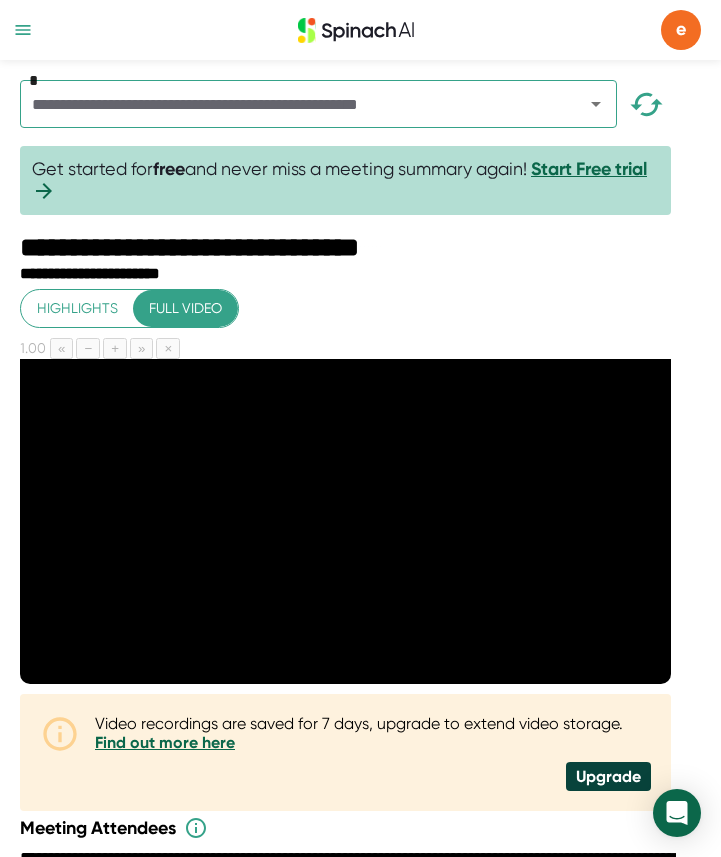 click on "Video recordings are saved for 7 days, upgrade to extend video storage.   Find out more here Upgrade" at bounding box center (345, 752) 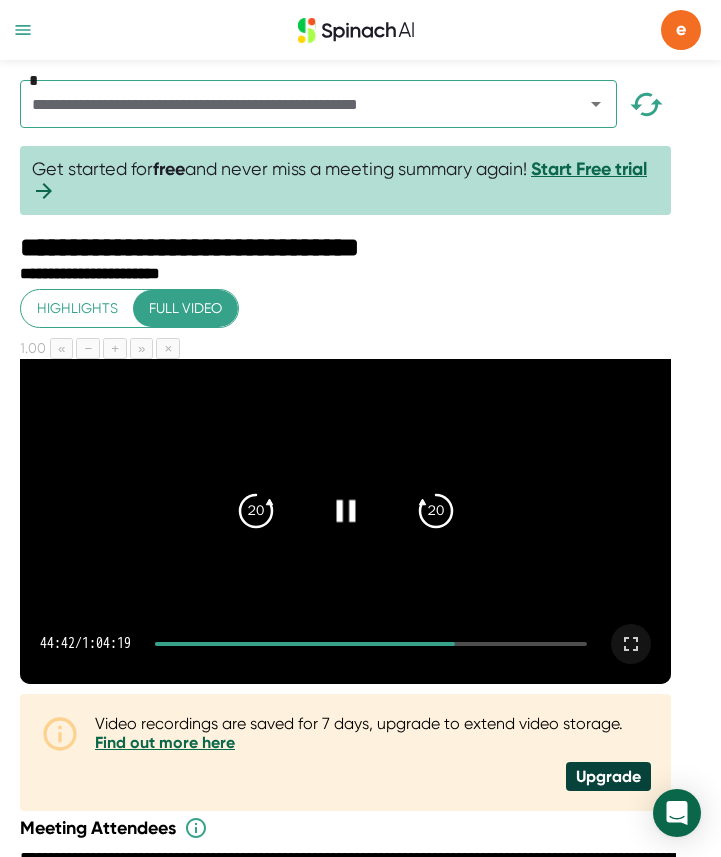 click 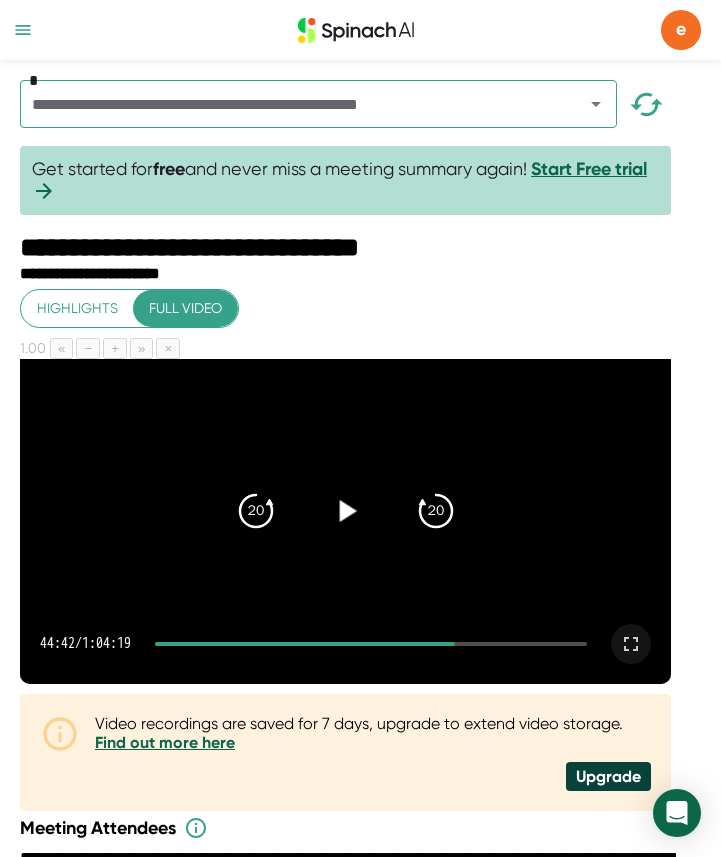 click 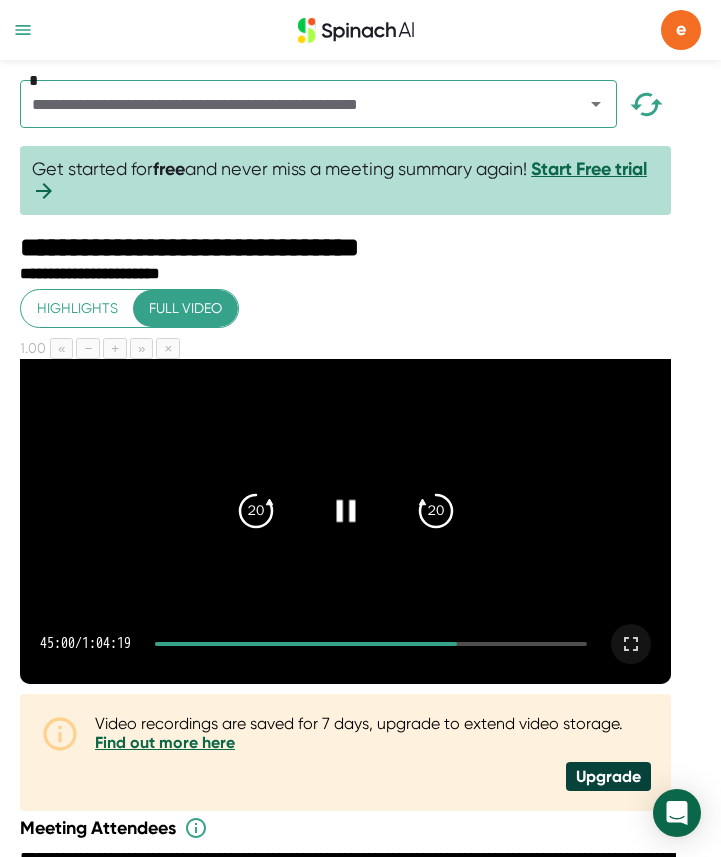 click 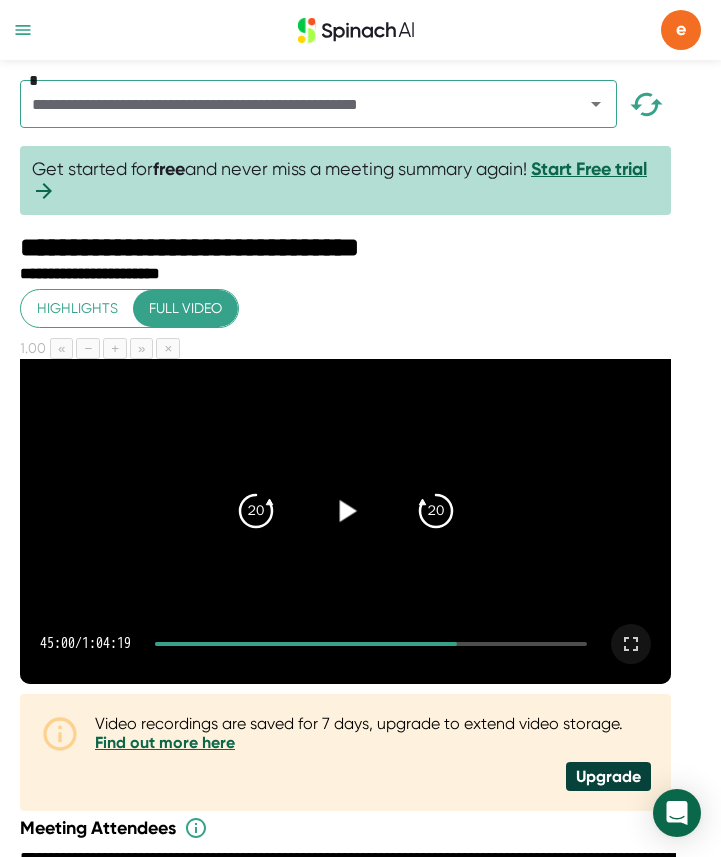 click 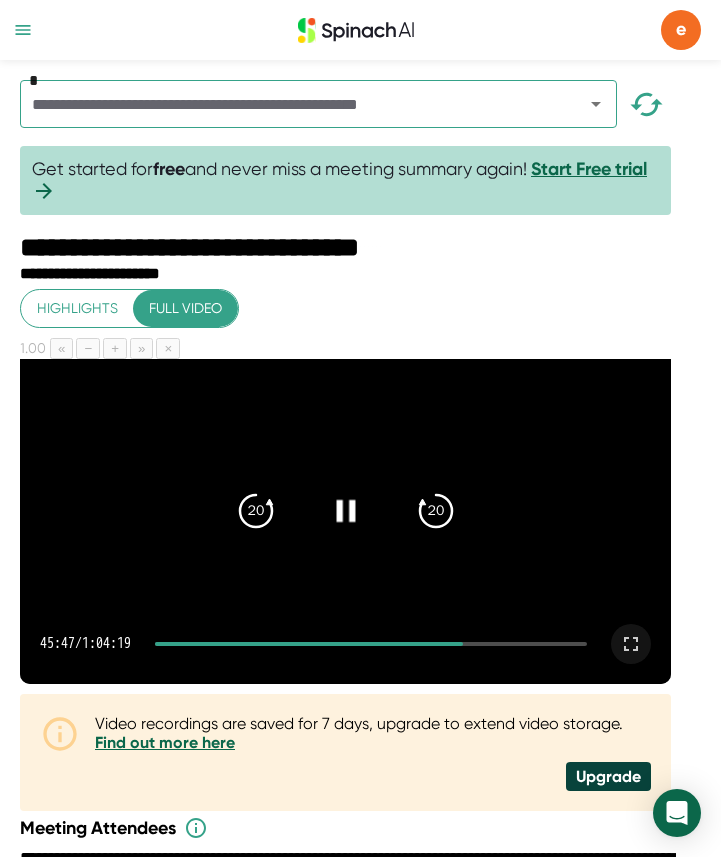 click at bounding box center (345, 522) 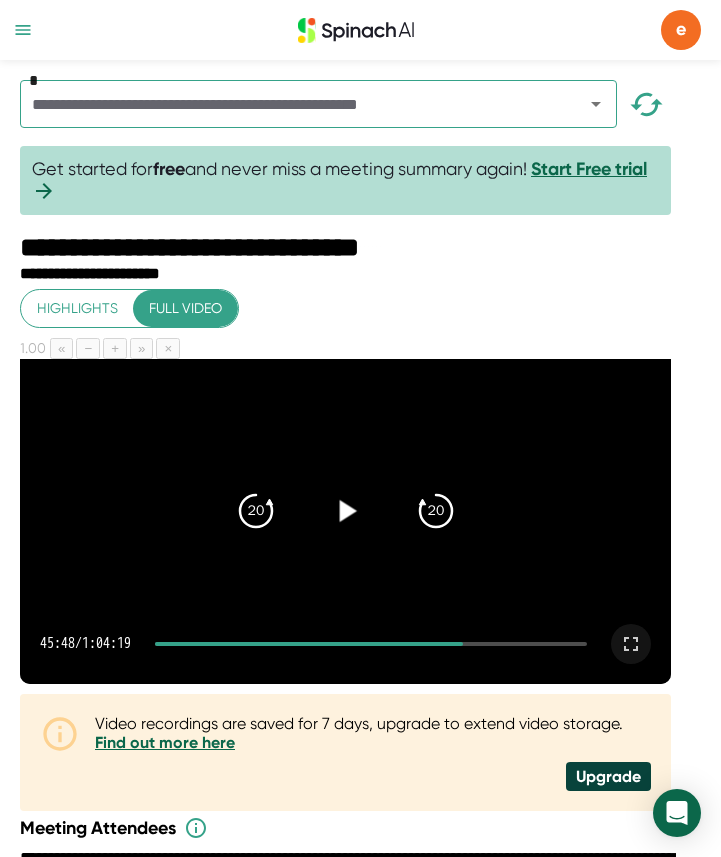 click 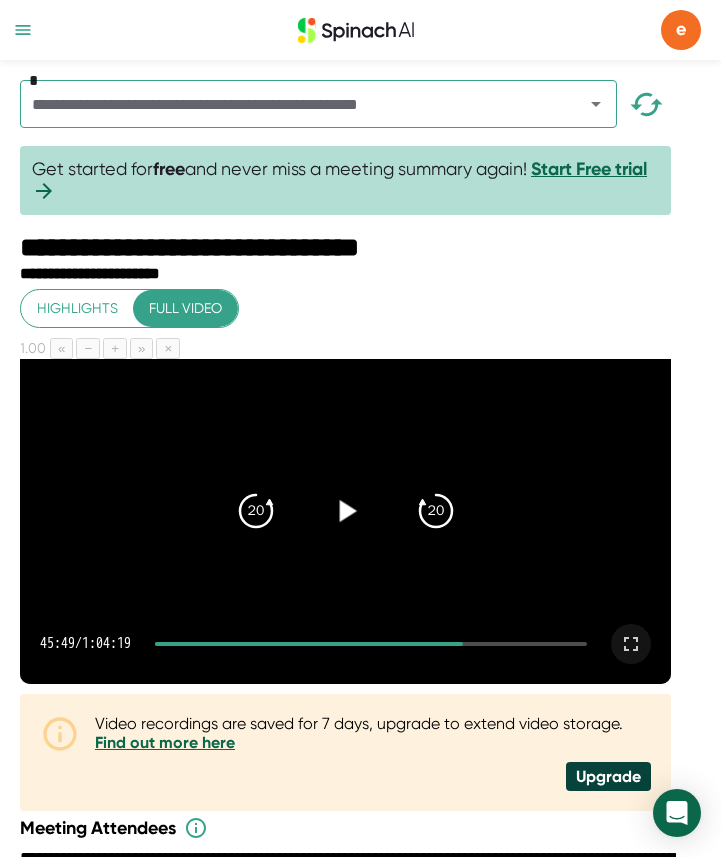 click 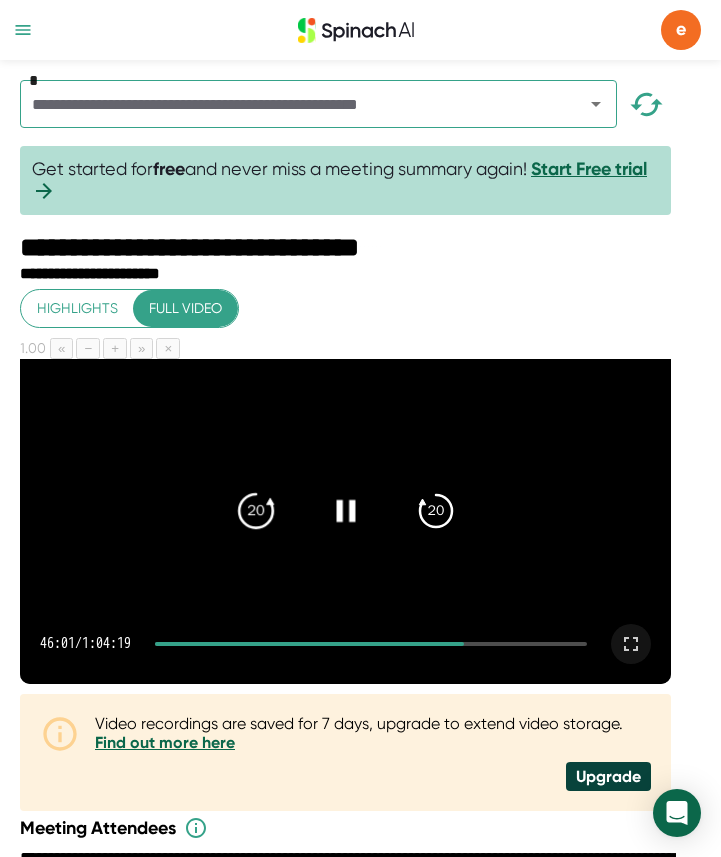 click on "20" 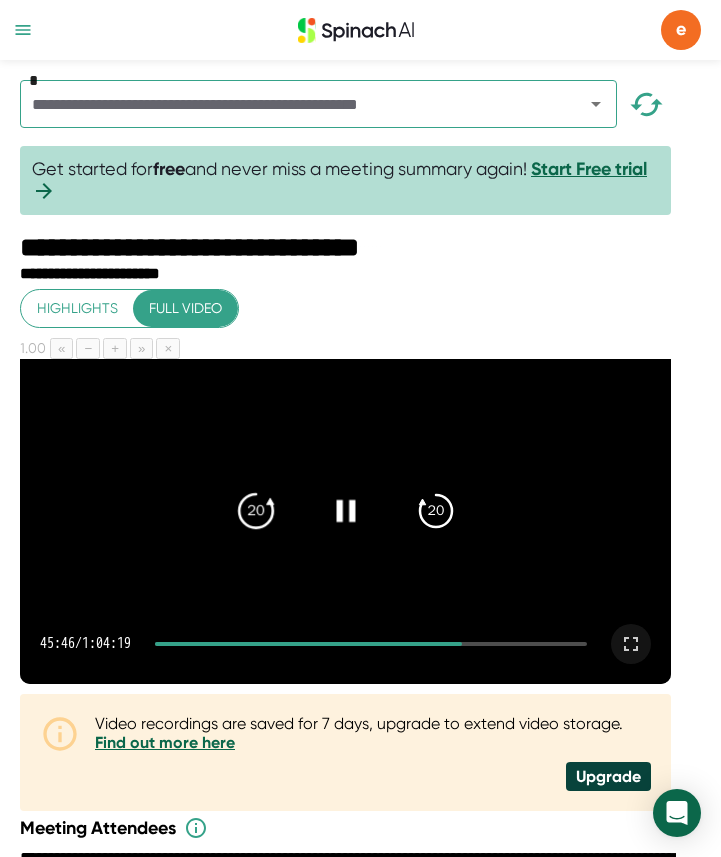 click on "20" 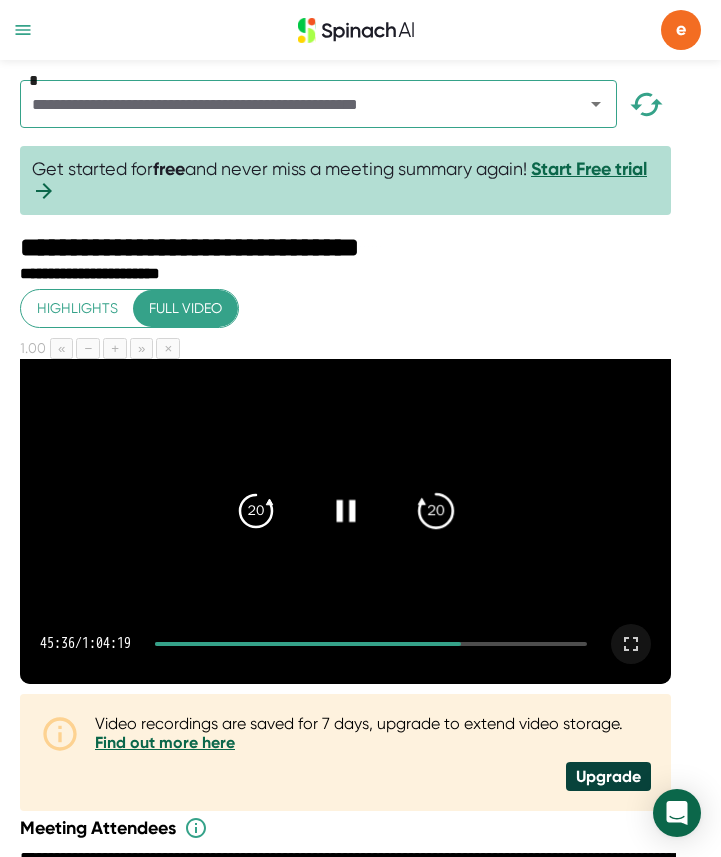 click on "20" 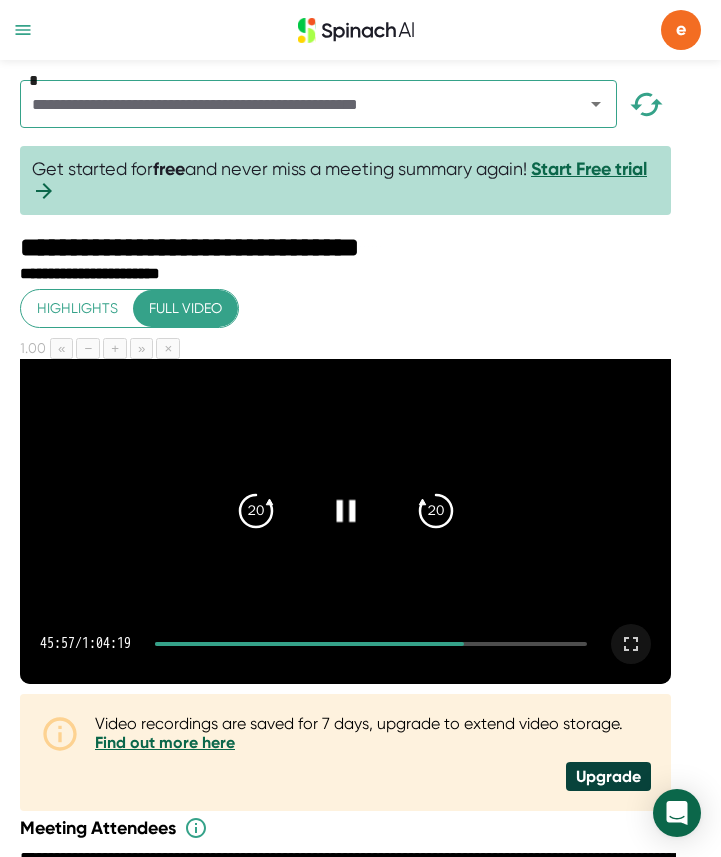 click at bounding box center [345, 510] 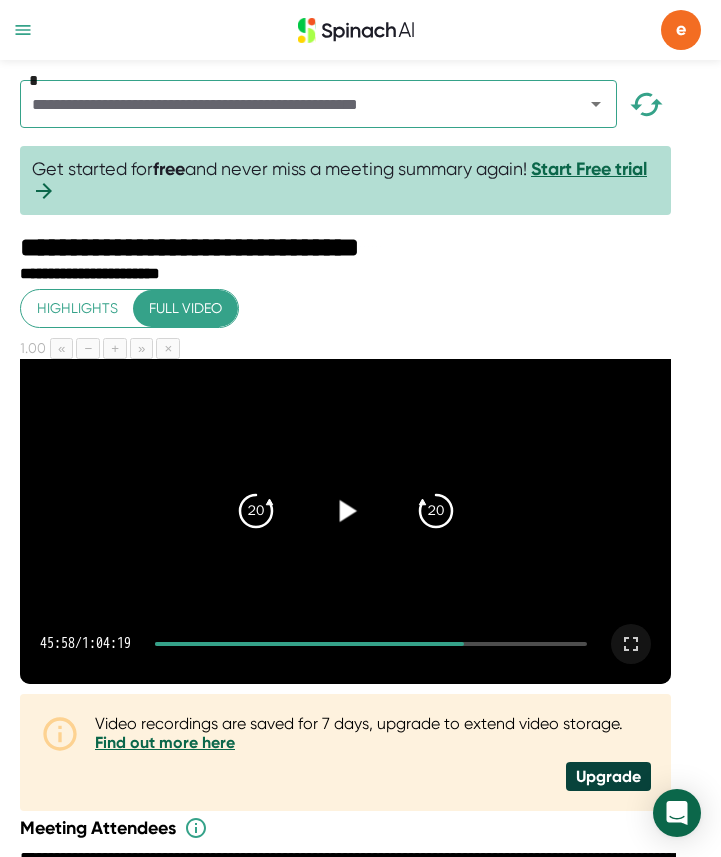click 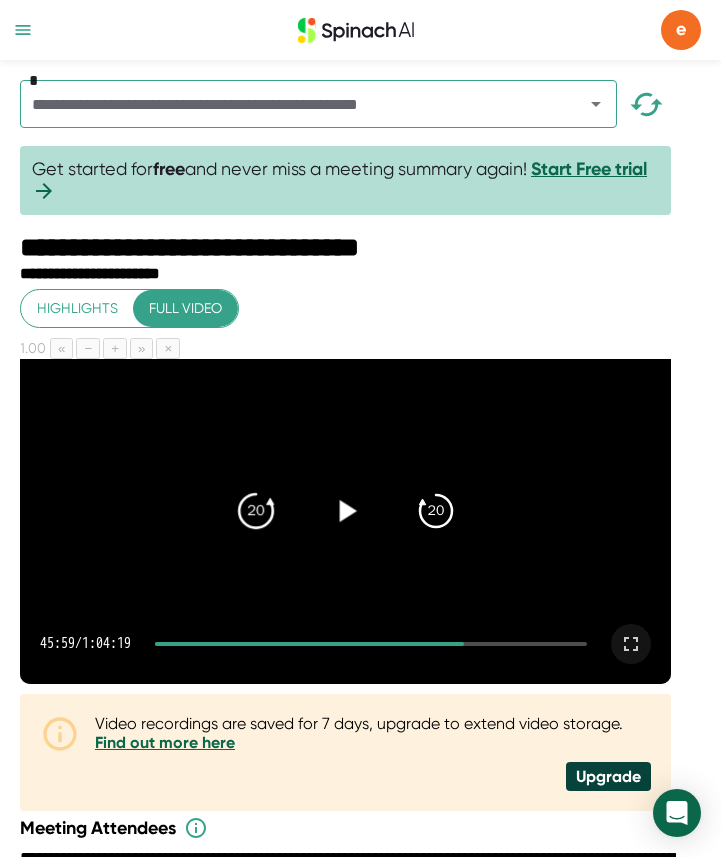 click on "20" 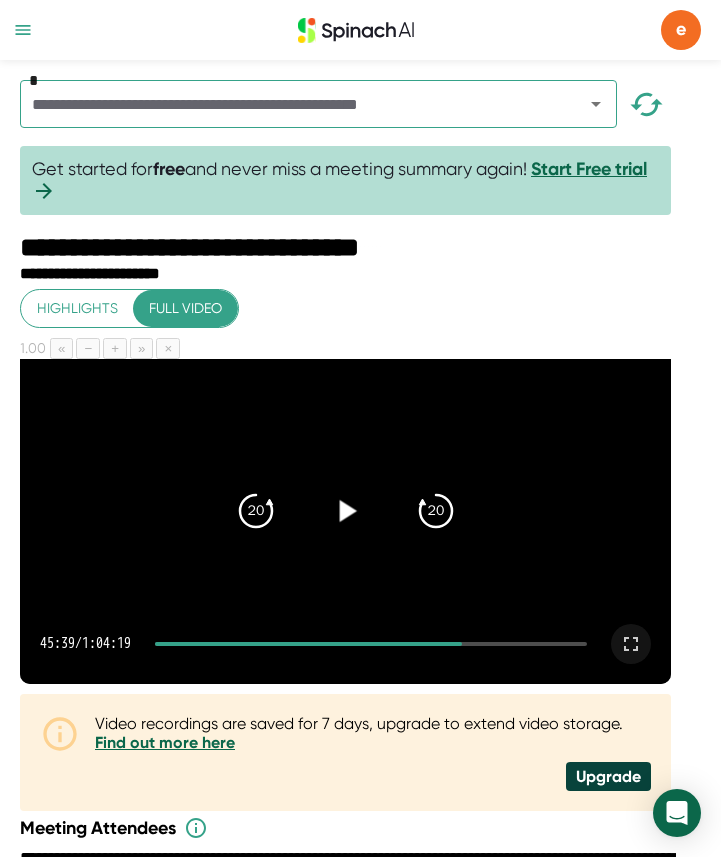 click 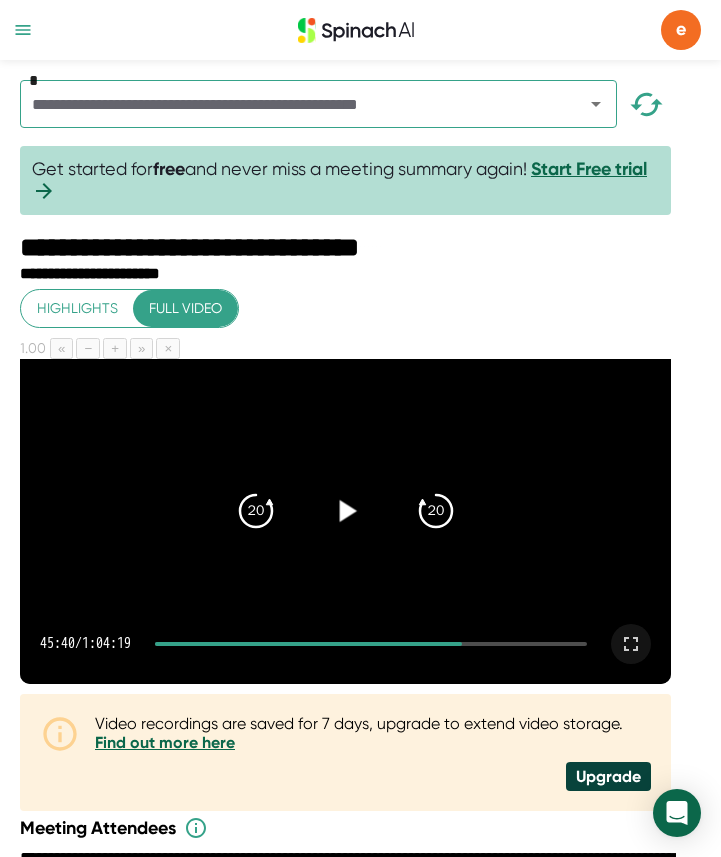 click 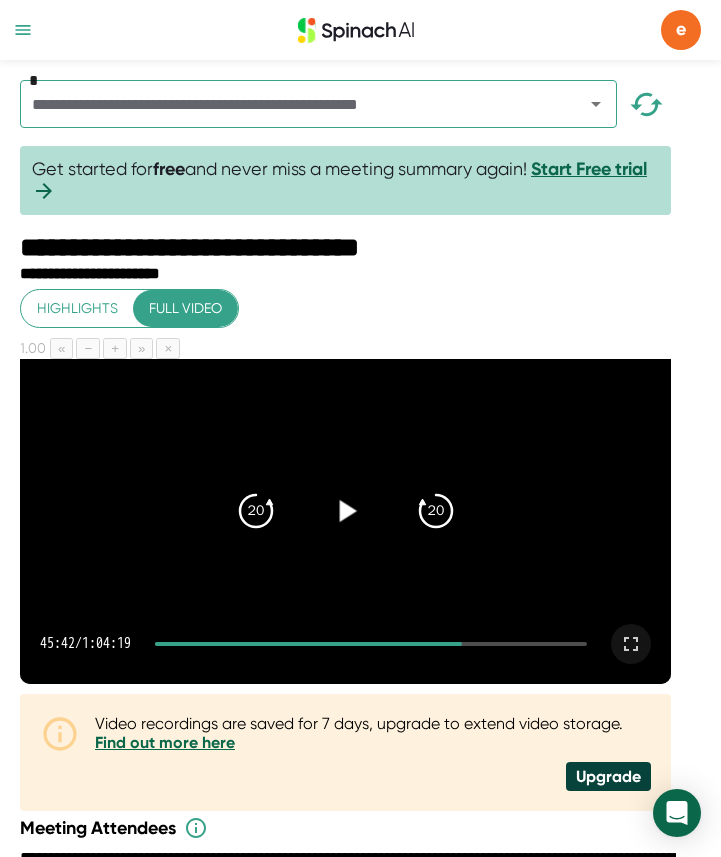 click 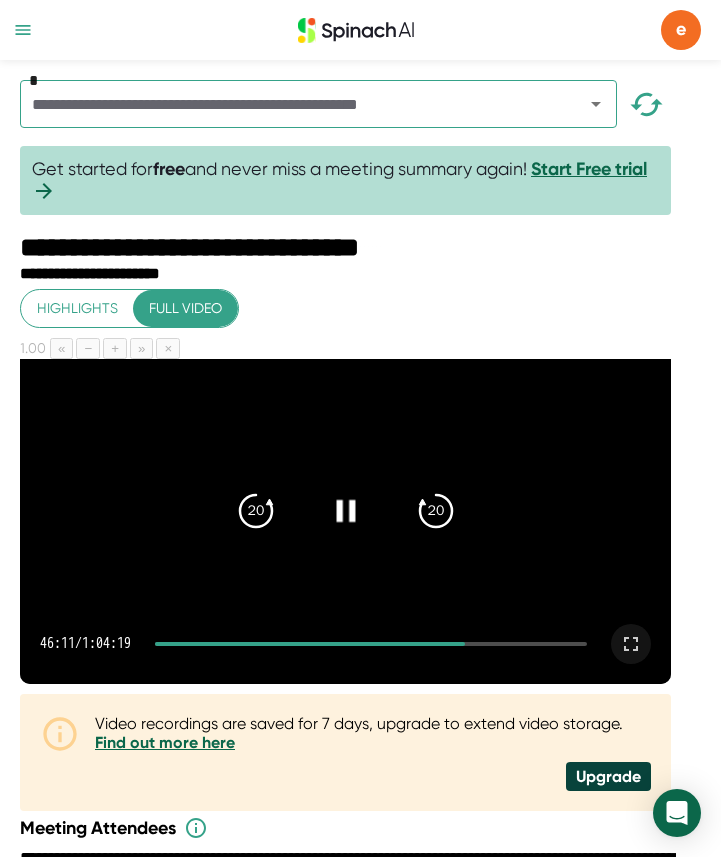 click 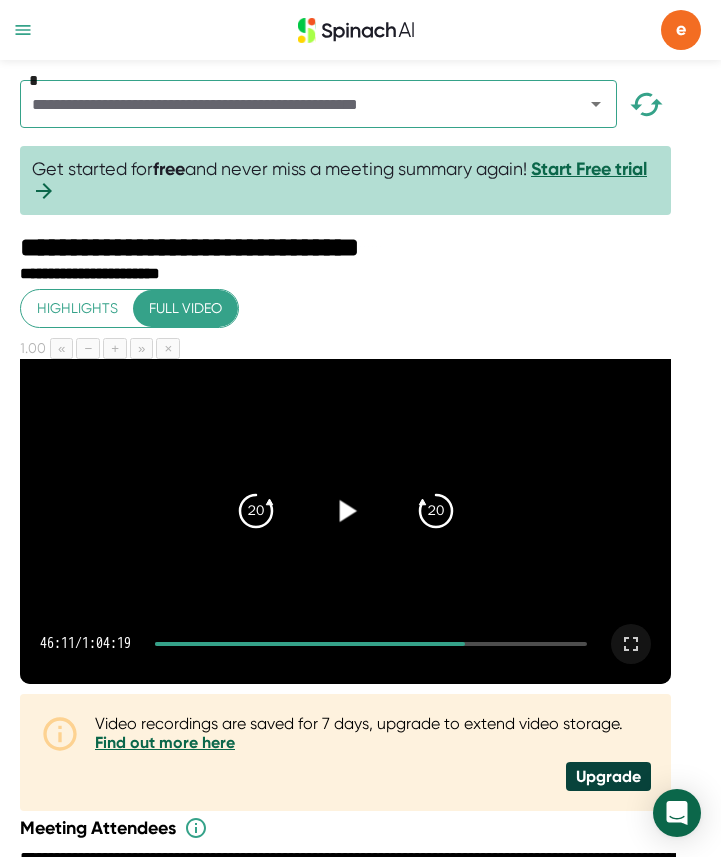 click 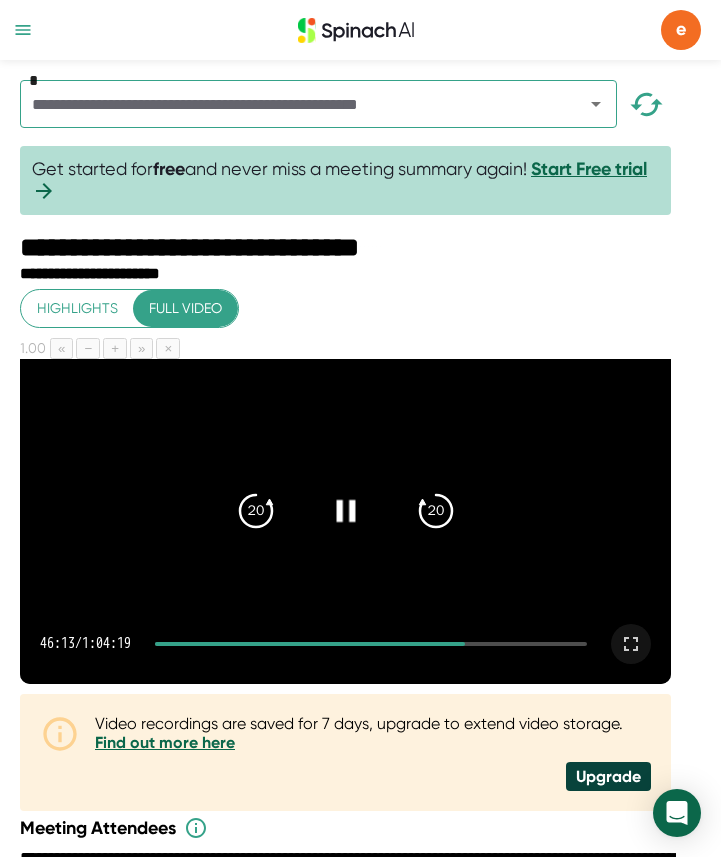 click 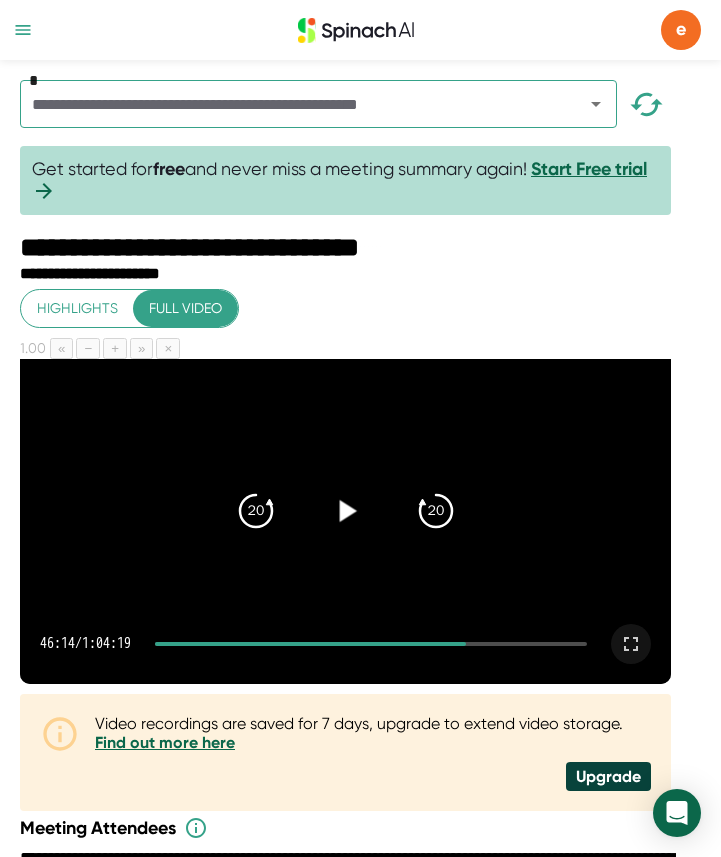 click 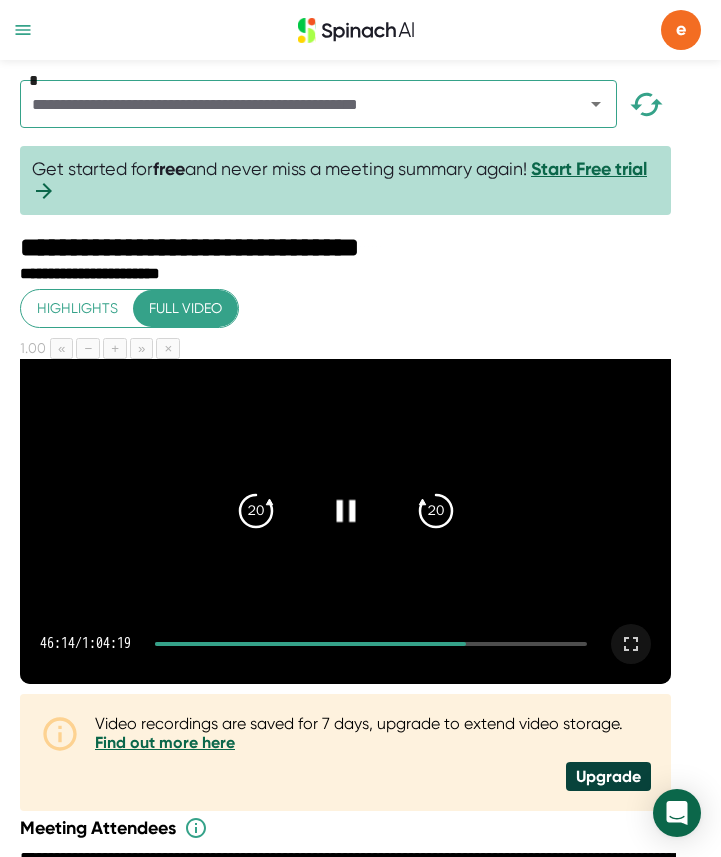click at bounding box center [310, 644] 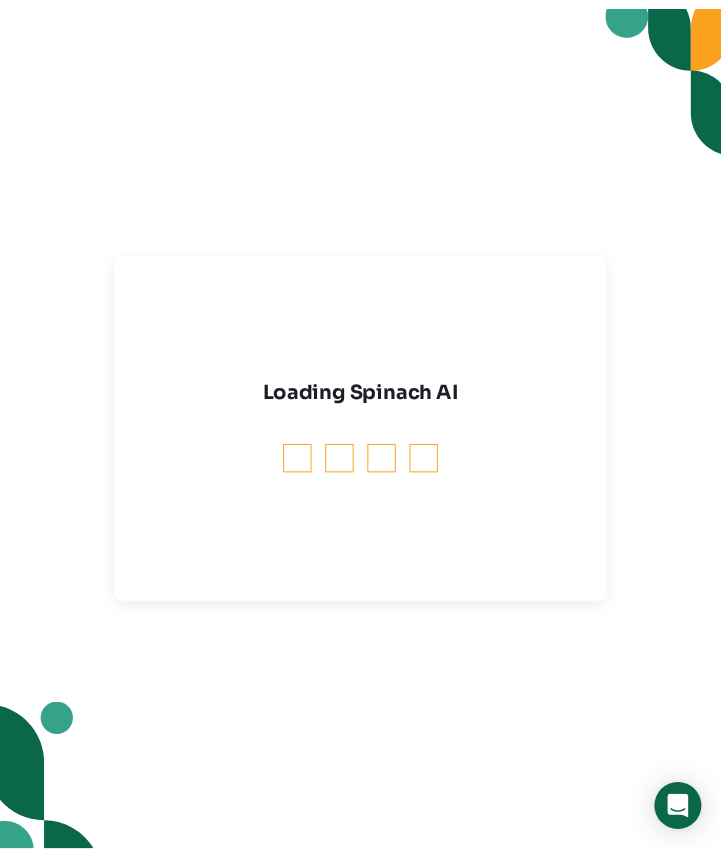 scroll, scrollTop: 0, scrollLeft: 0, axis: both 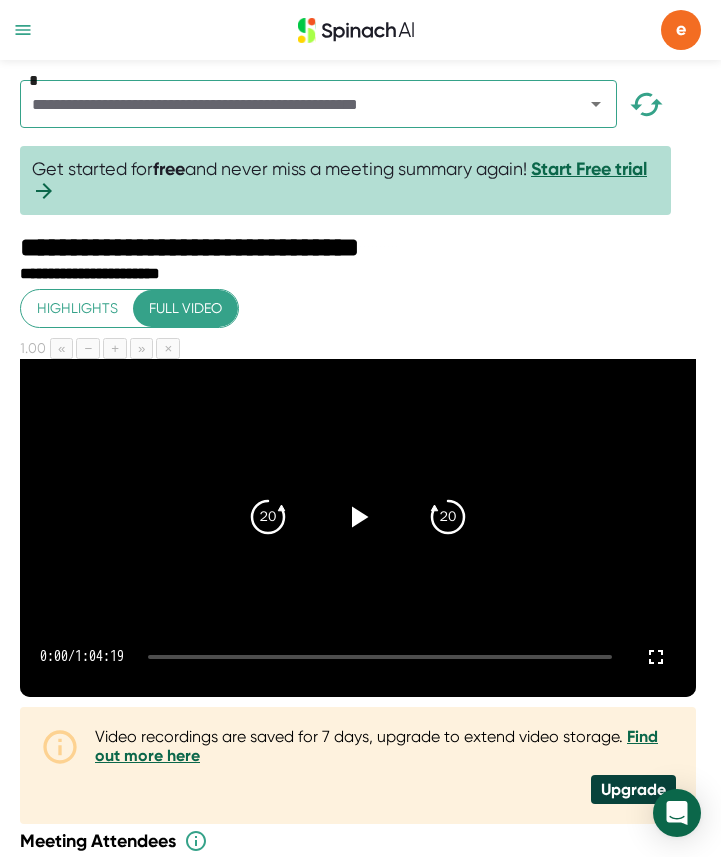 click at bounding box center (358, 528) 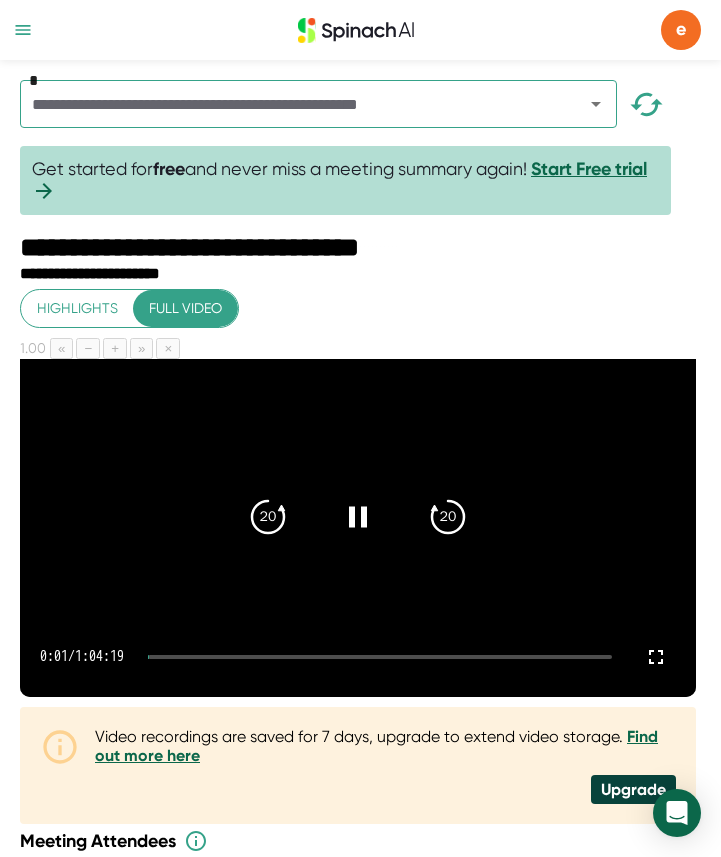 click on "0:01  /  1:04:19" at bounding box center [358, 657] 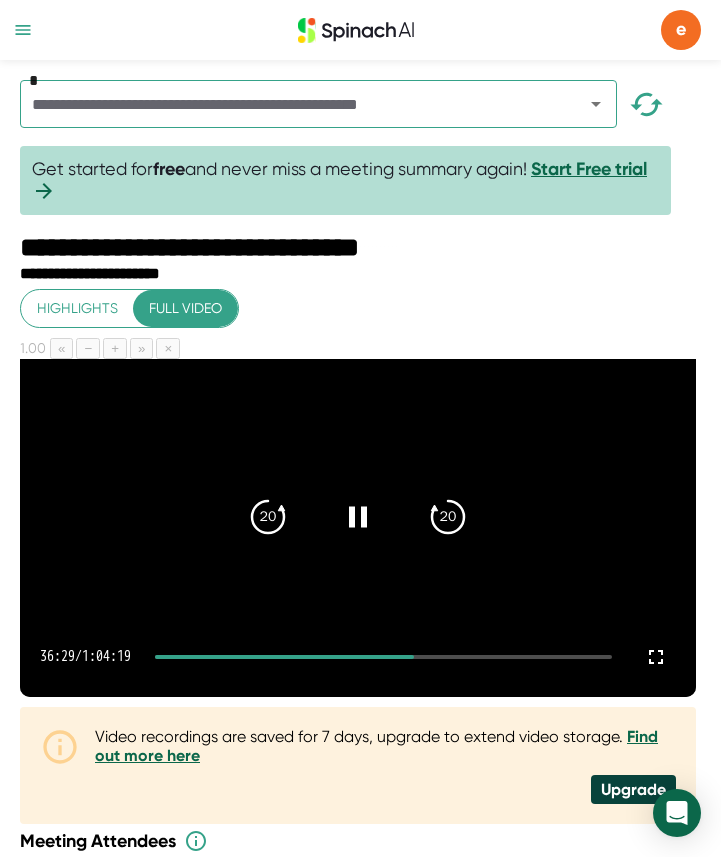 click on "36:29  /  1:04:19" at bounding box center [358, 657] 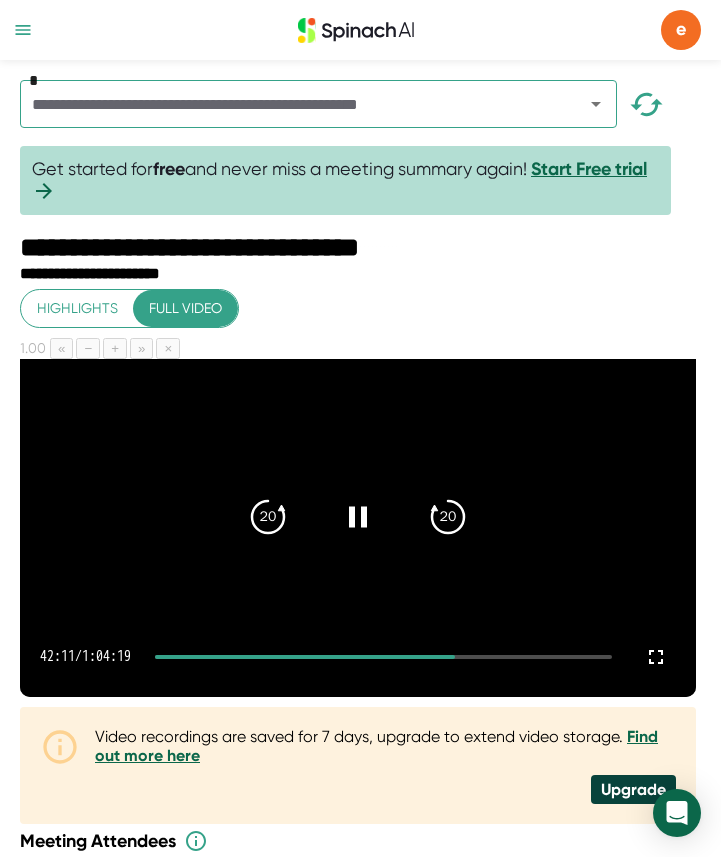 click at bounding box center (383, 657) 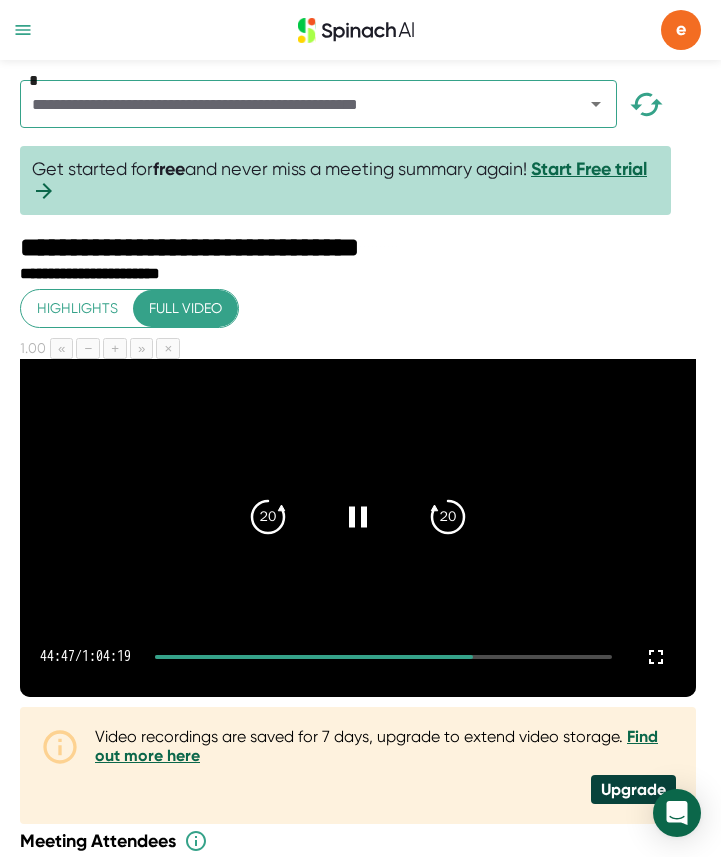 click at bounding box center [383, 657] 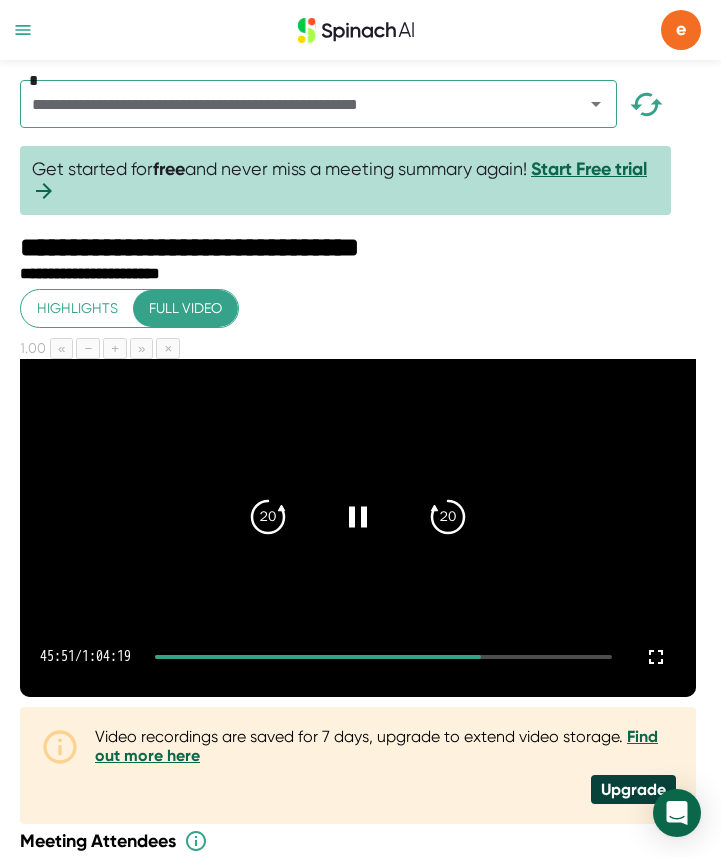 click at bounding box center (383, 657) 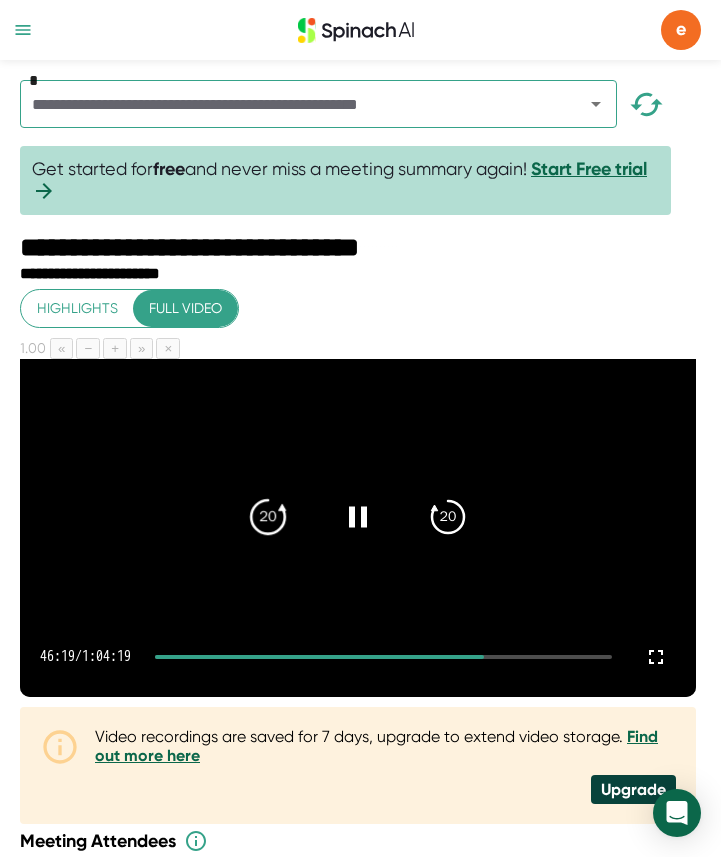 click on "20" at bounding box center [268, 517] 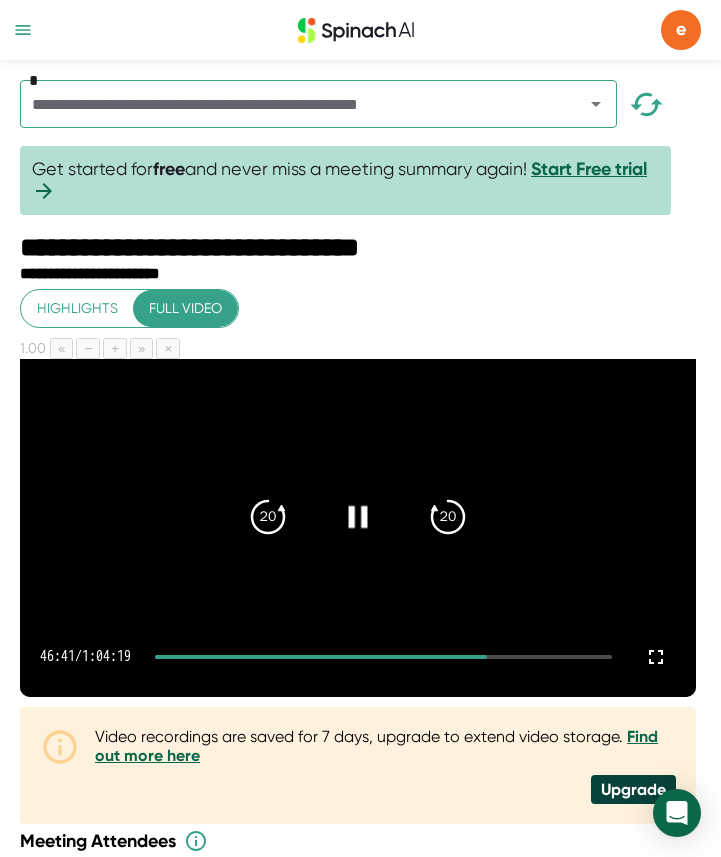 click 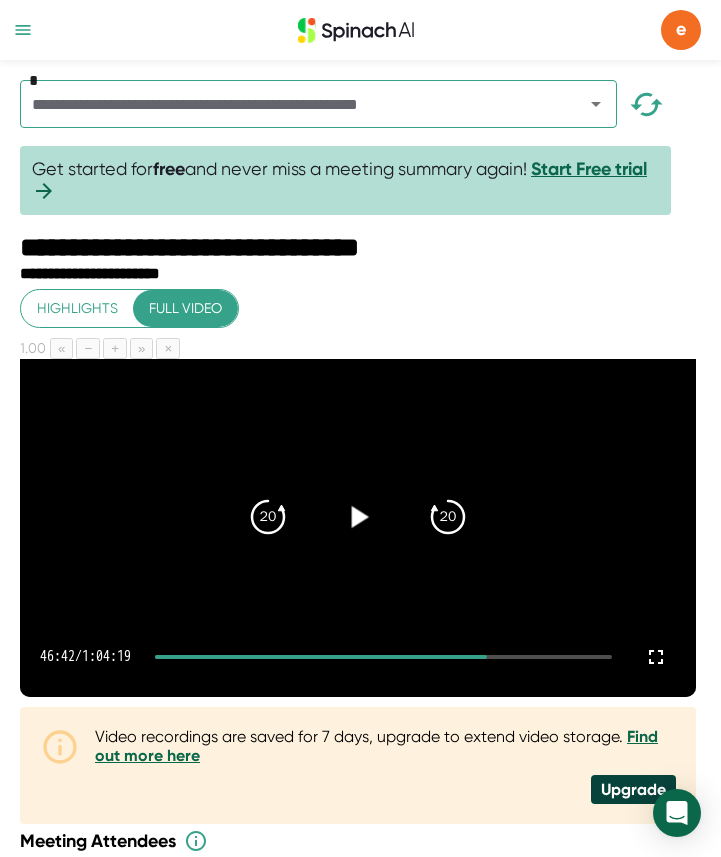 click 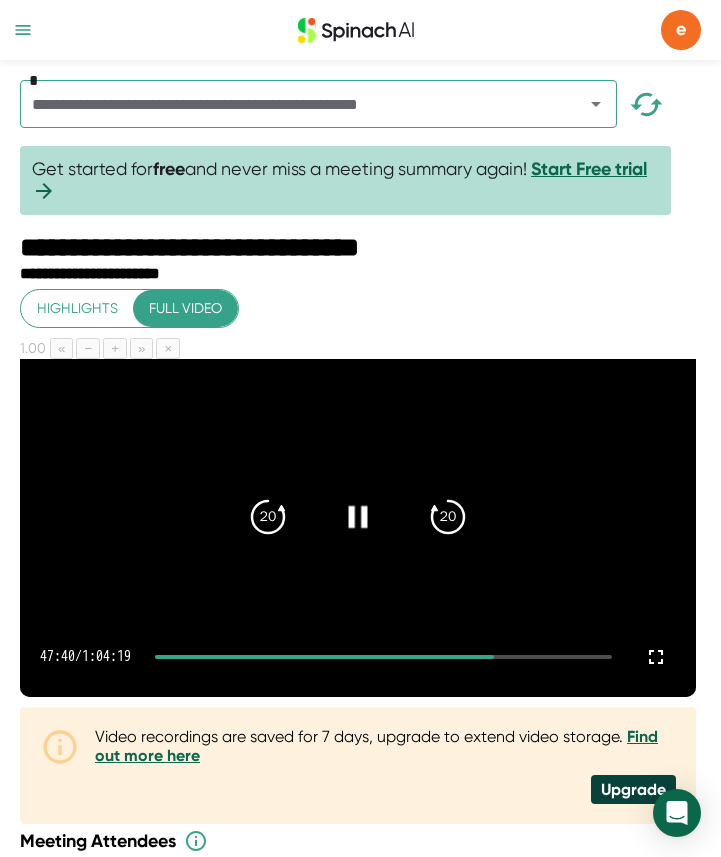 click on "20 20" at bounding box center (358, 517) 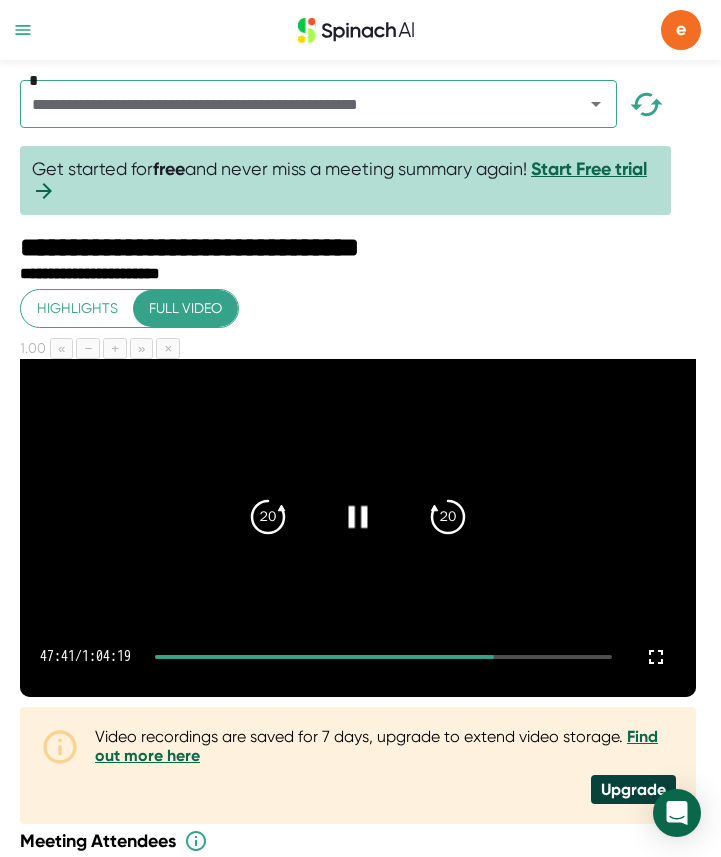 click 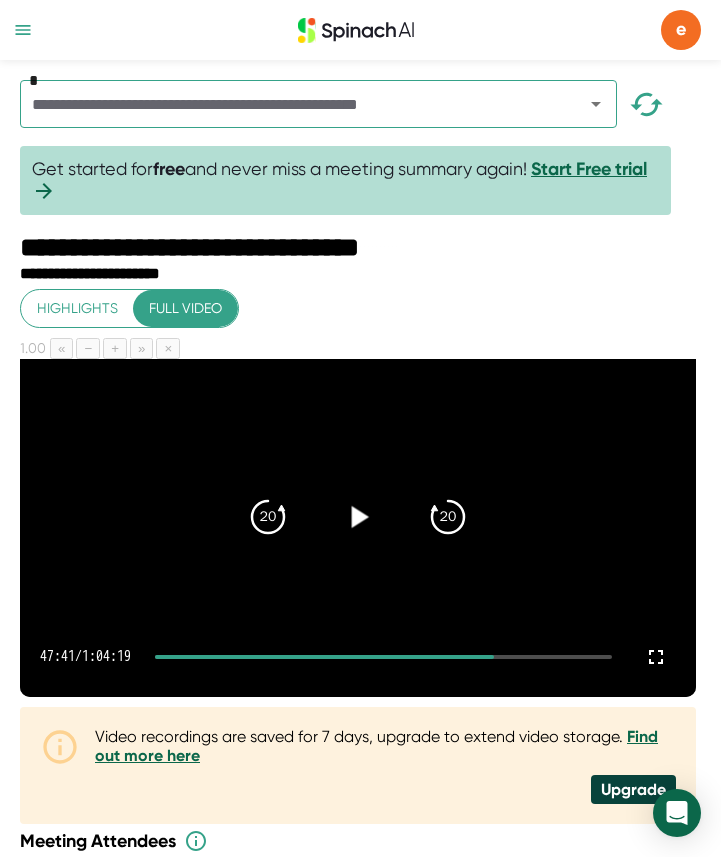 click 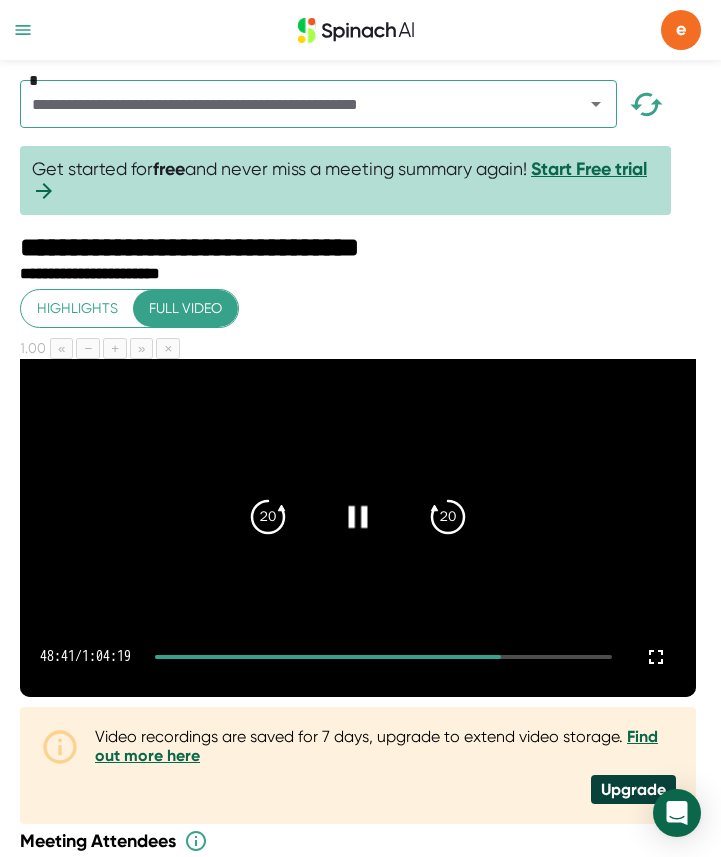 click at bounding box center [358, 528] 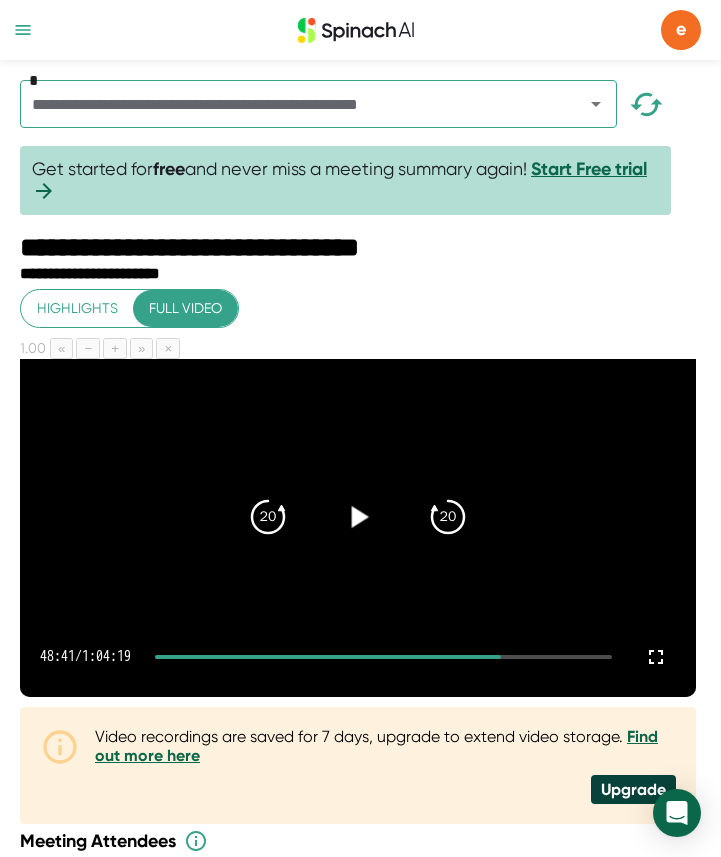 click 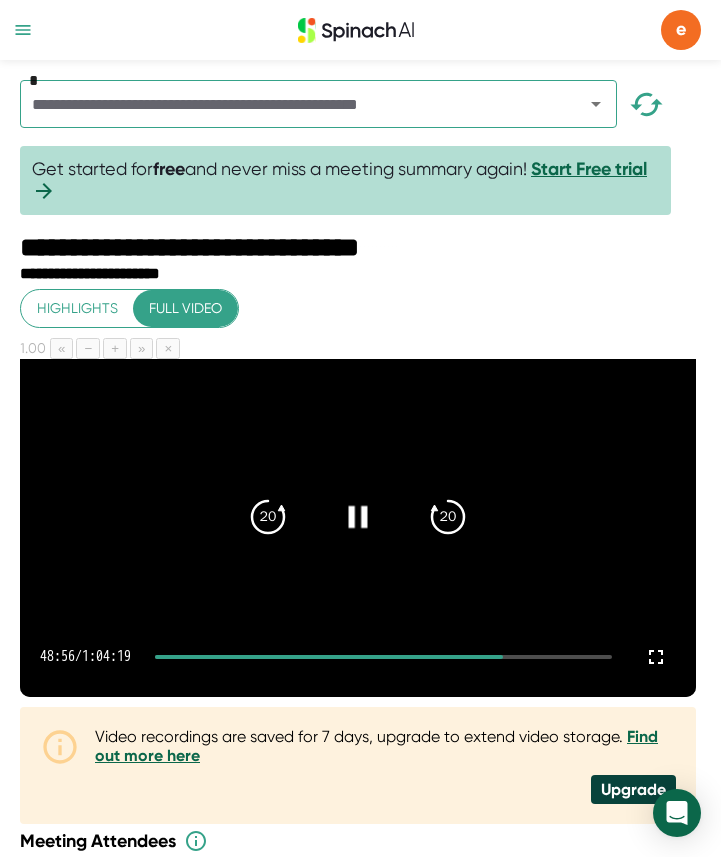 click at bounding box center (358, 517) 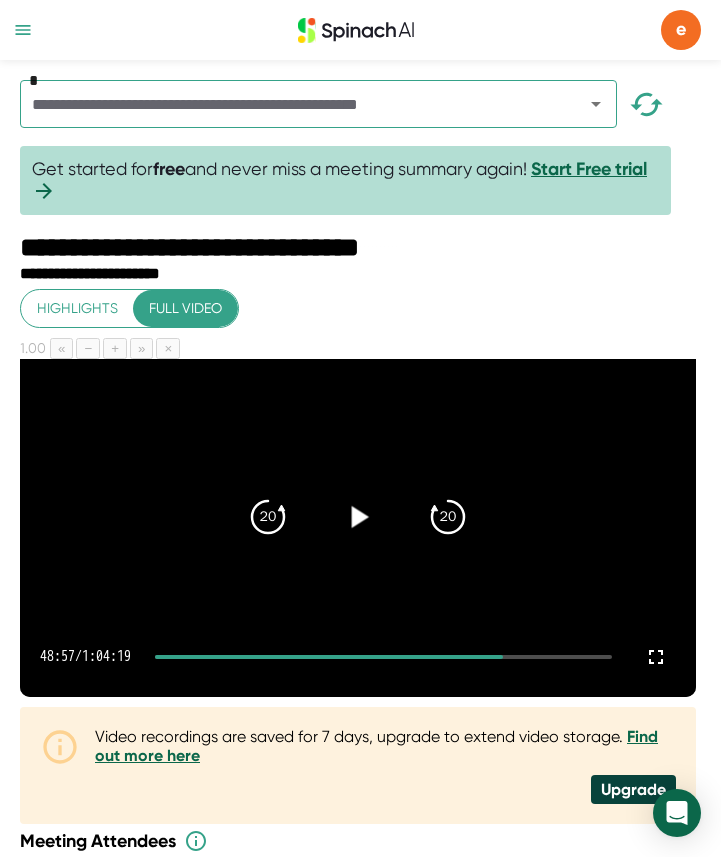 click 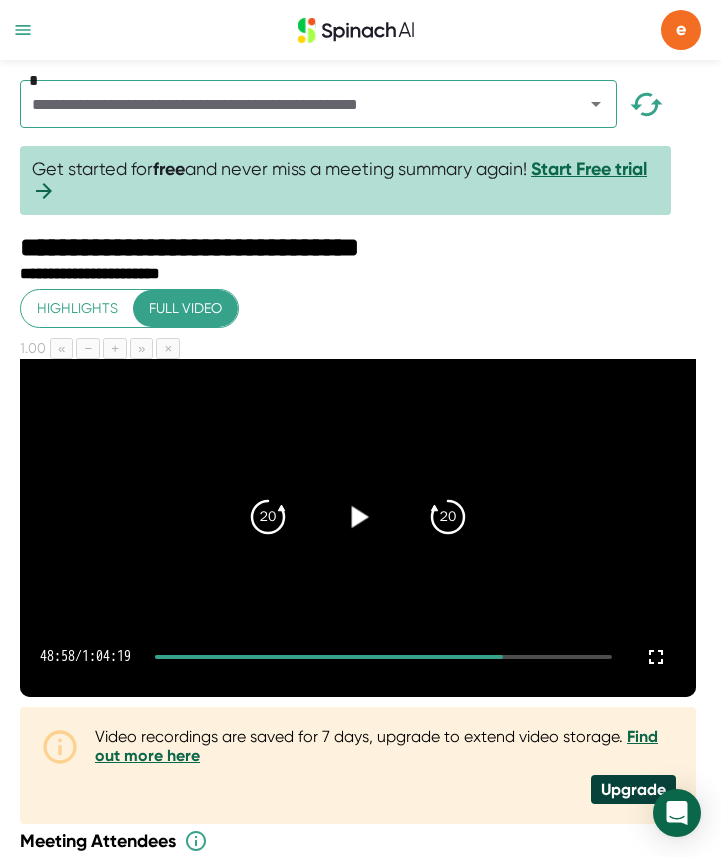 click 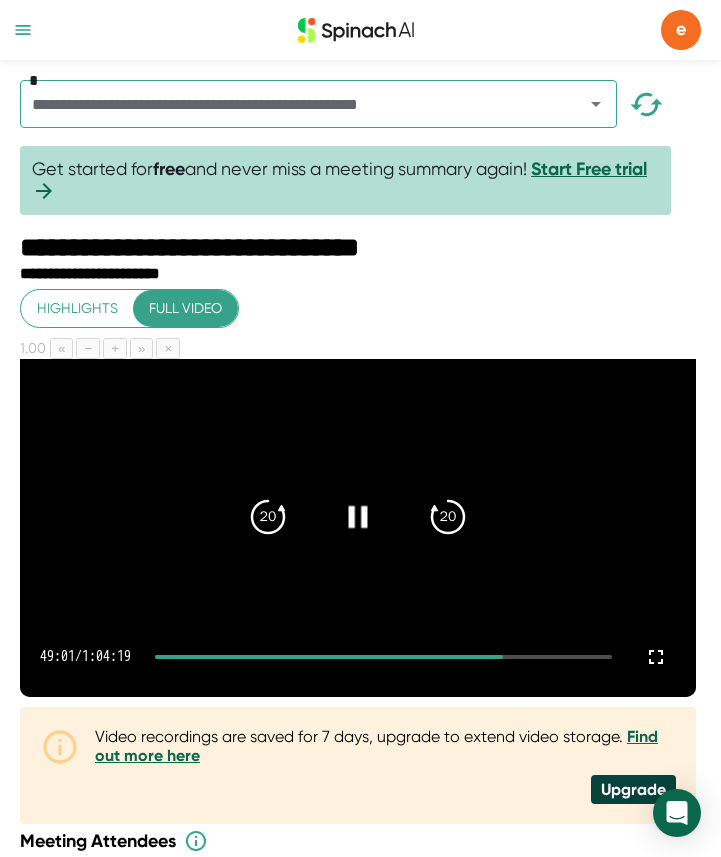 click 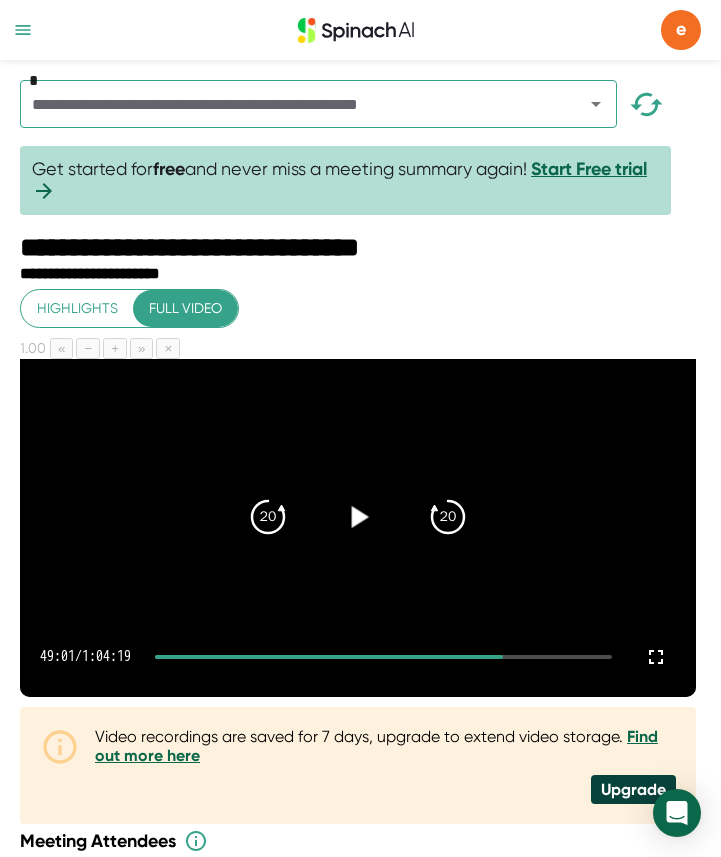 click 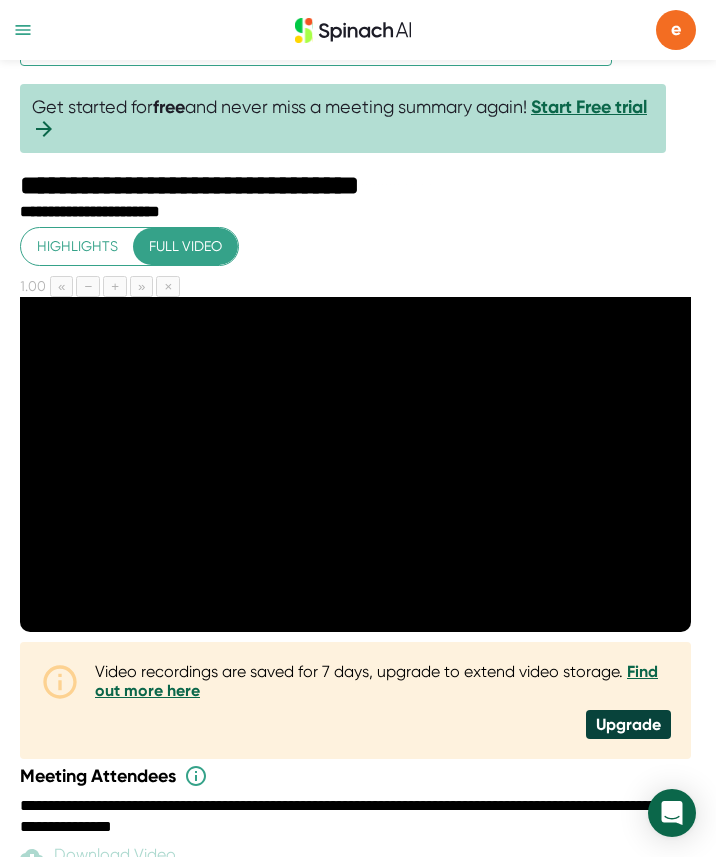 scroll, scrollTop: 0, scrollLeft: 0, axis: both 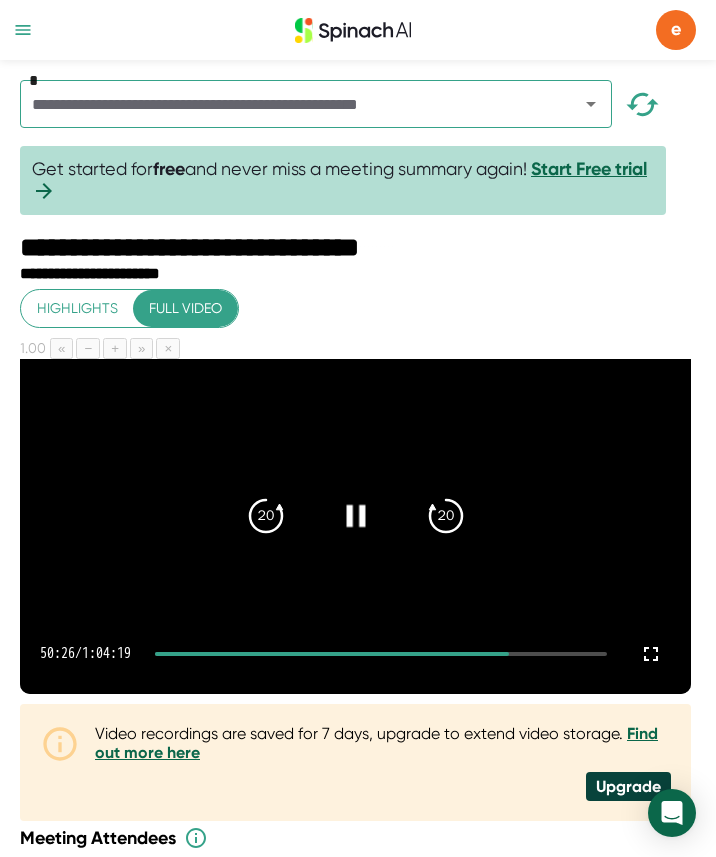 click at bounding box center [355, 515] 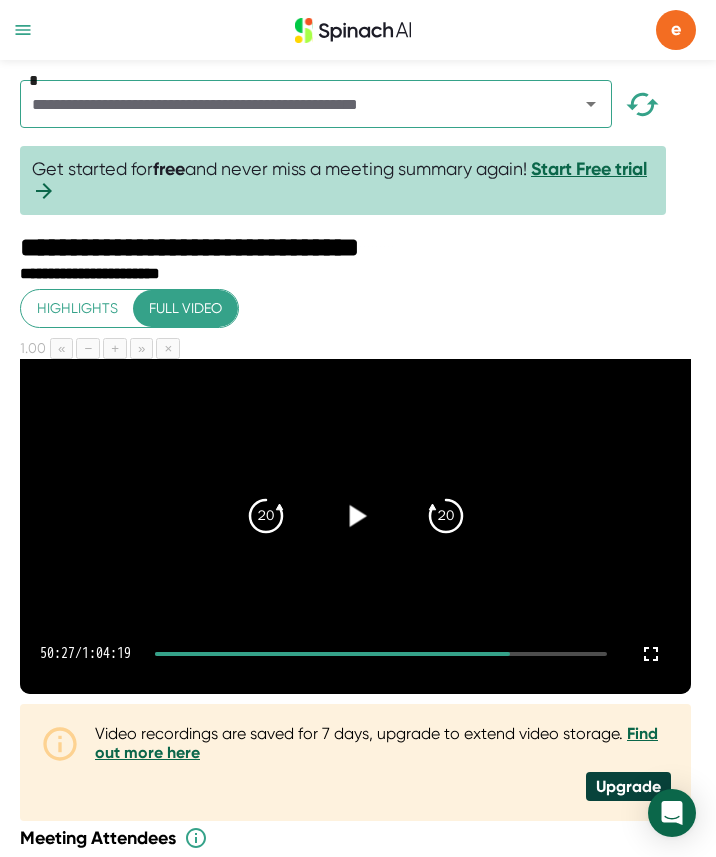 click at bounding box center [355, 515] 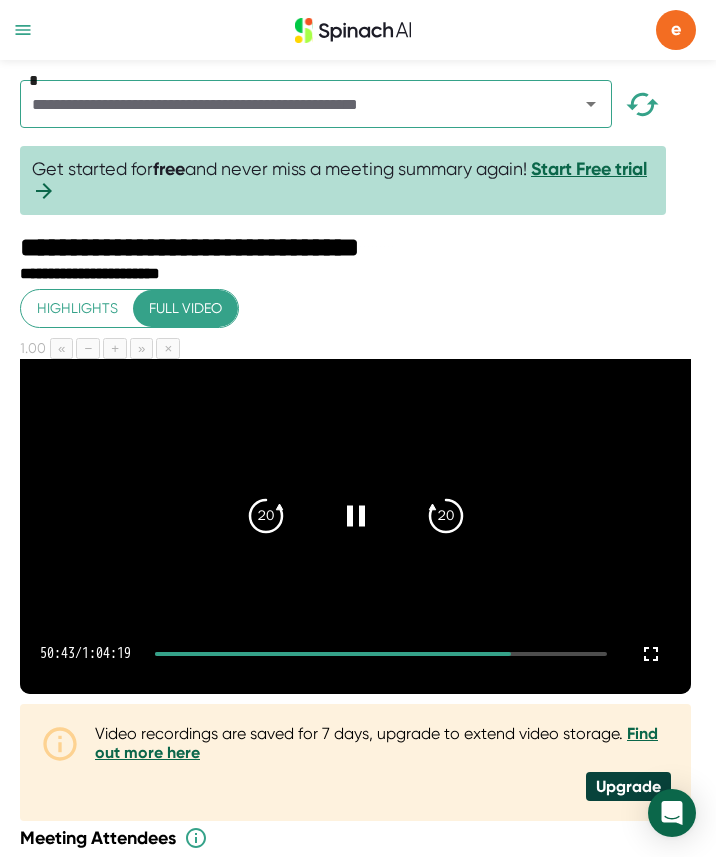 drag, startPoint x: 370, startPoint y: 538, endPoint x: 522, endPoint y: 536, distance: 152.01315 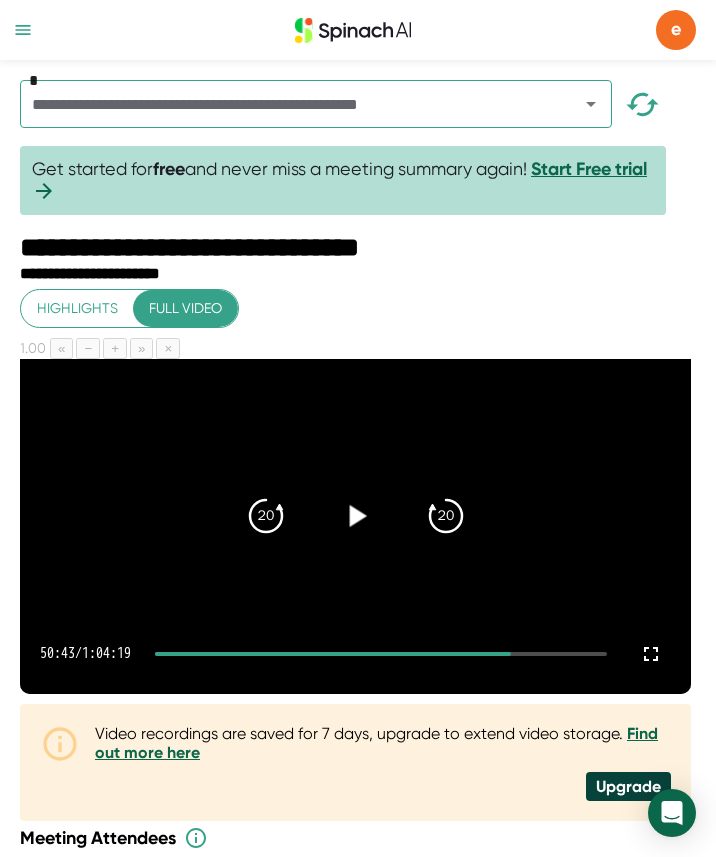 click 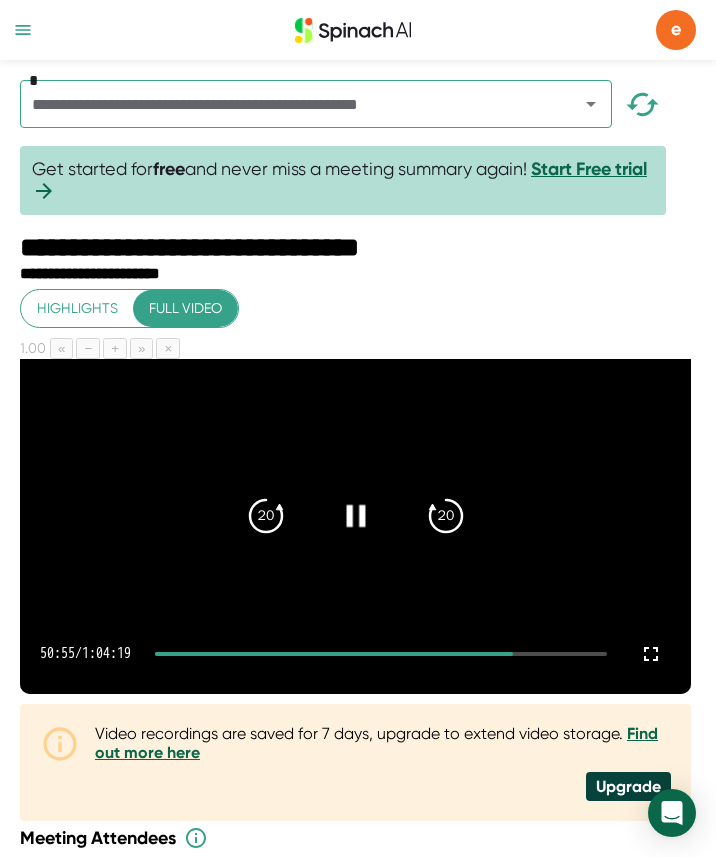 click 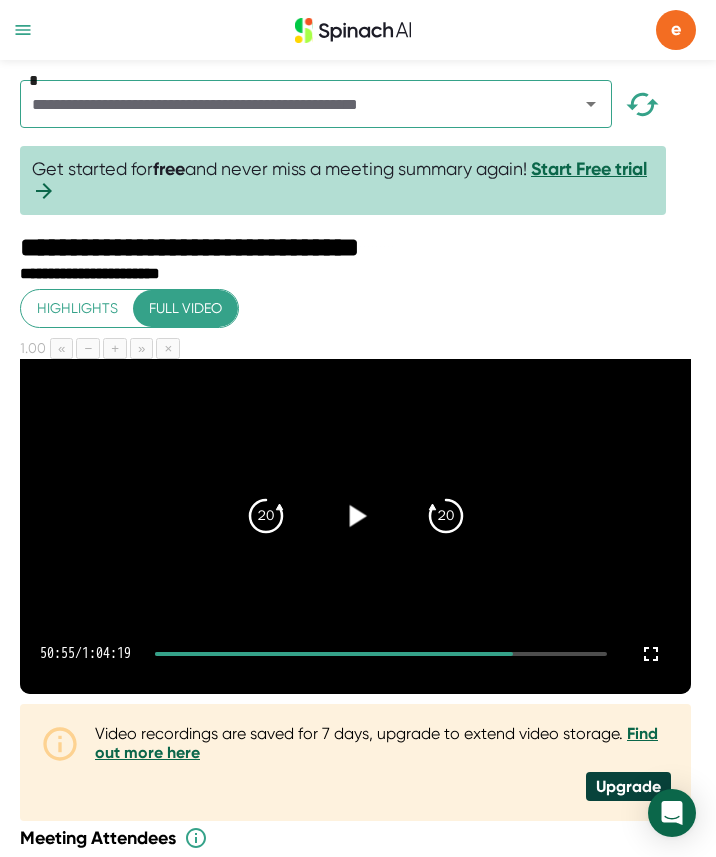 click 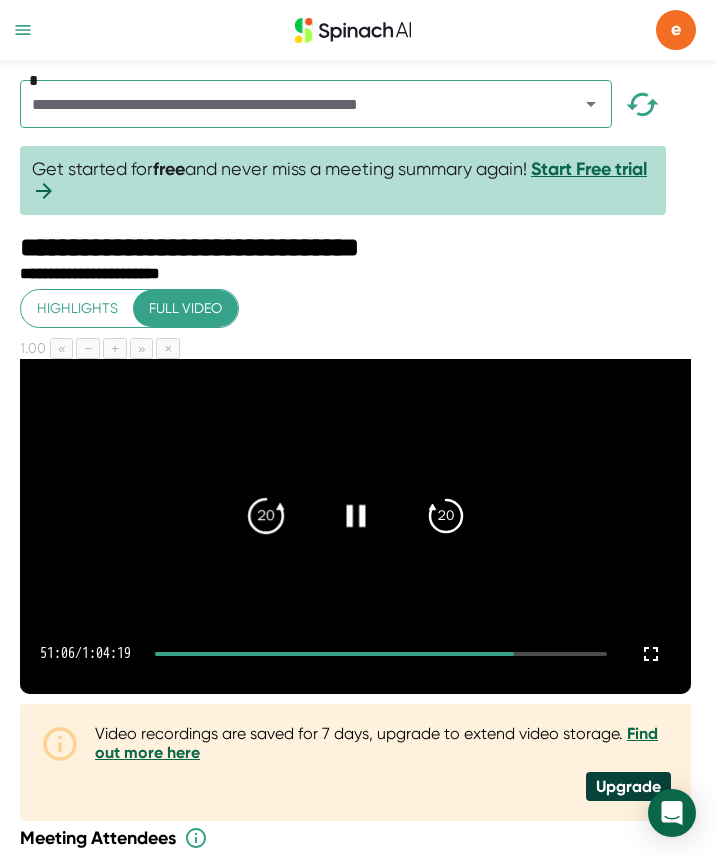 click on "20" 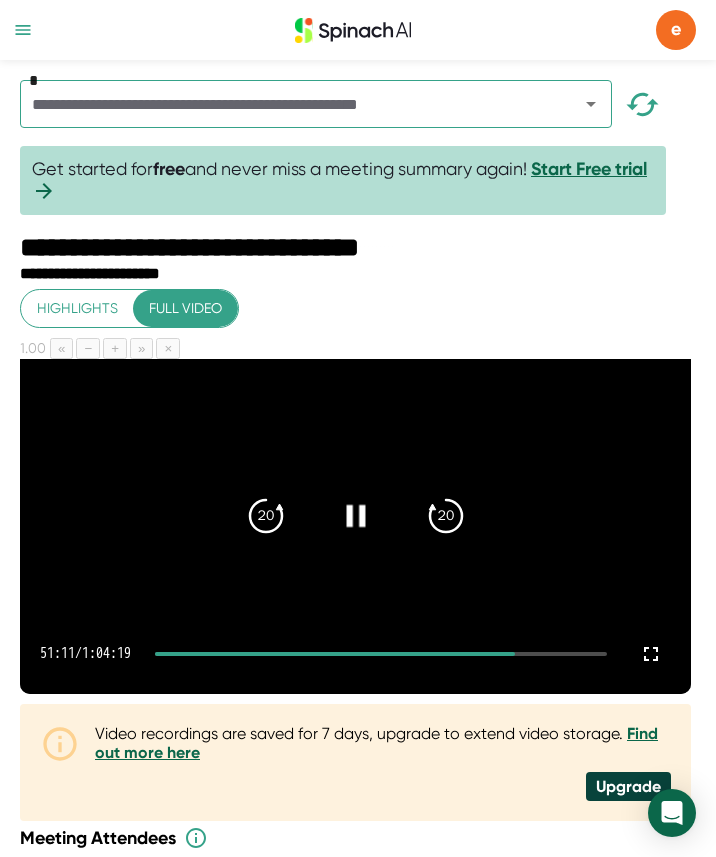 click on "51:11  /  1:04:19" at bounding box center [355, 654] 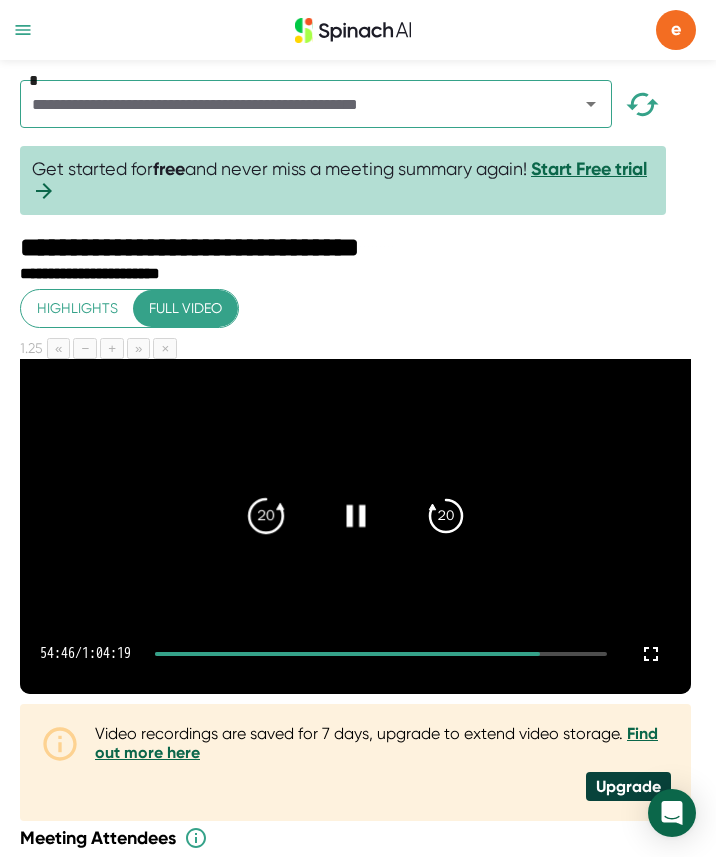 click on "20" 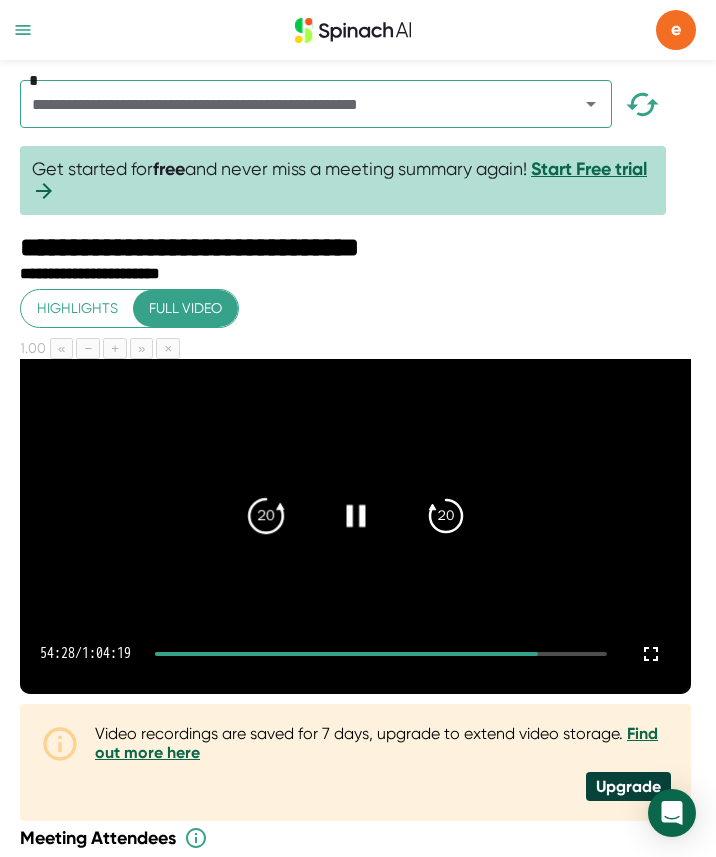 click on "20" 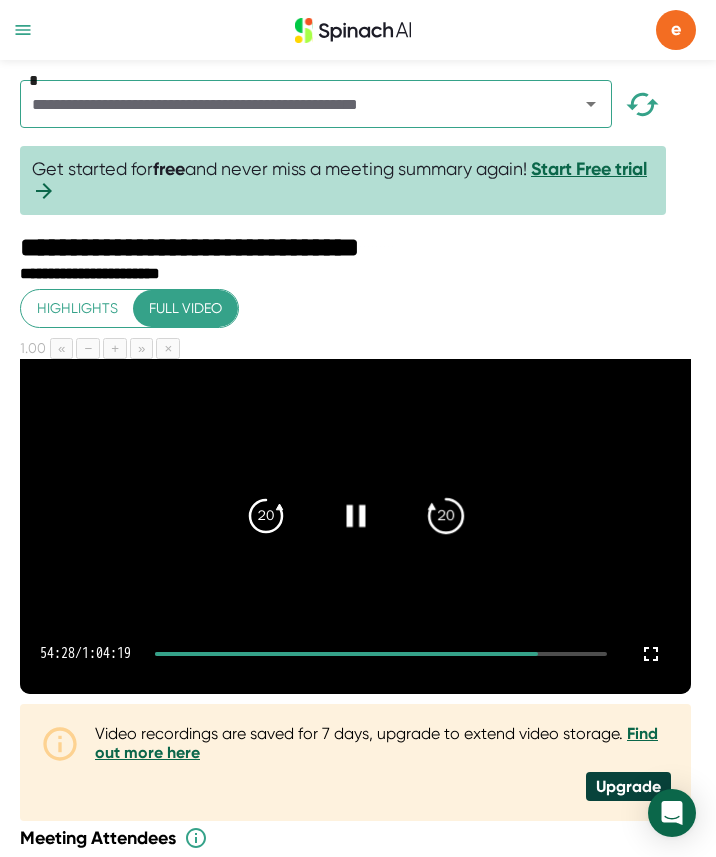 click on "20" 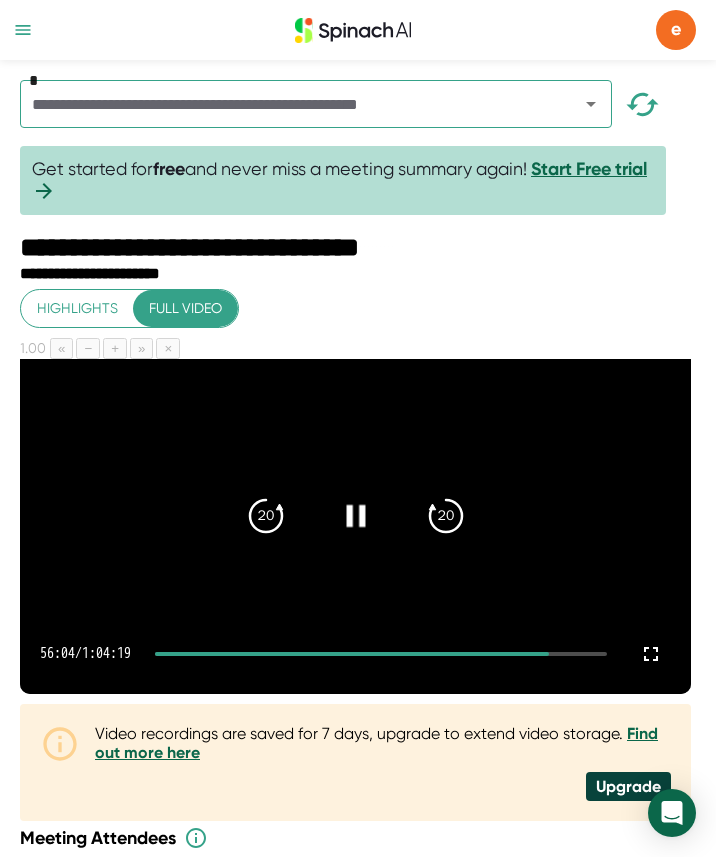 click 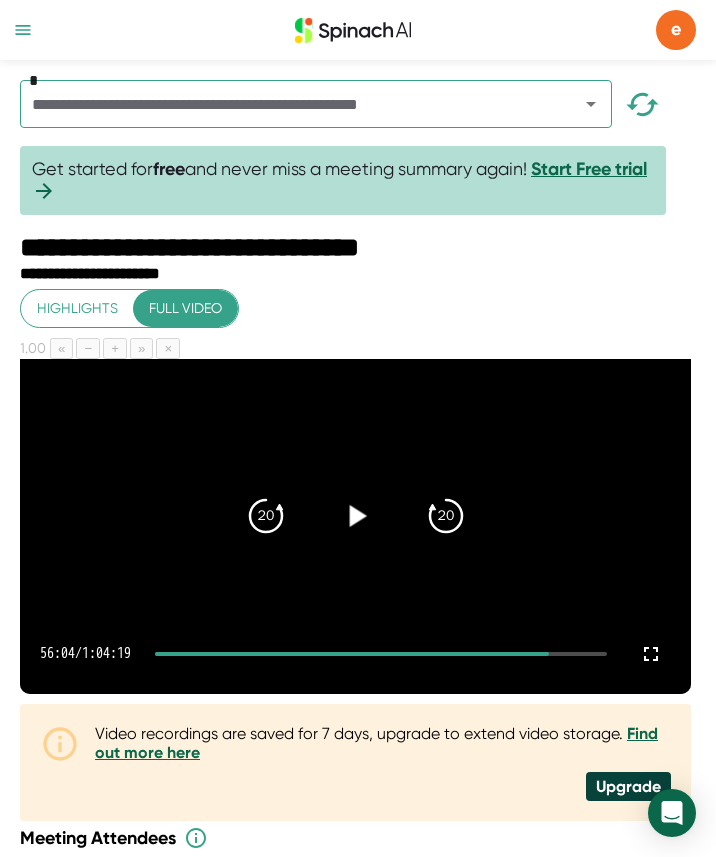 click 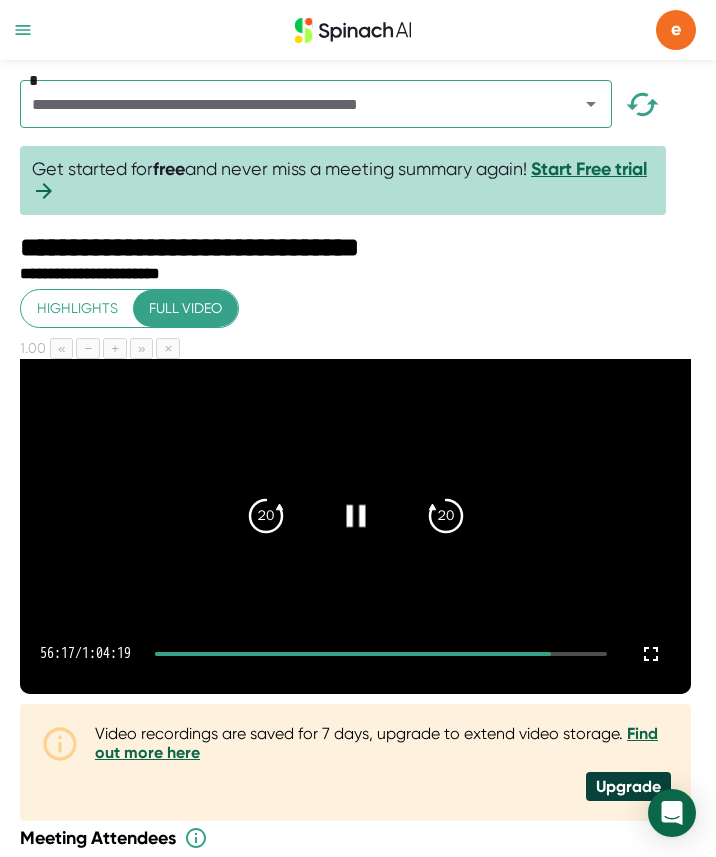 click at bounding box center [355, 527] 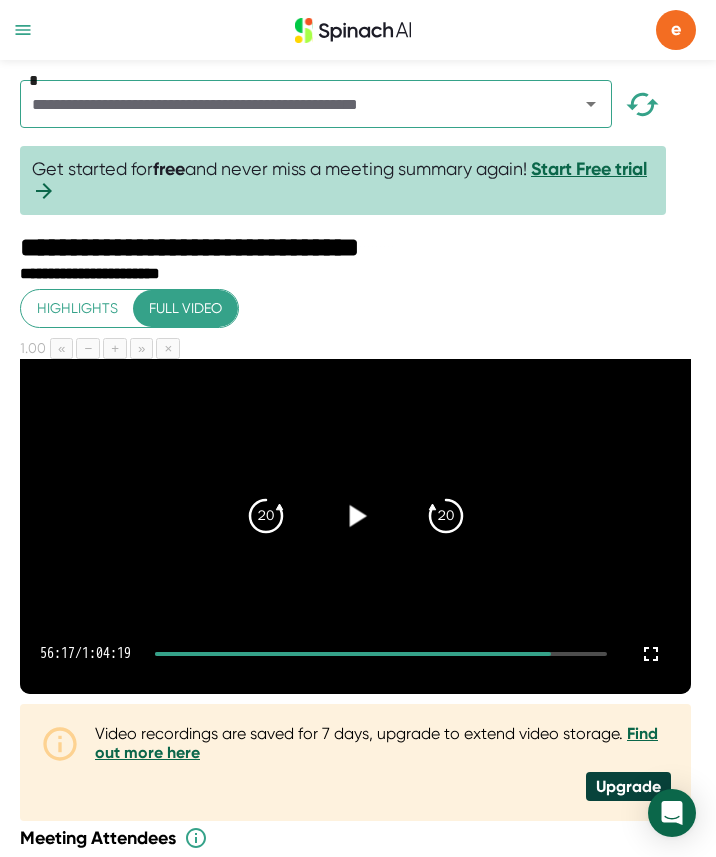 click 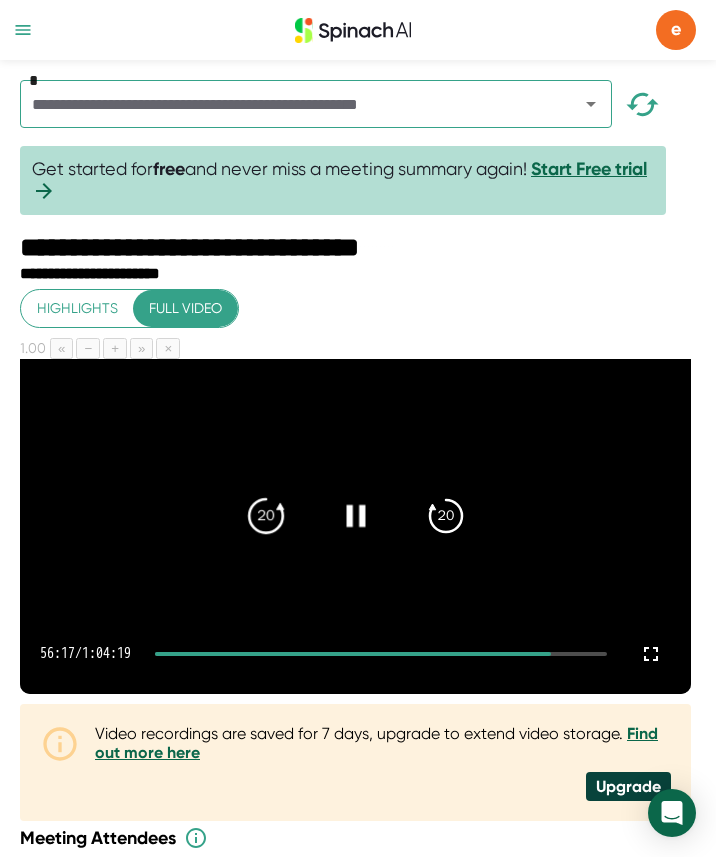 click on "20" 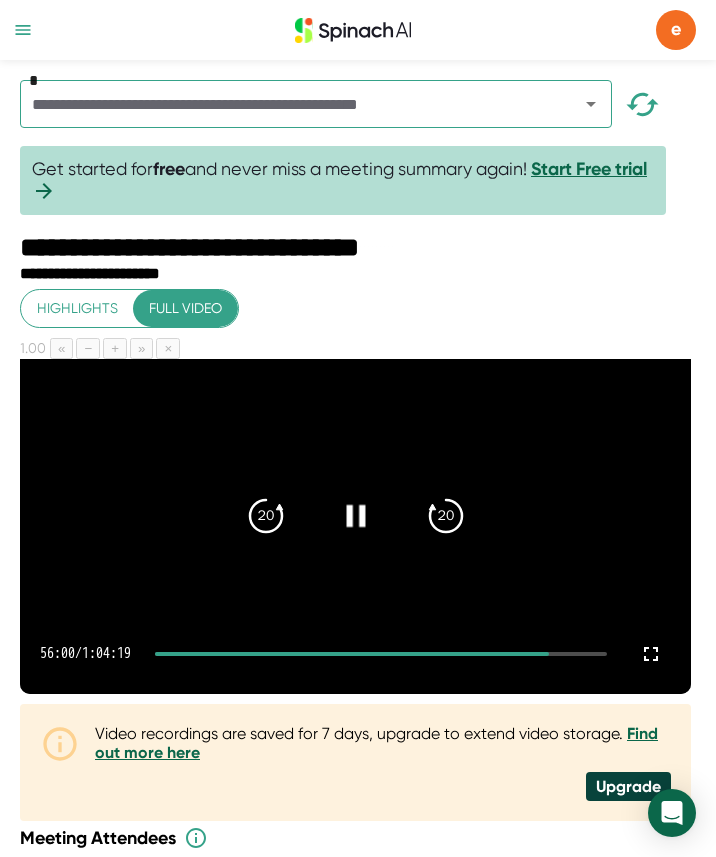 click 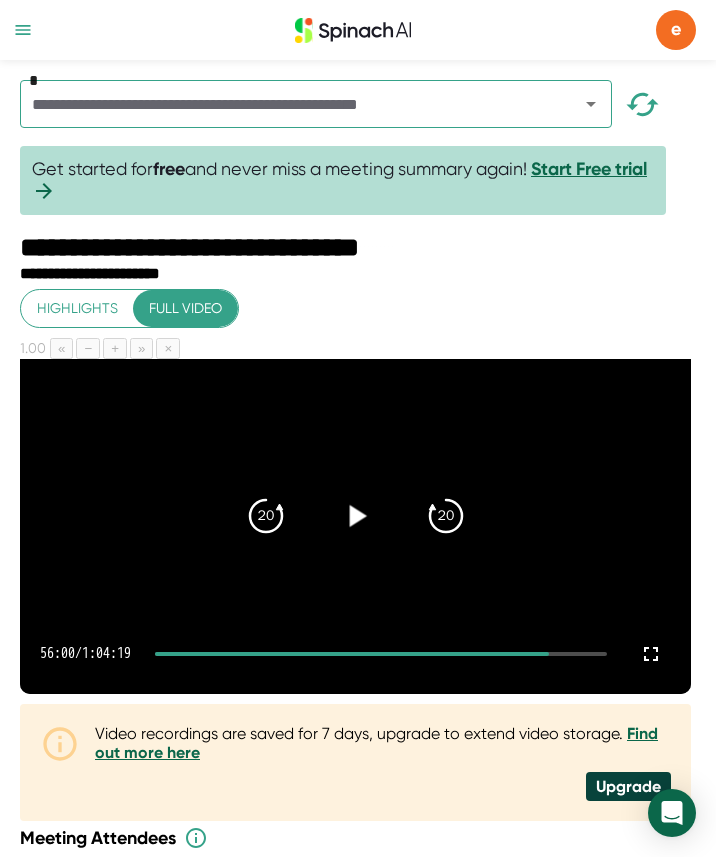 click 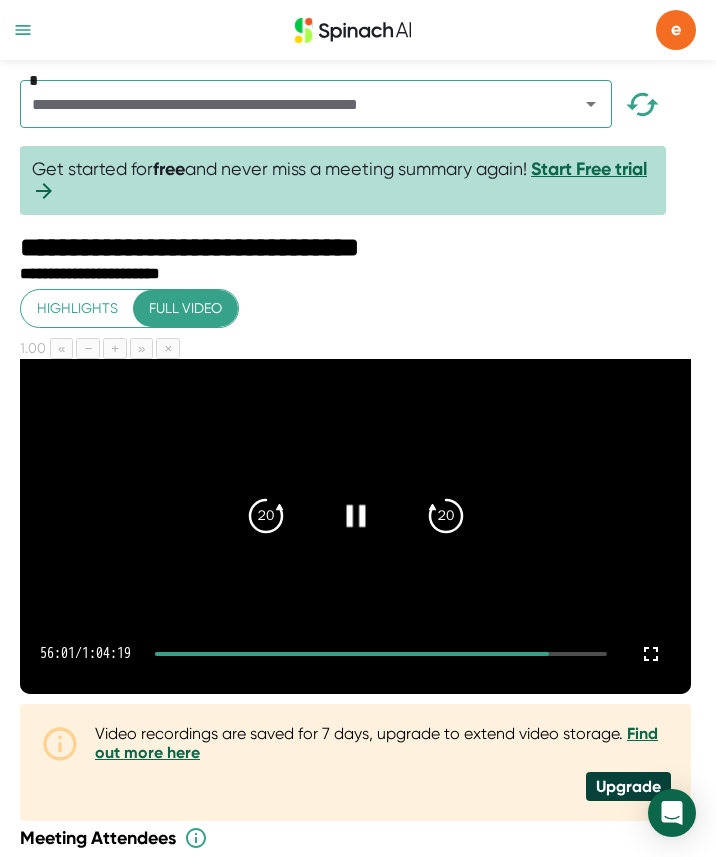 click 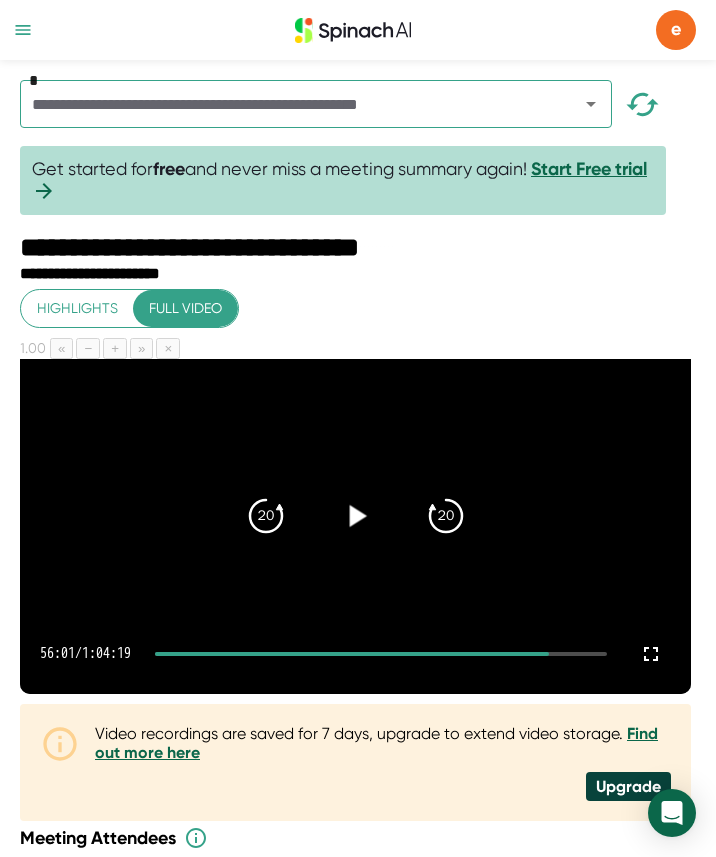 click 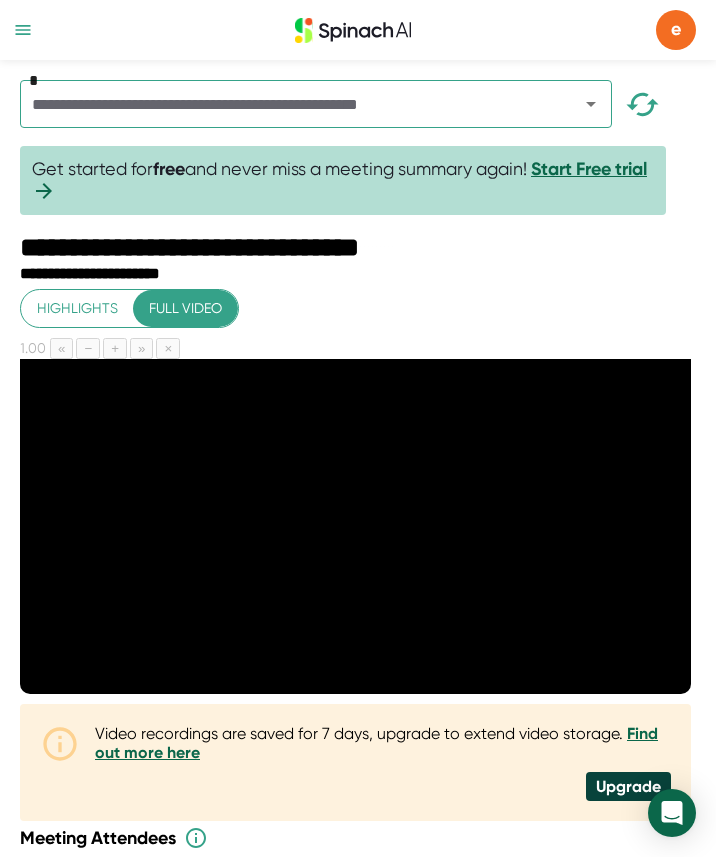 click 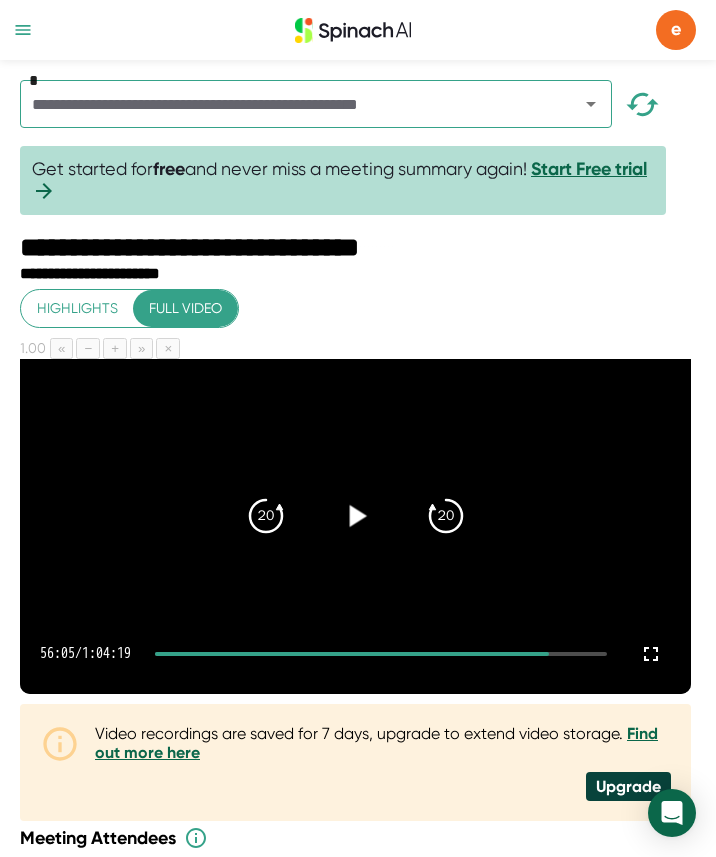 click 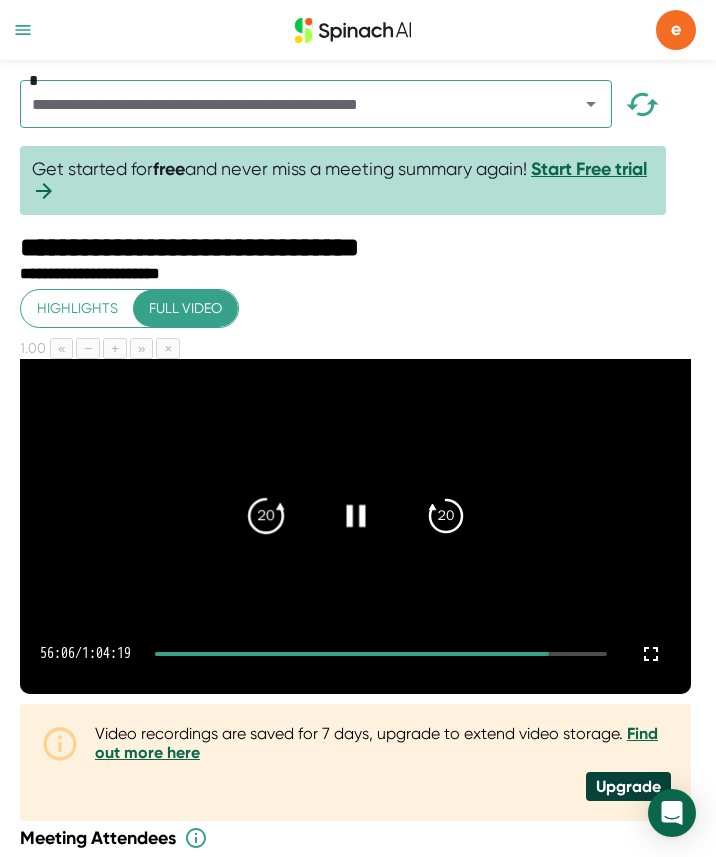click on "20" 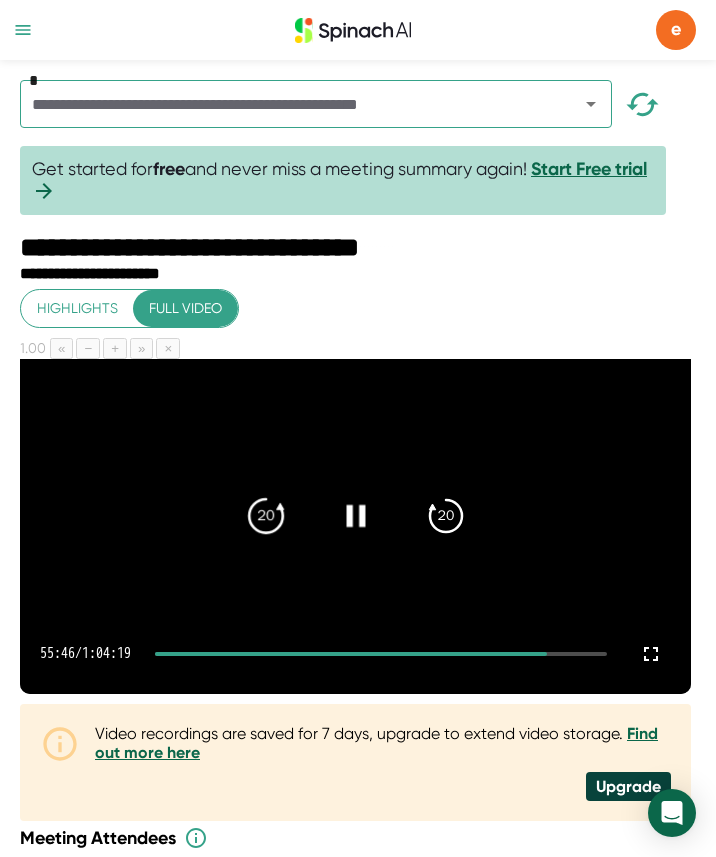 click on "20" 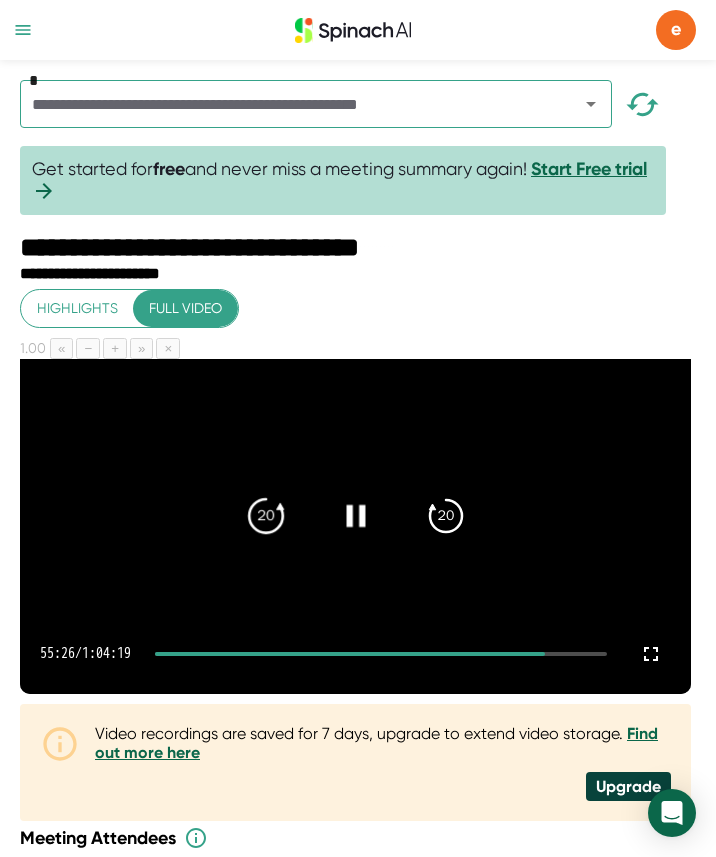 click on "20" 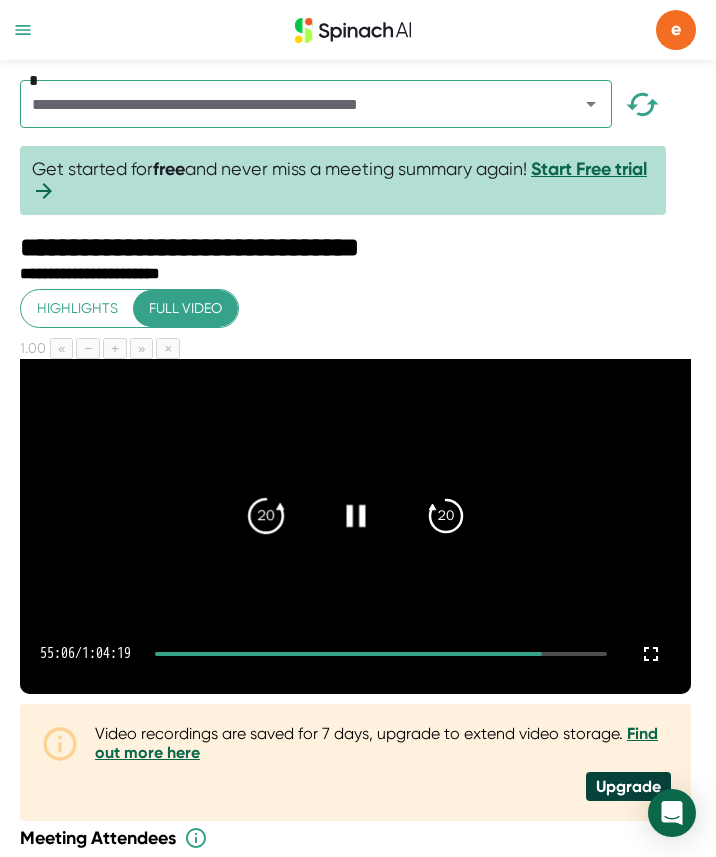 click on "20" 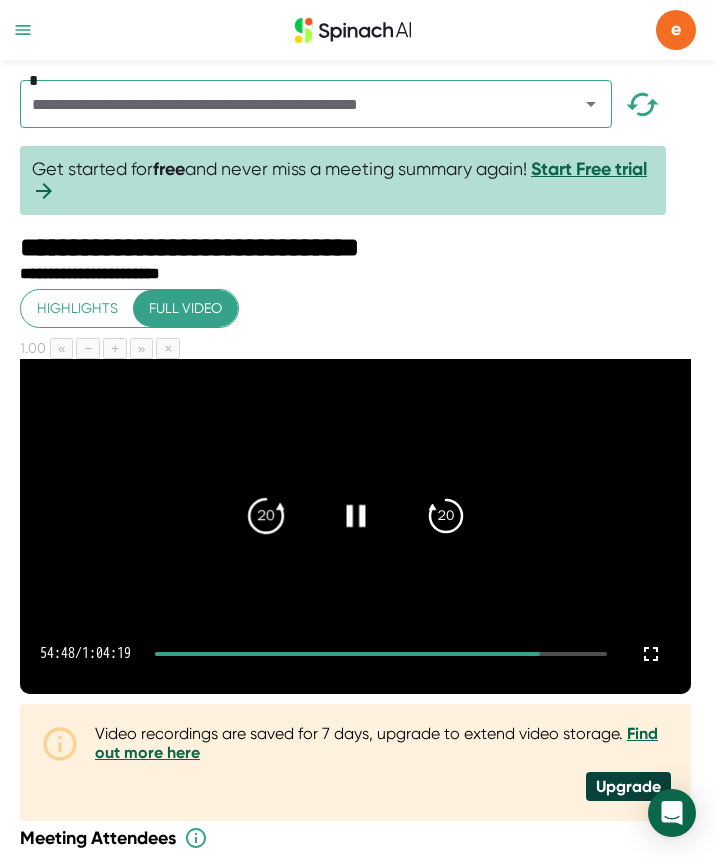 click on "20" 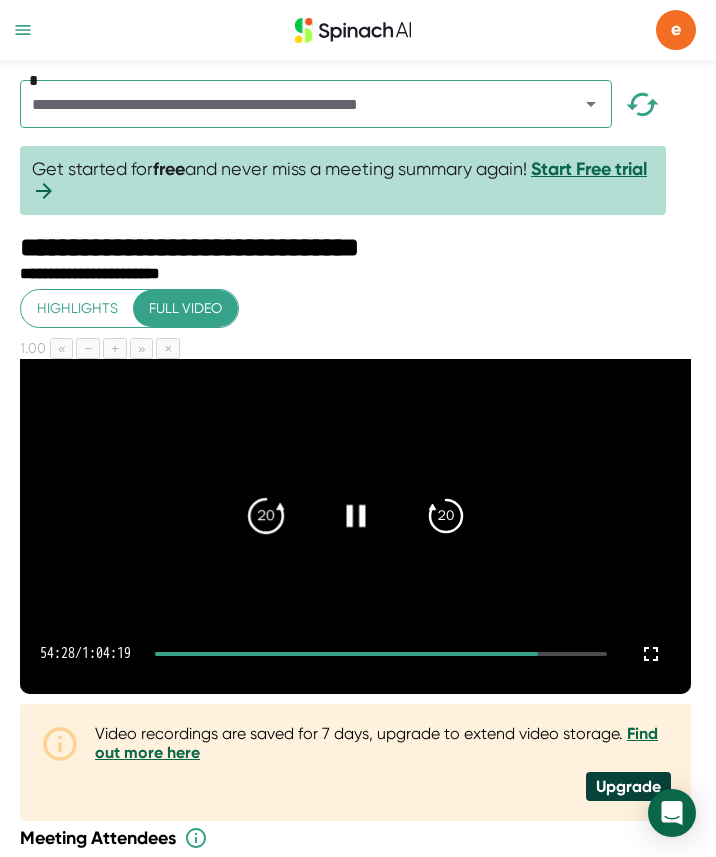click on "20" 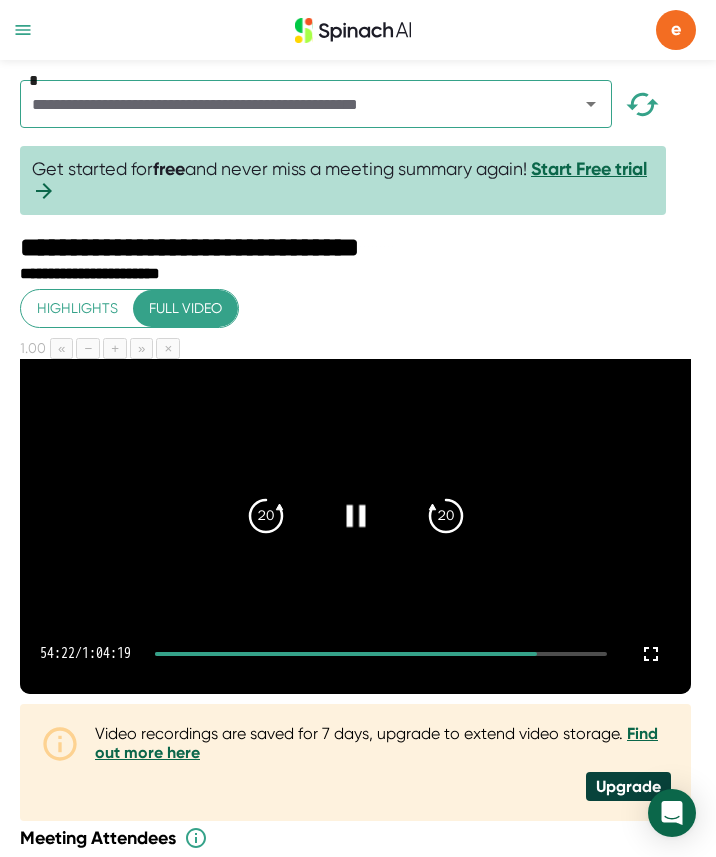 click 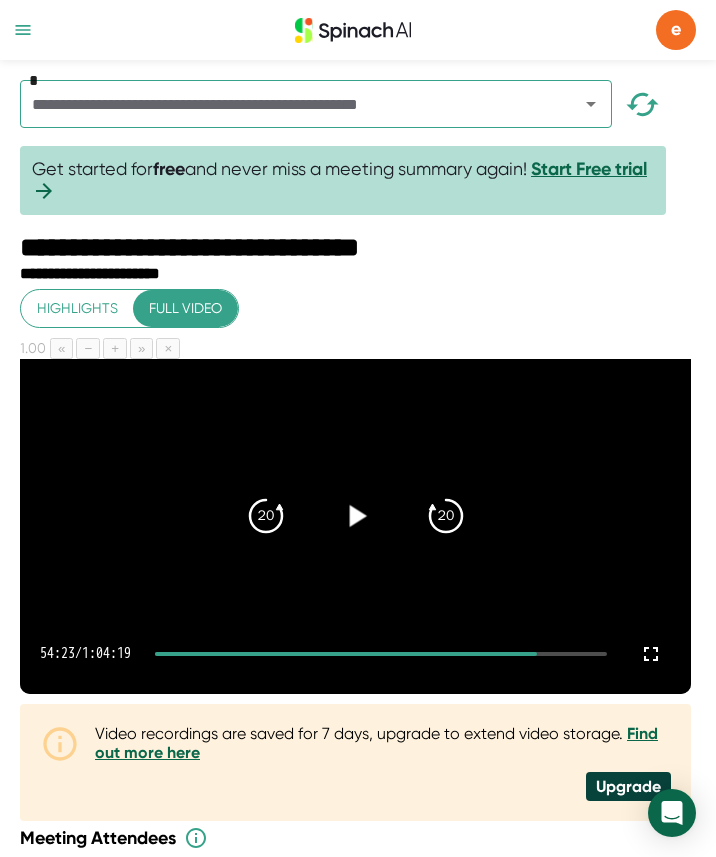 click 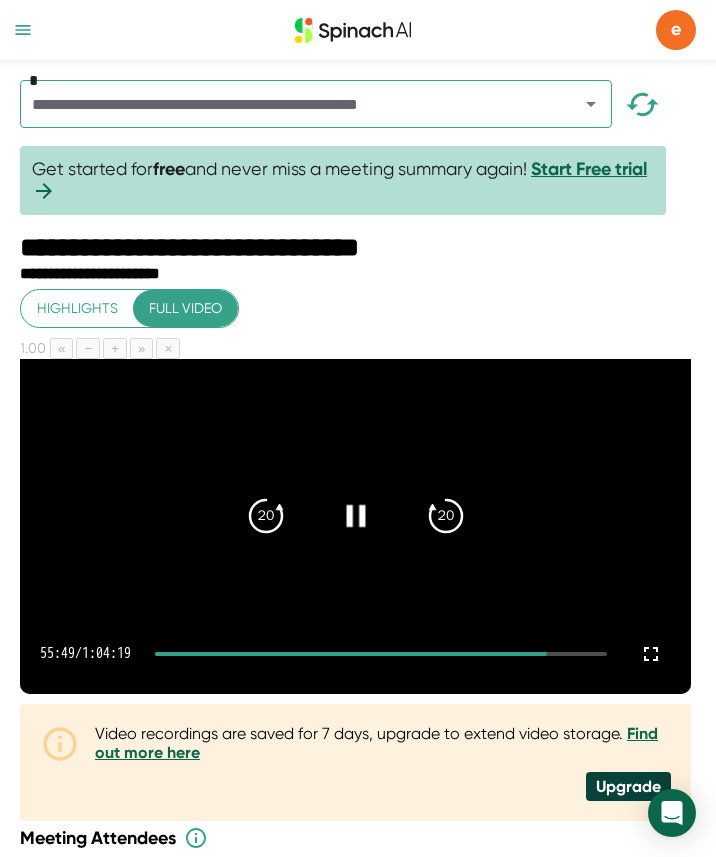 click at bounding box center [355, 515] 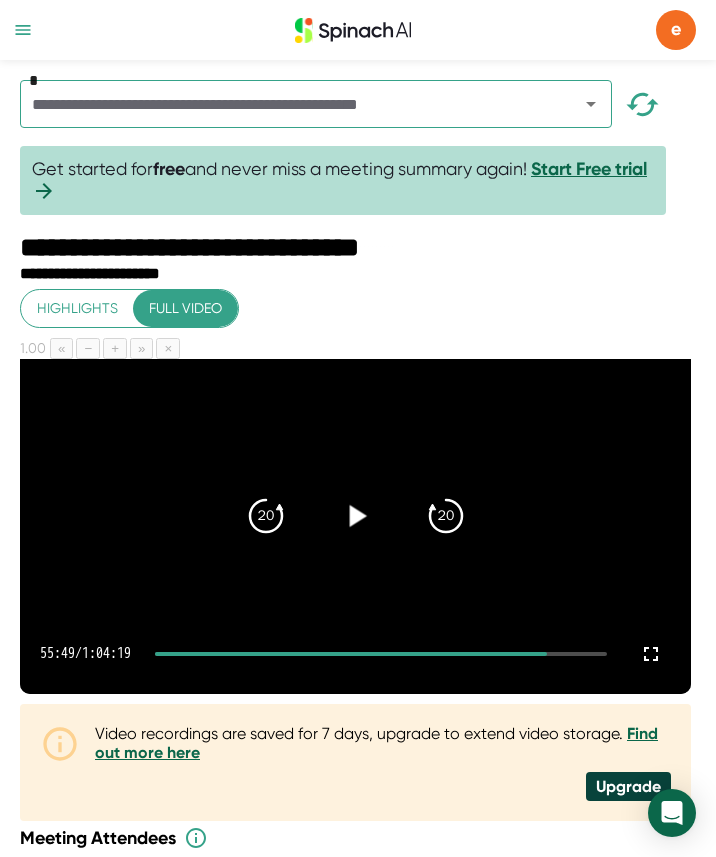 click 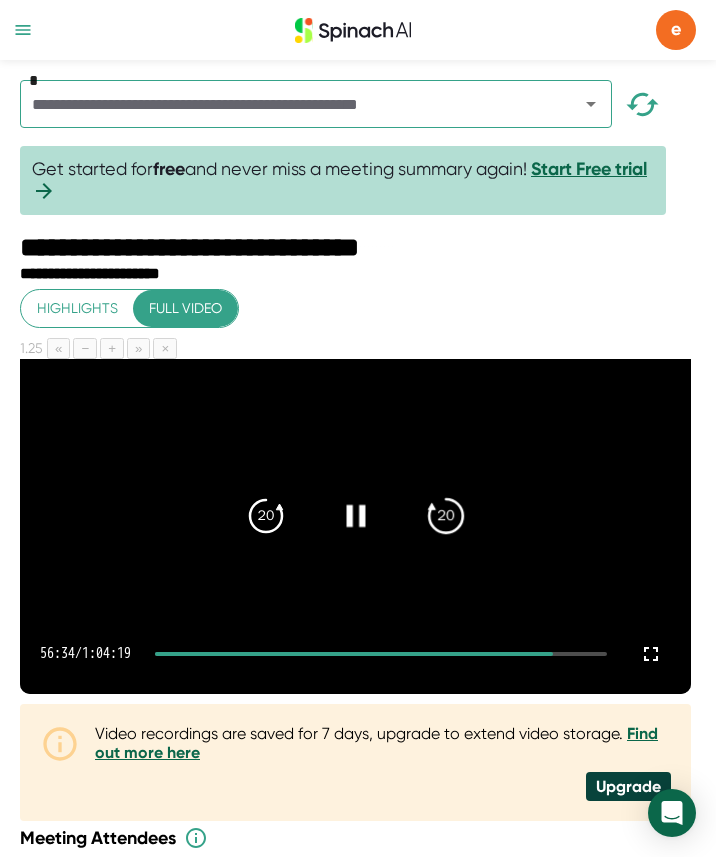 click on "20" 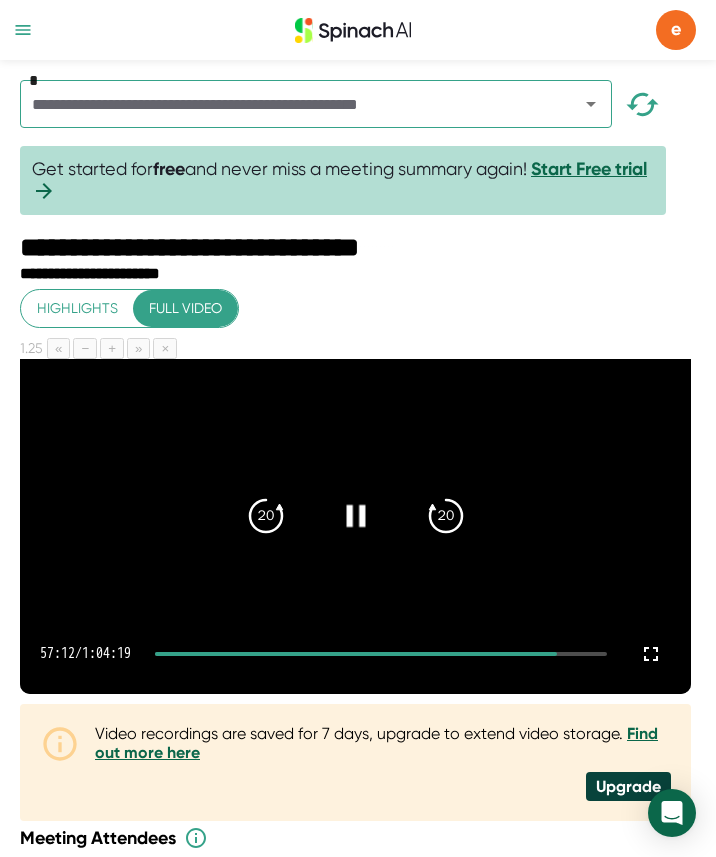 click 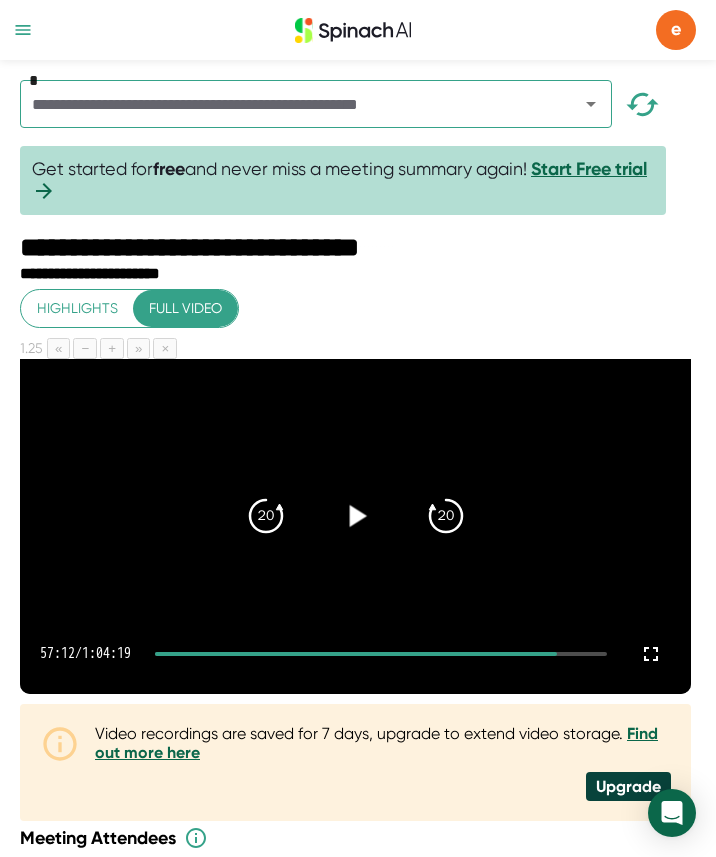 click 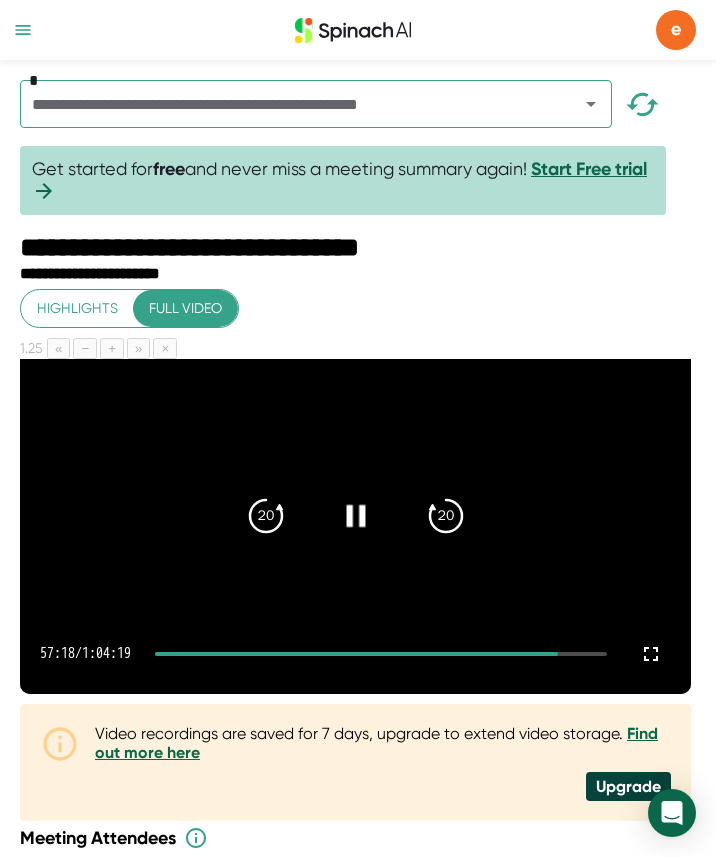 click 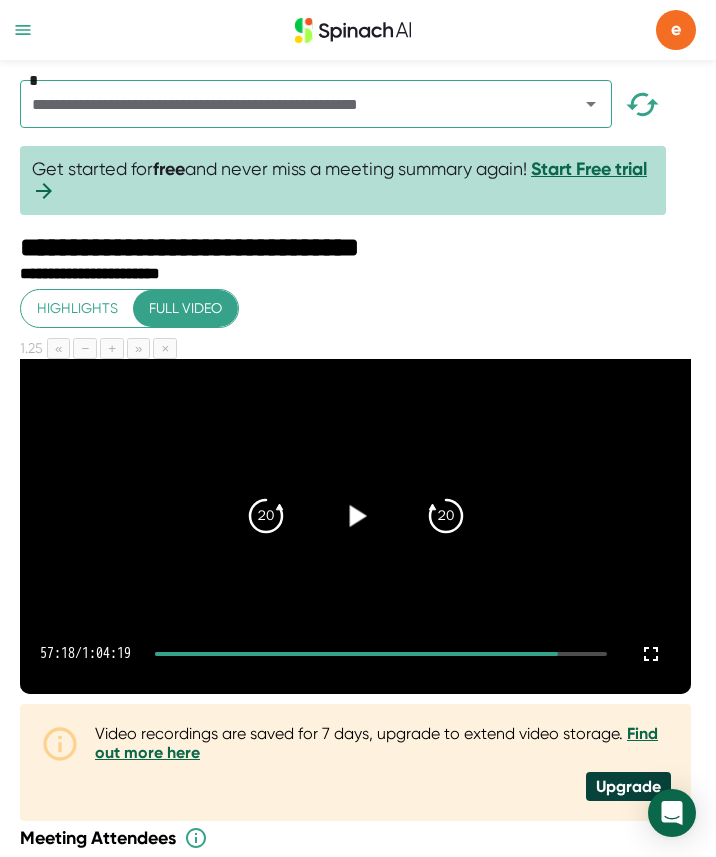 click 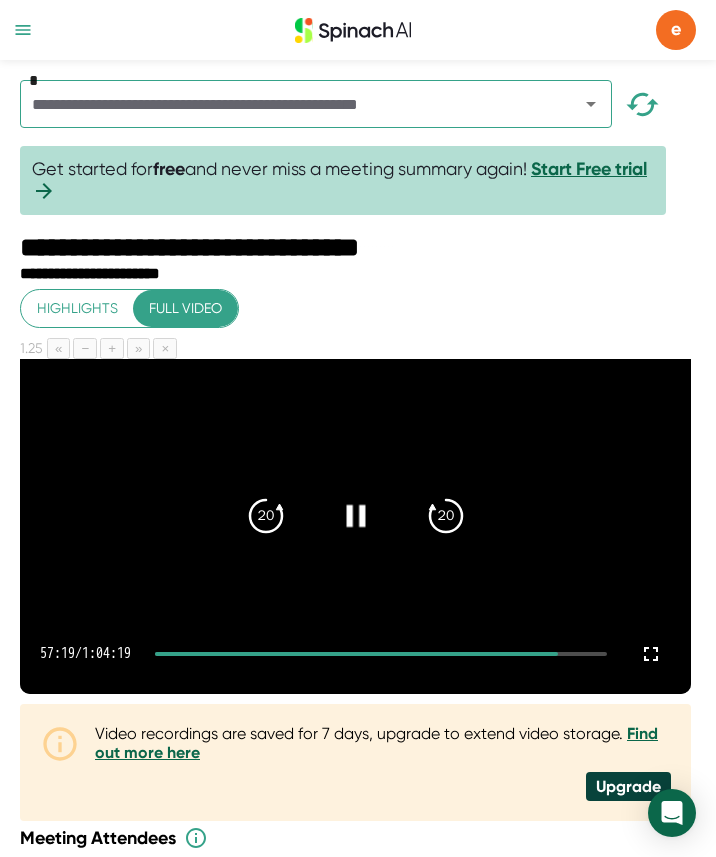 click 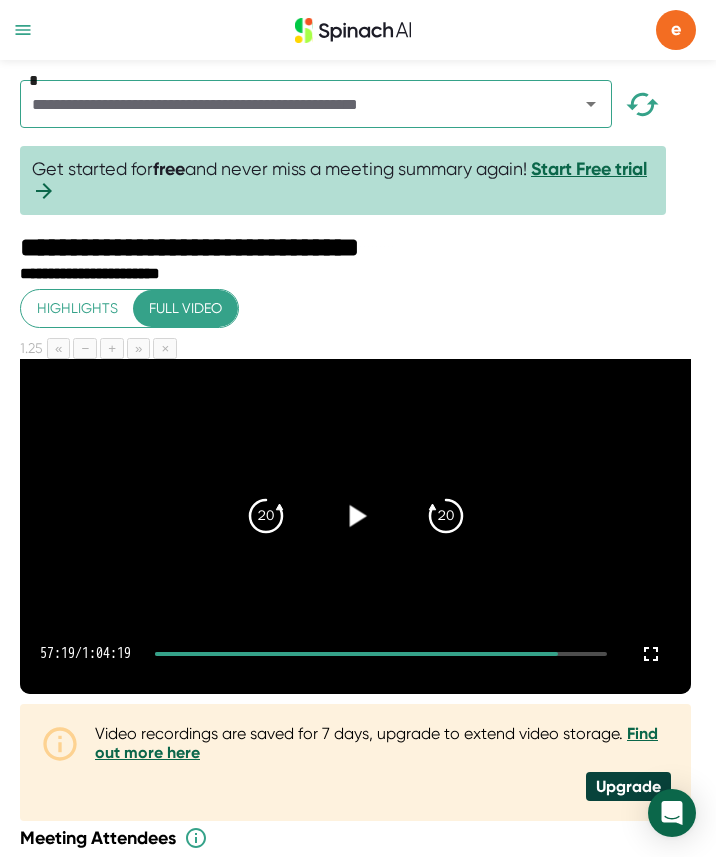 click 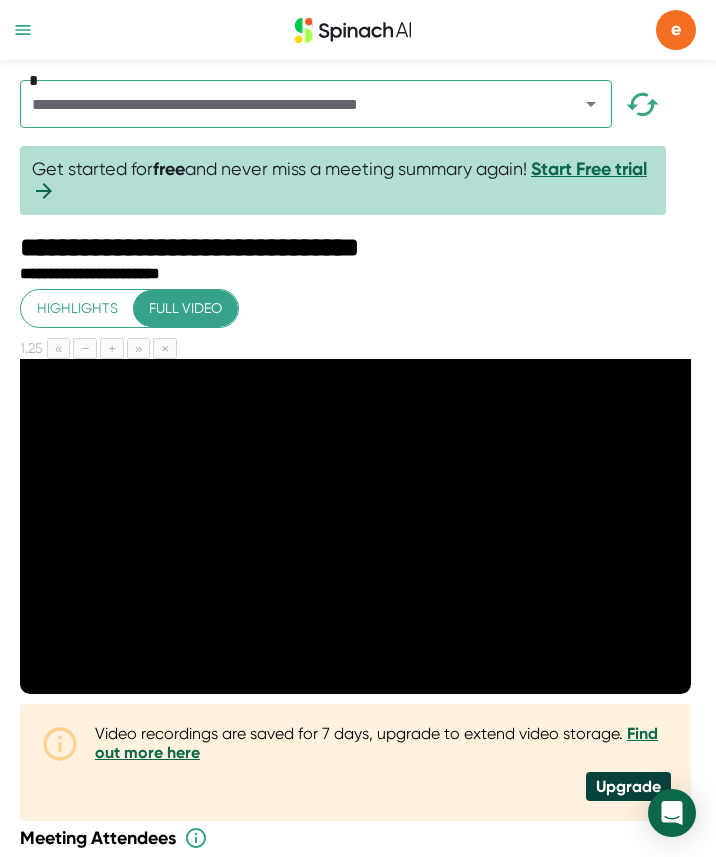 drag, startPoint x: 353, startPoint y: 525, endPoint x: 780, endPoint y: 487, distance: 428.68753 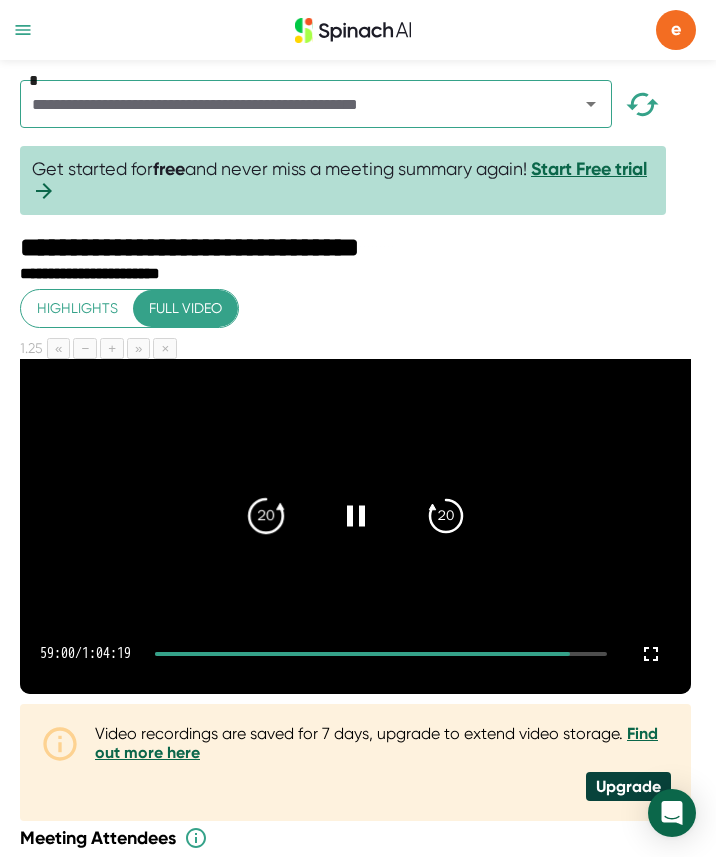click on "20" 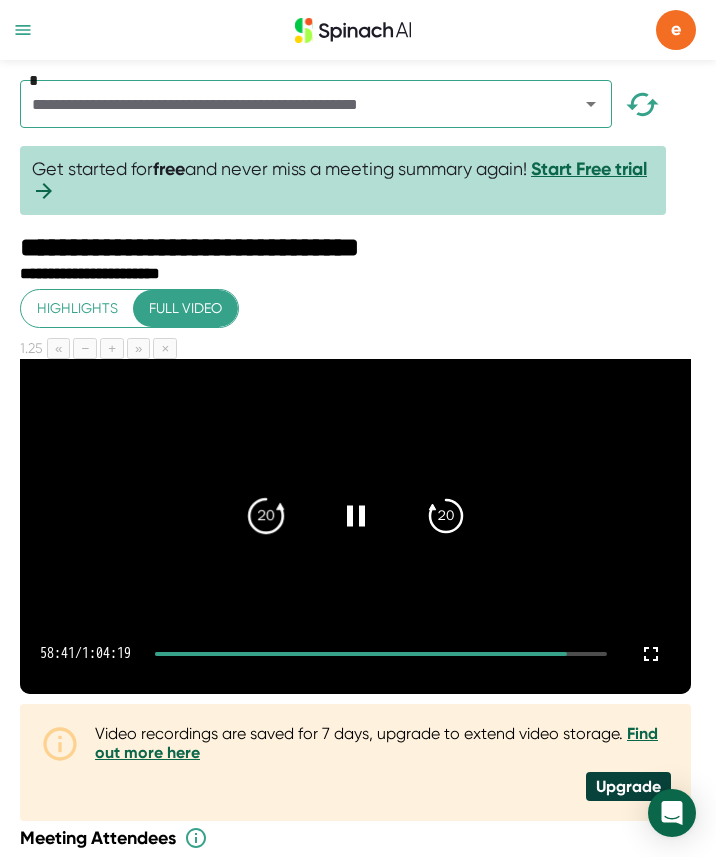 click on "20" 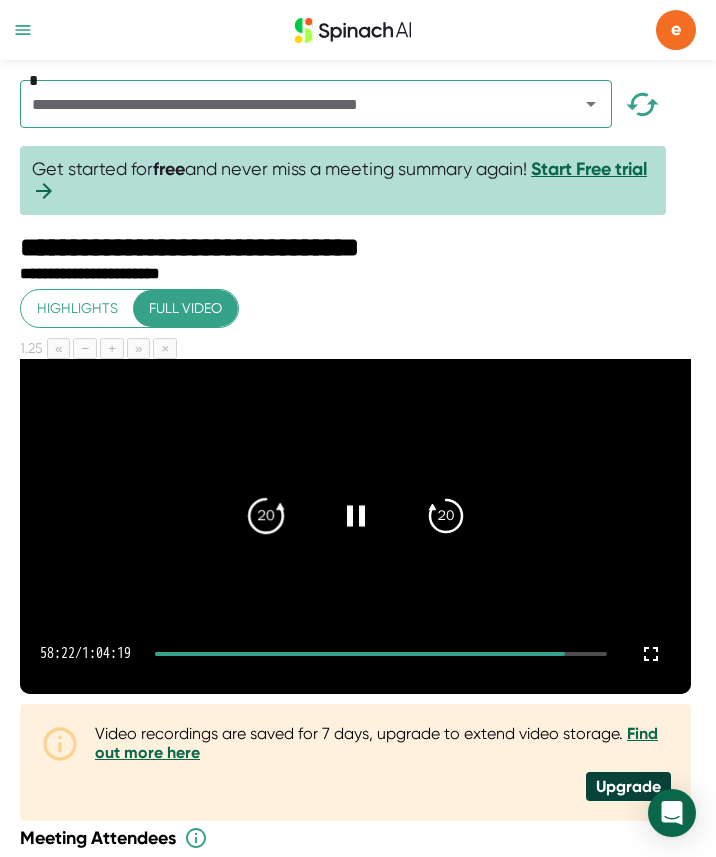 click on "20" 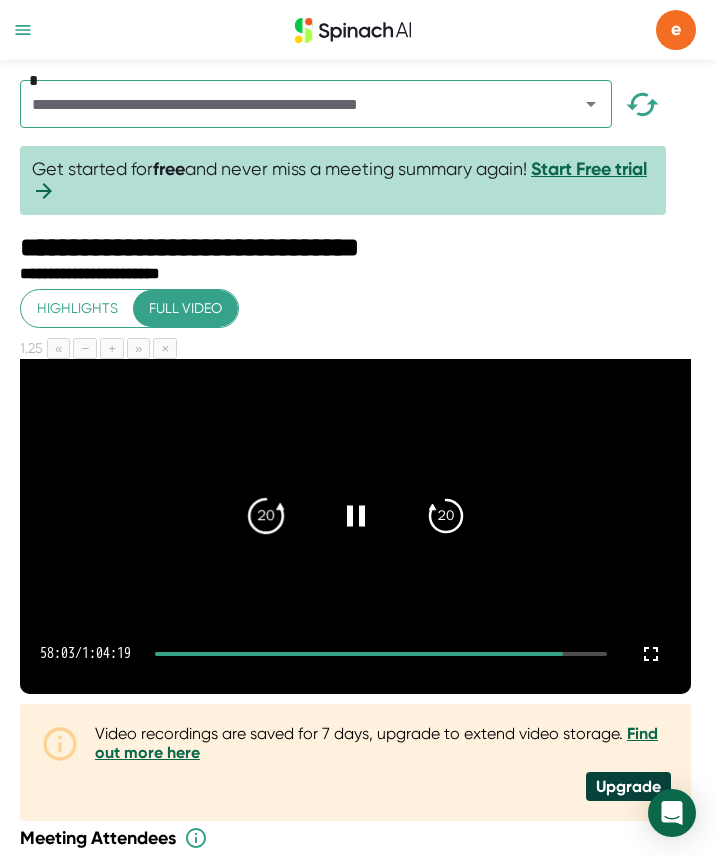 click on "20" 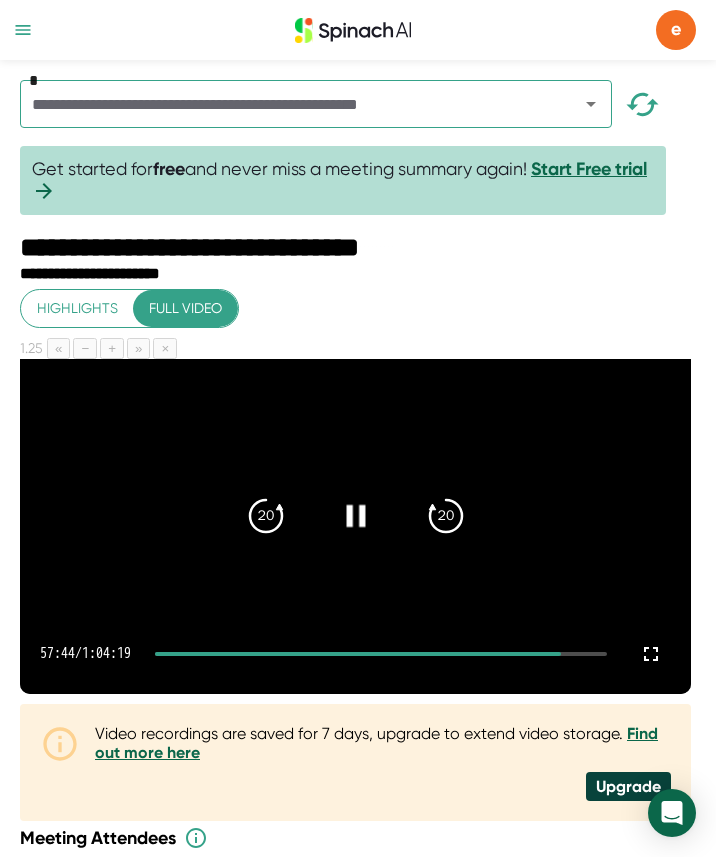 click 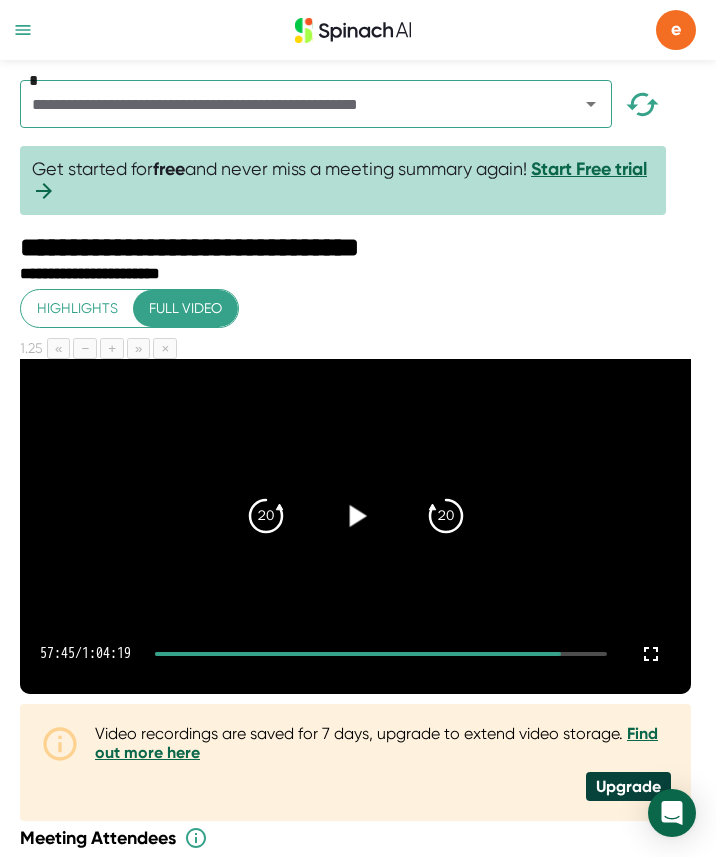 click 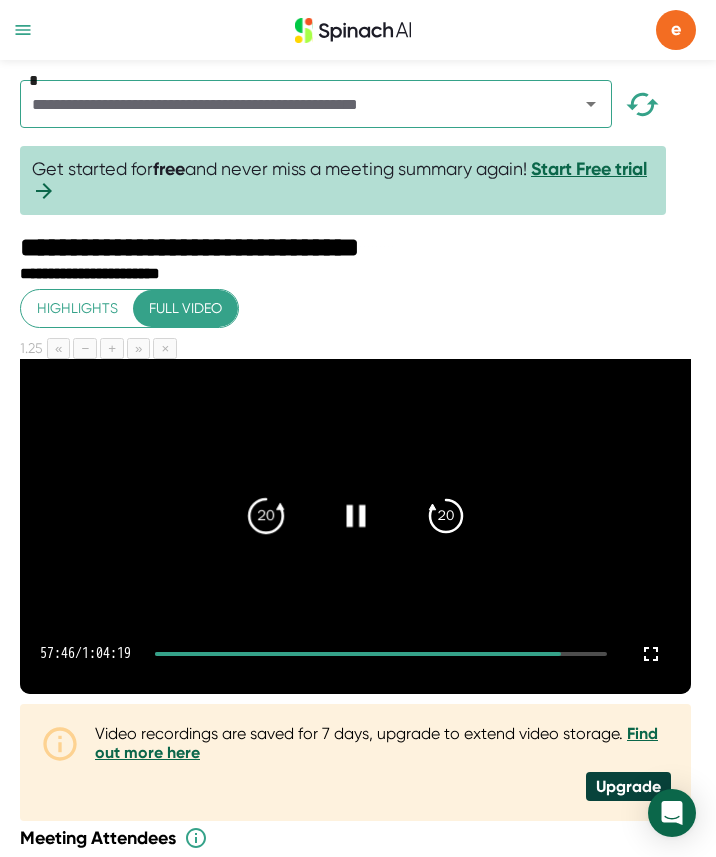 click on "20" 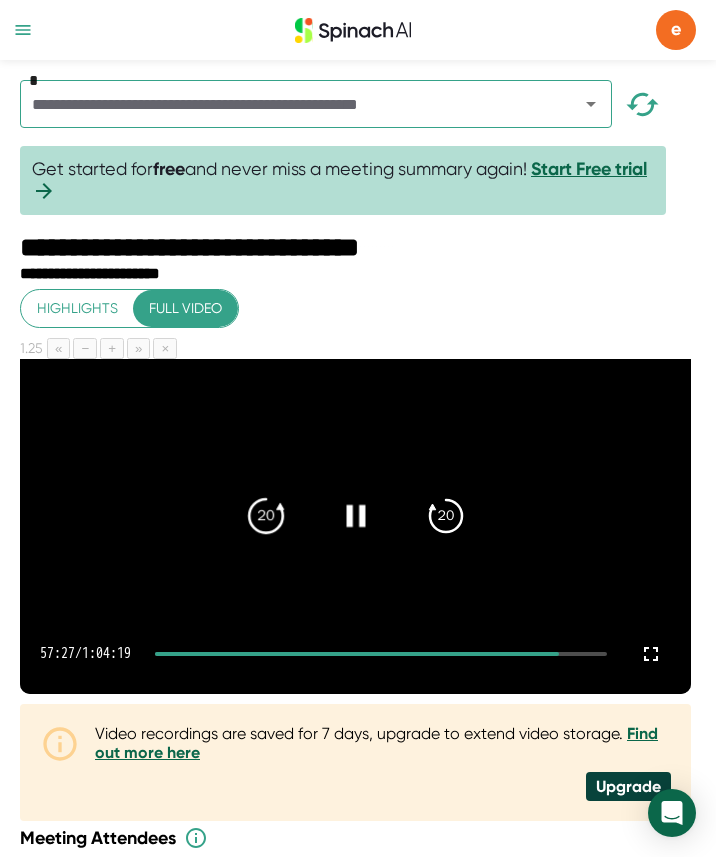 click on "20" 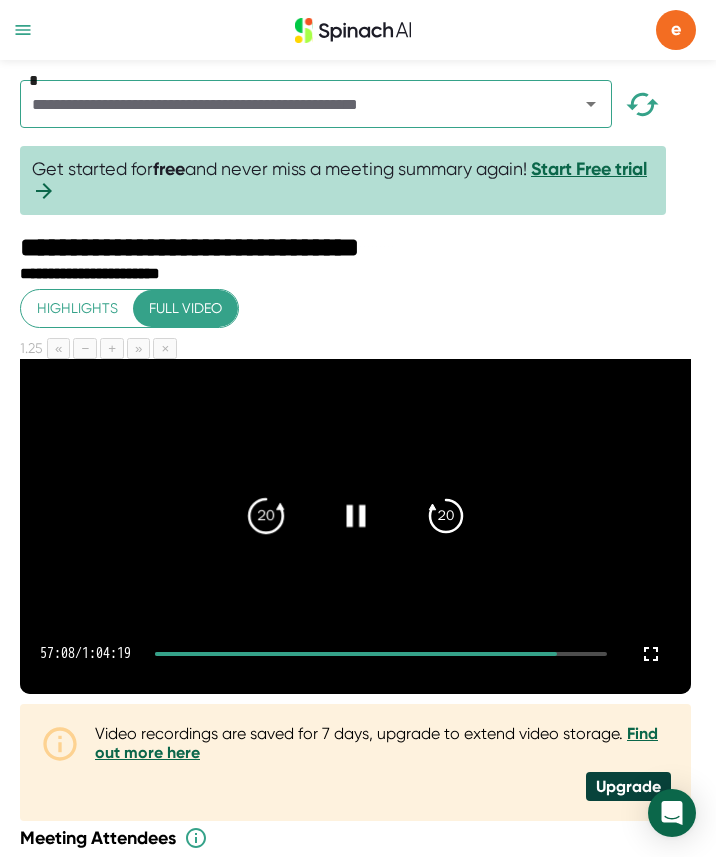 click on "20" 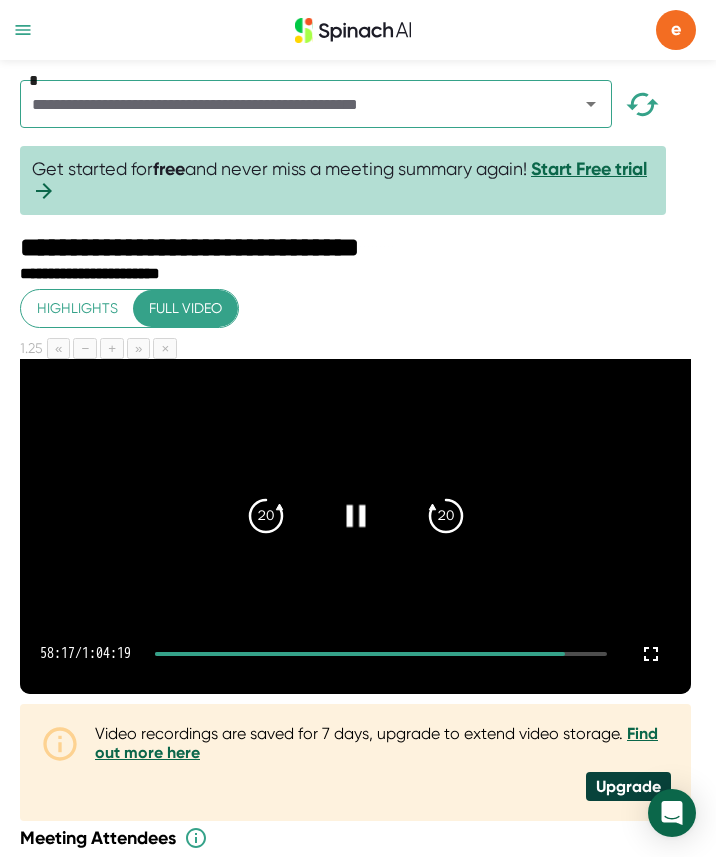 click at bounding box center [355, 527] 